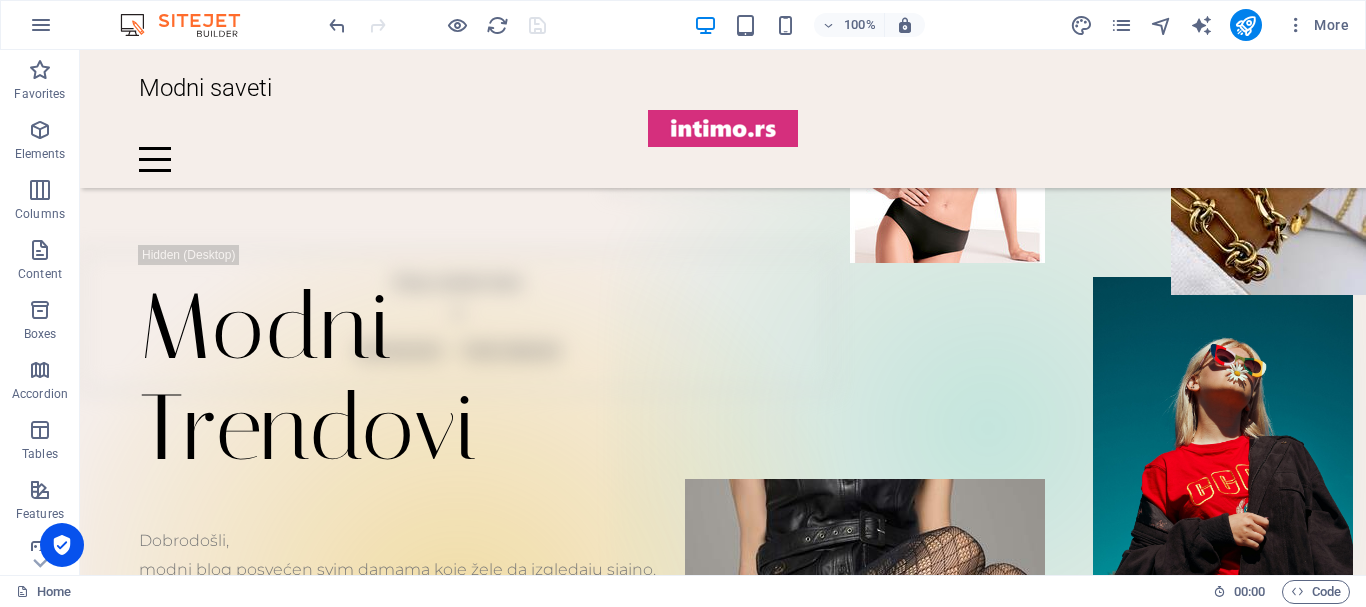 scroll, scrollTop: 5298, scrollLeft: 0, axis: vertical 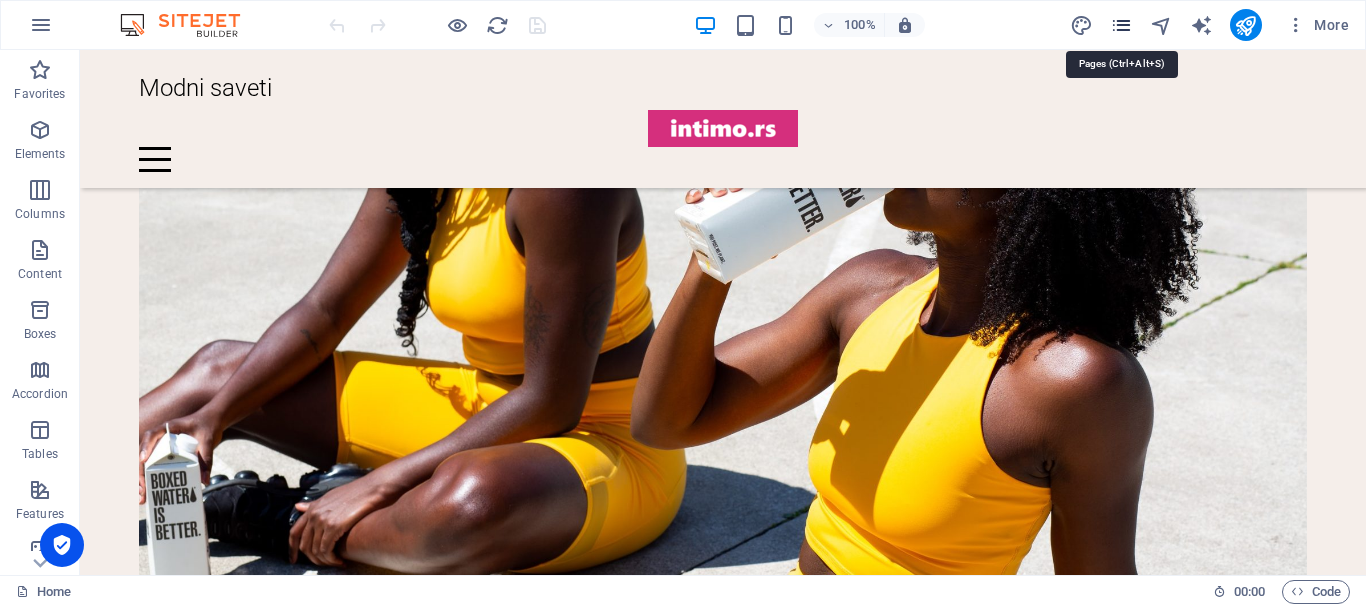 click at bounding box center [1121, 25] 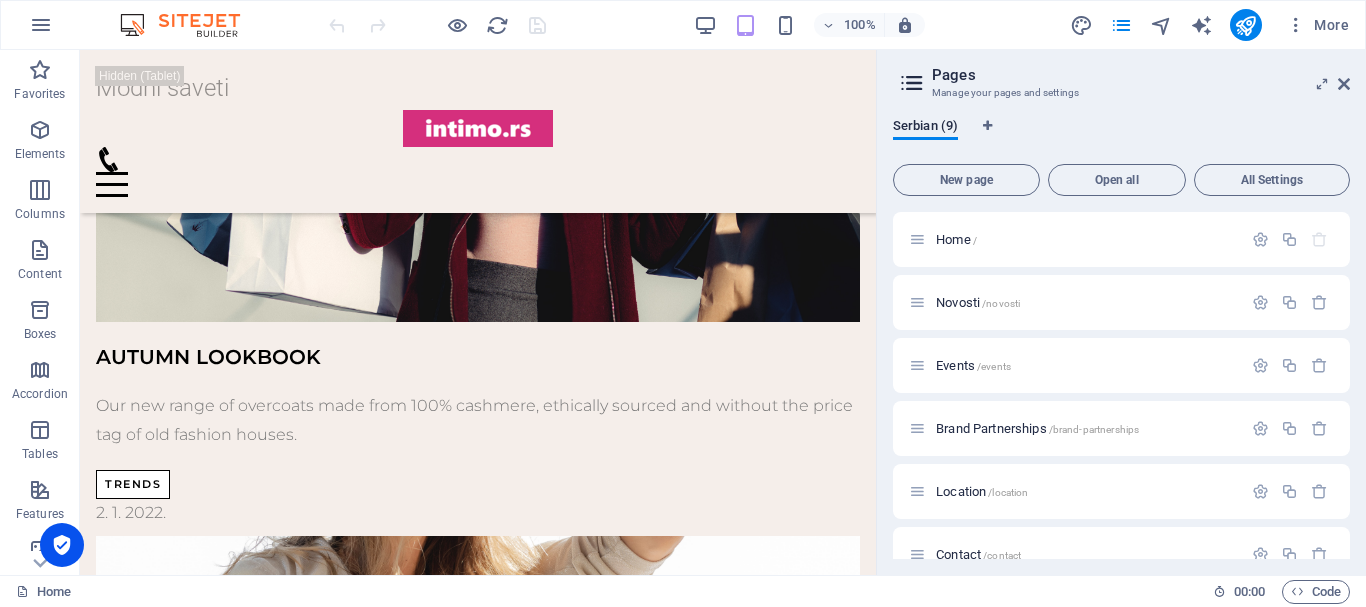 scroll, scrollTop: 4451, scrollLeft: 0, axis: vertical 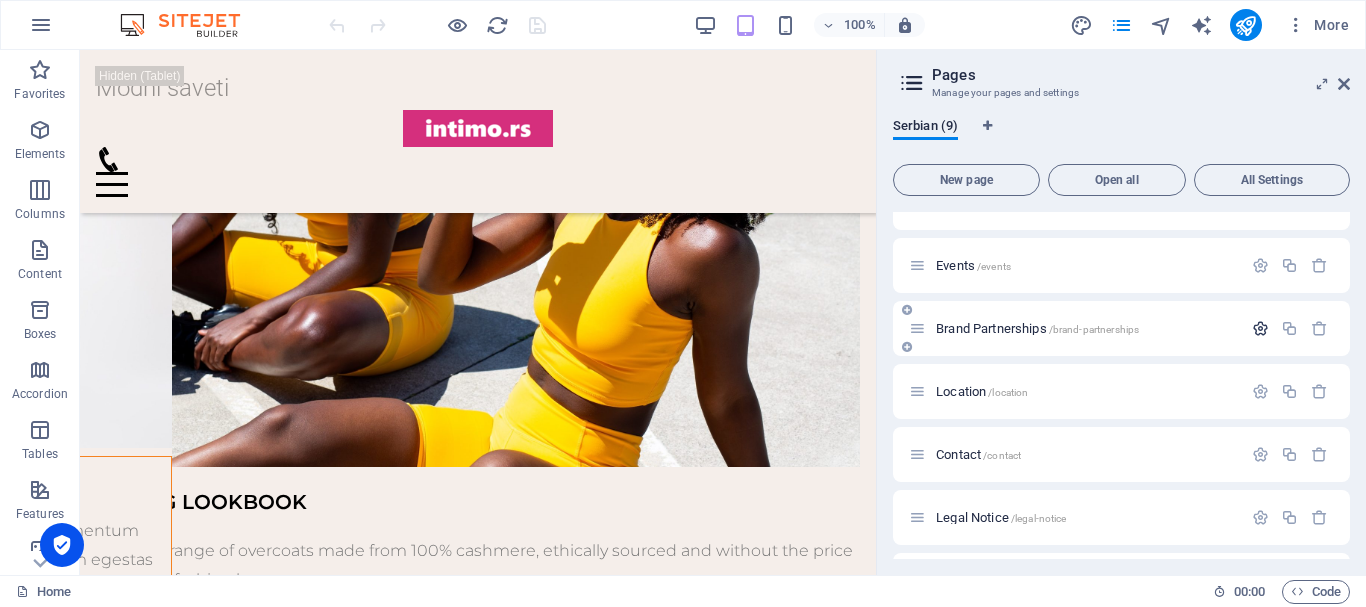 click at bounding box center (1260, 328) 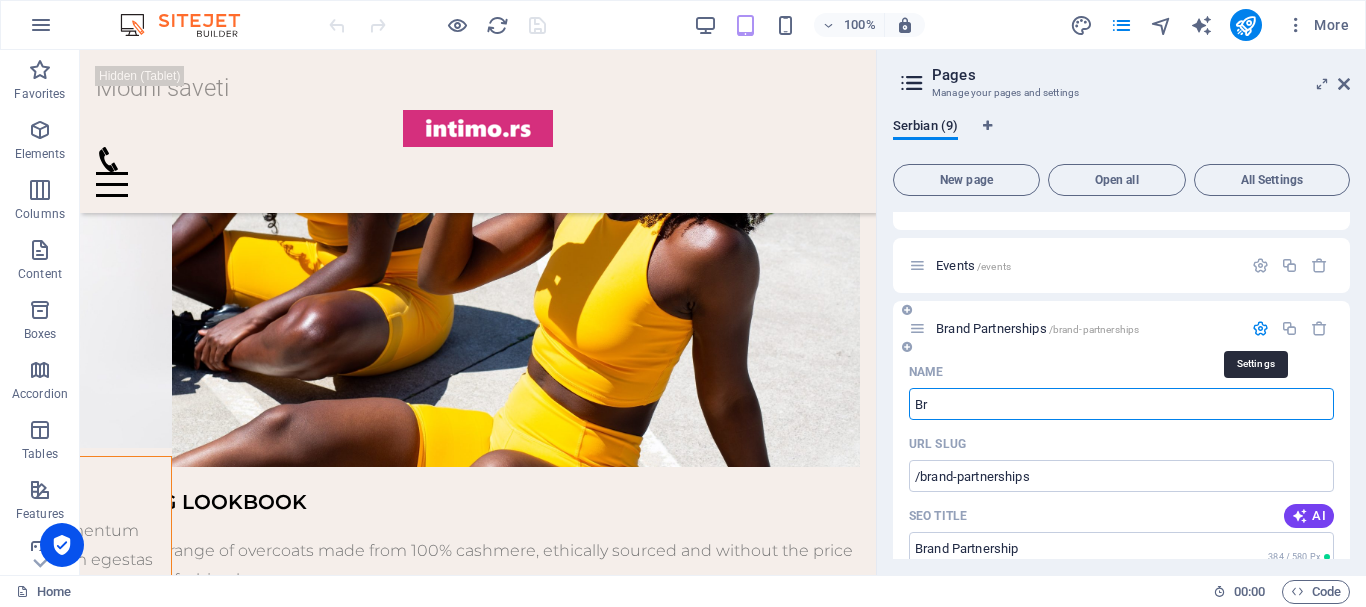 type on "B" 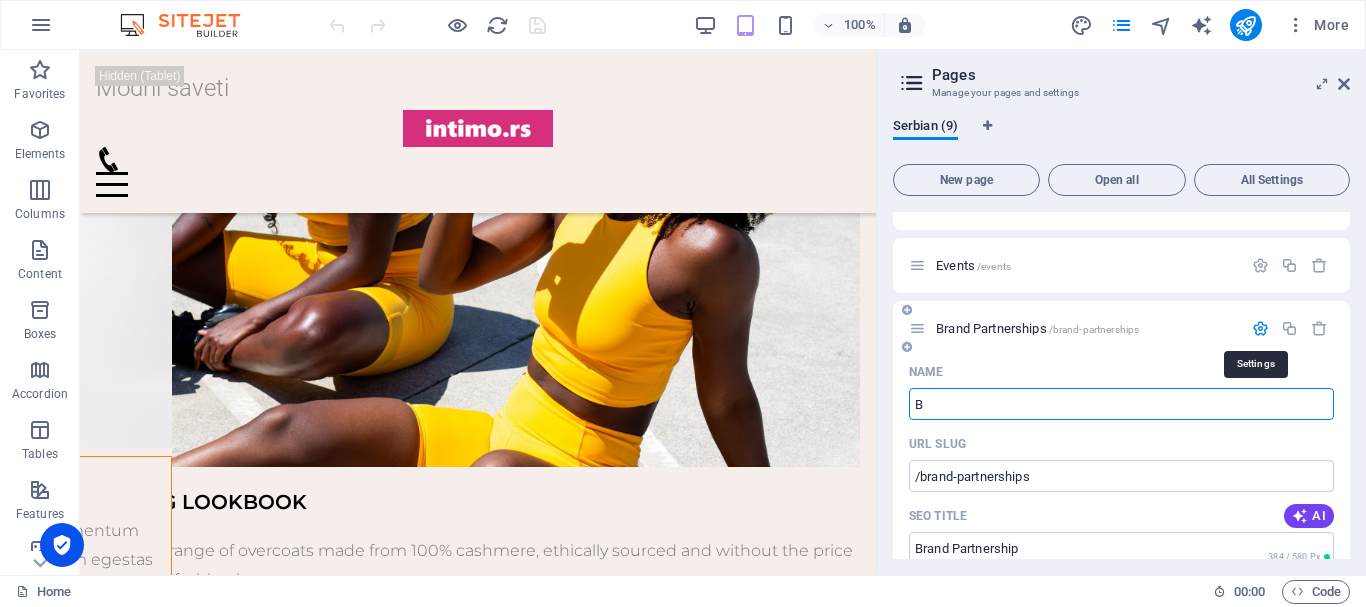 type 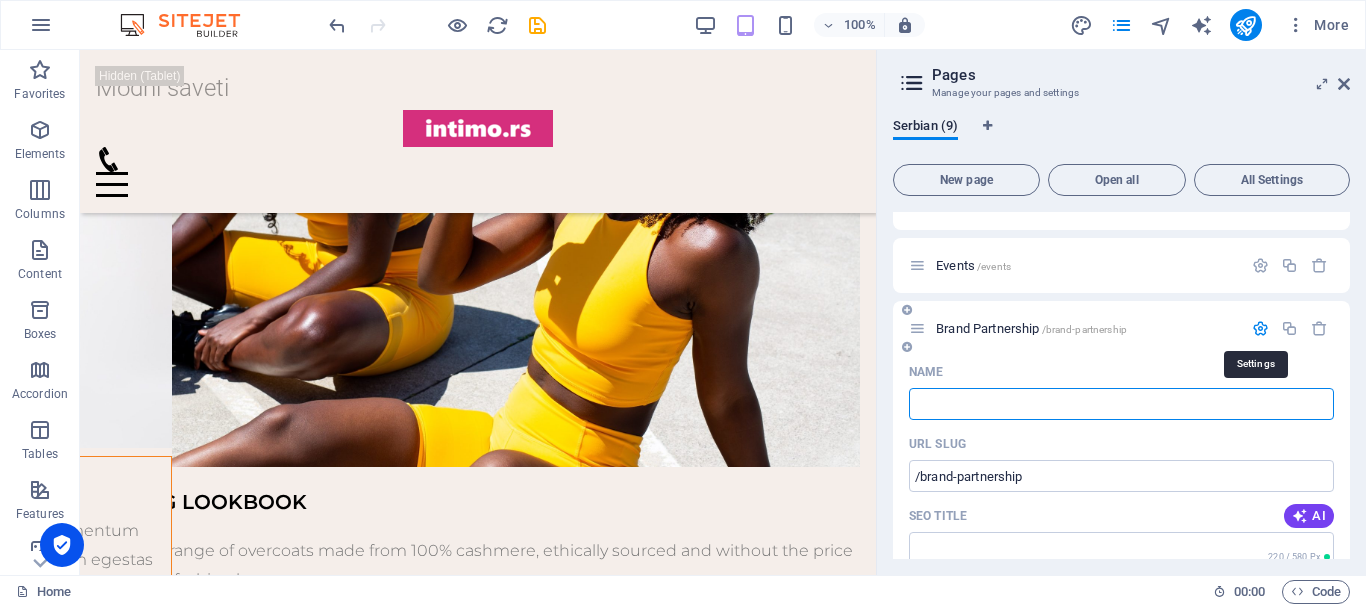 type on "/brand-partnership" 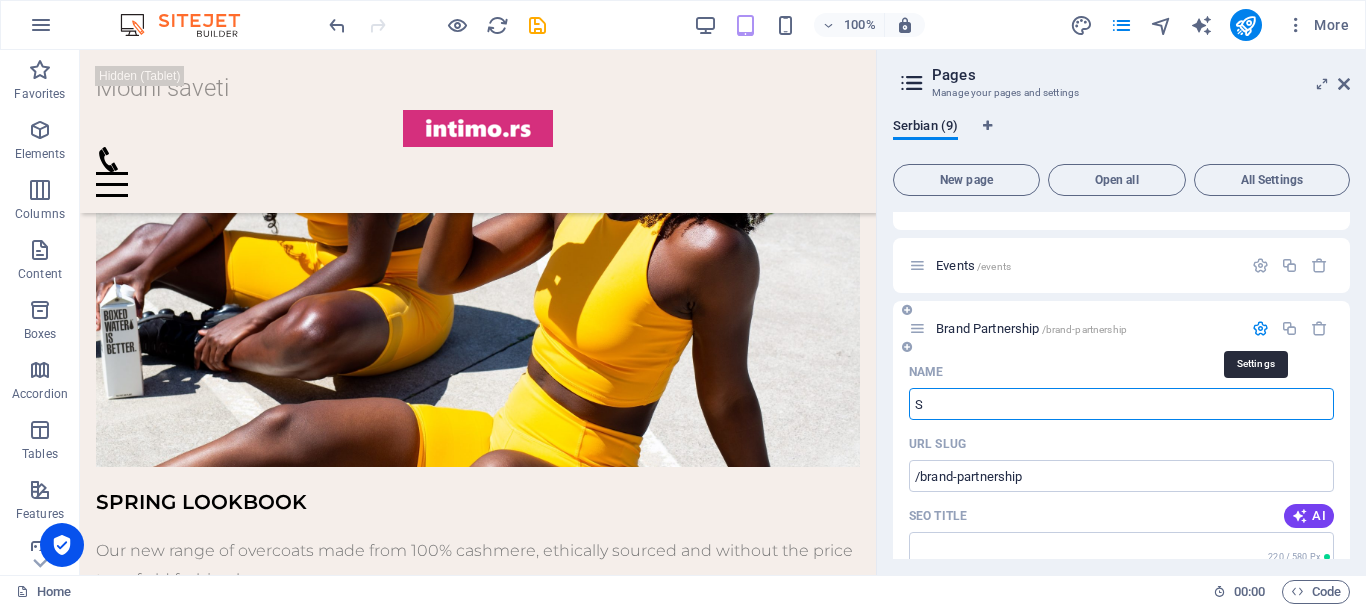 type on "Sa" 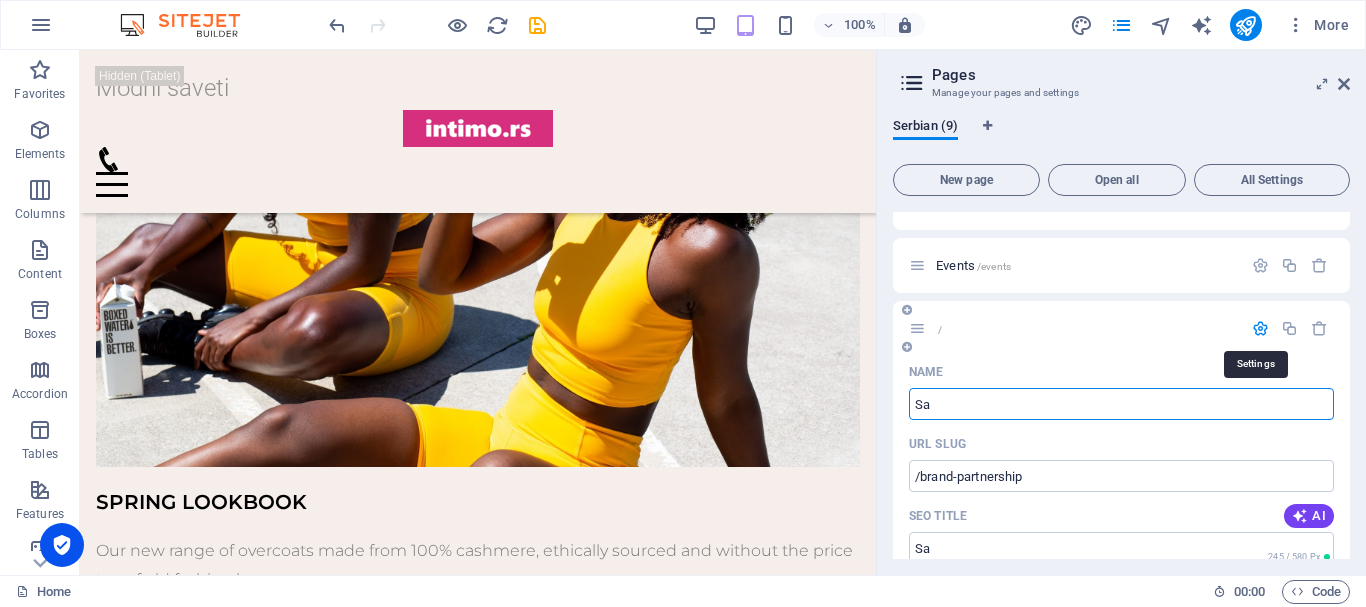type on "/" 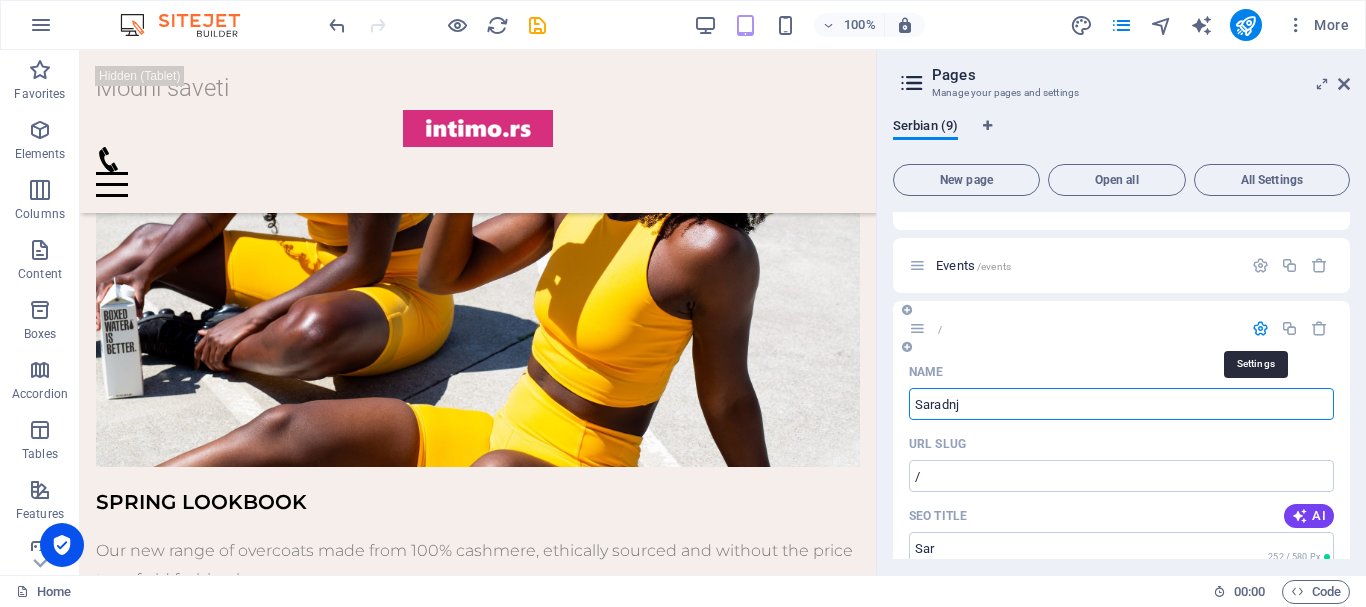 type on "Saradnja" 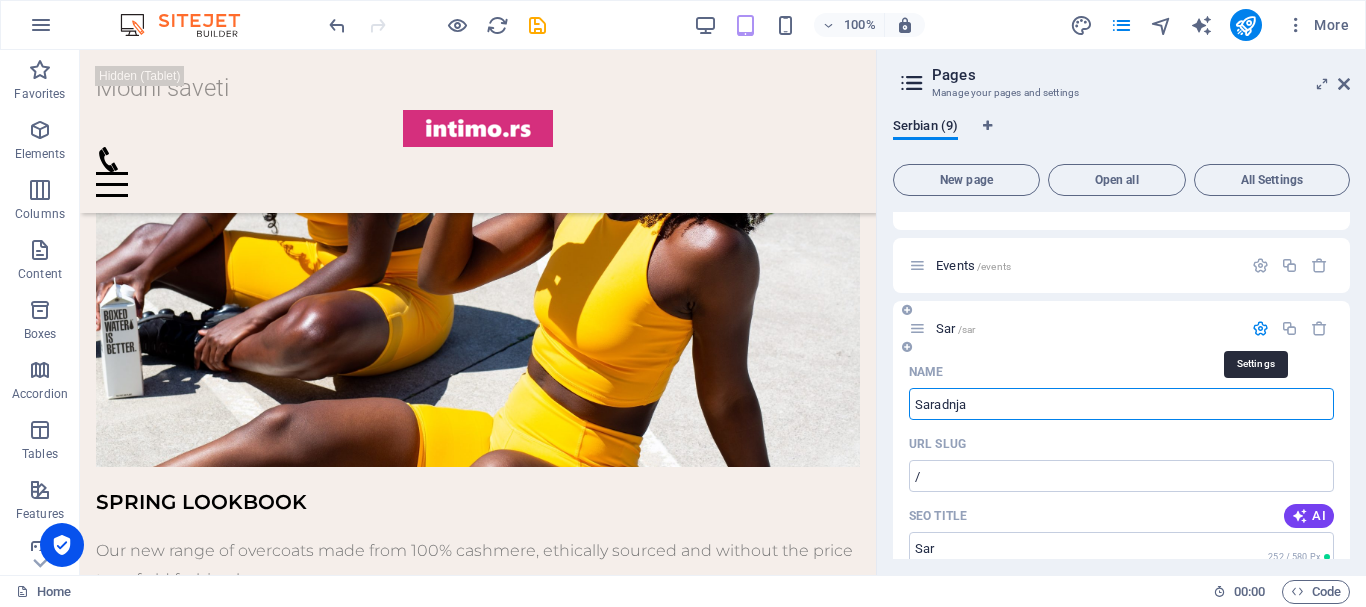 type on "/sar" 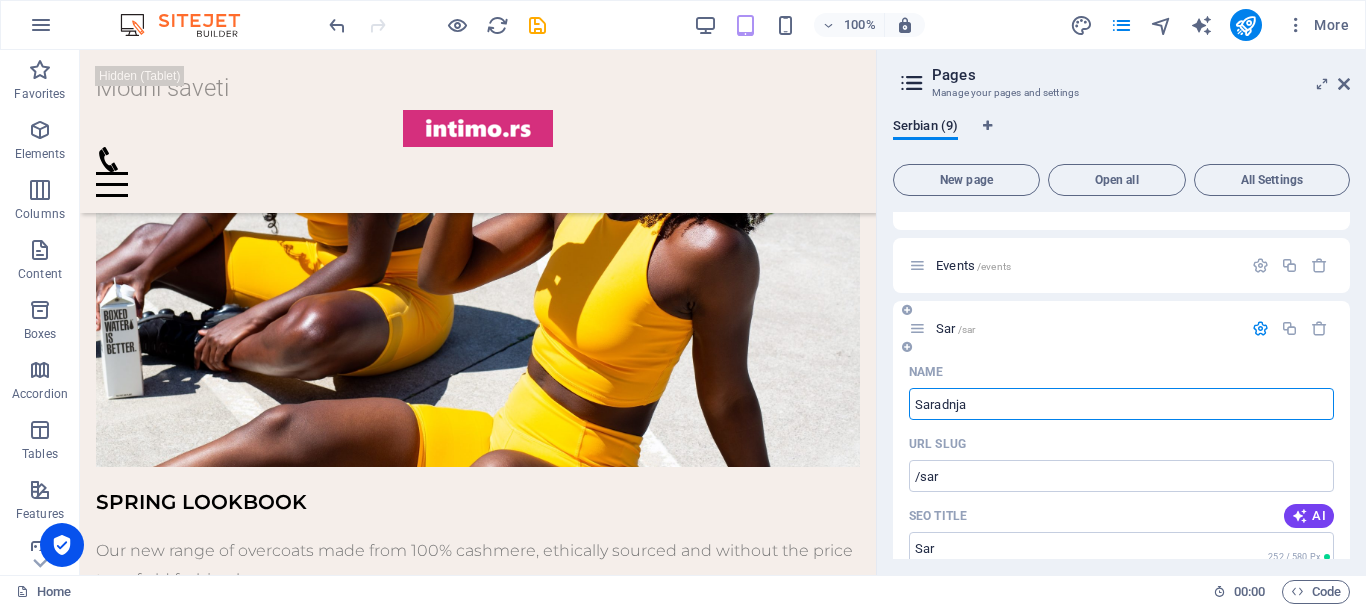 type on "Saradnja" 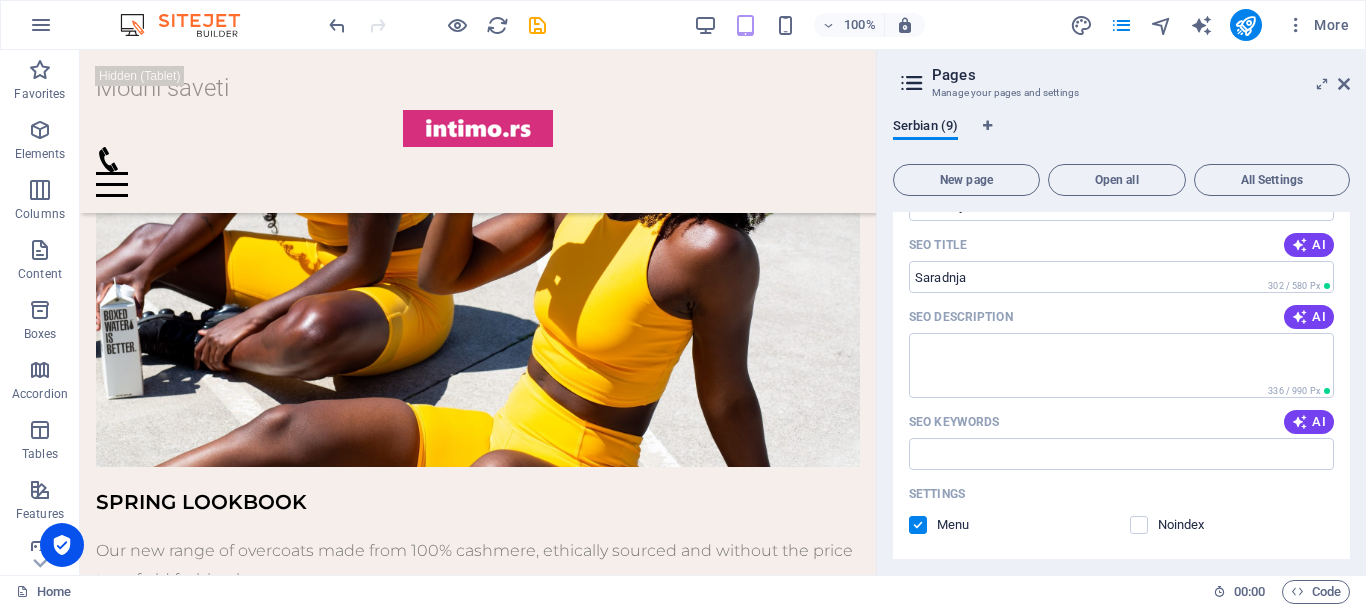 scroll, scrollTop: 400, scrollLeft: 0, axis: vertical 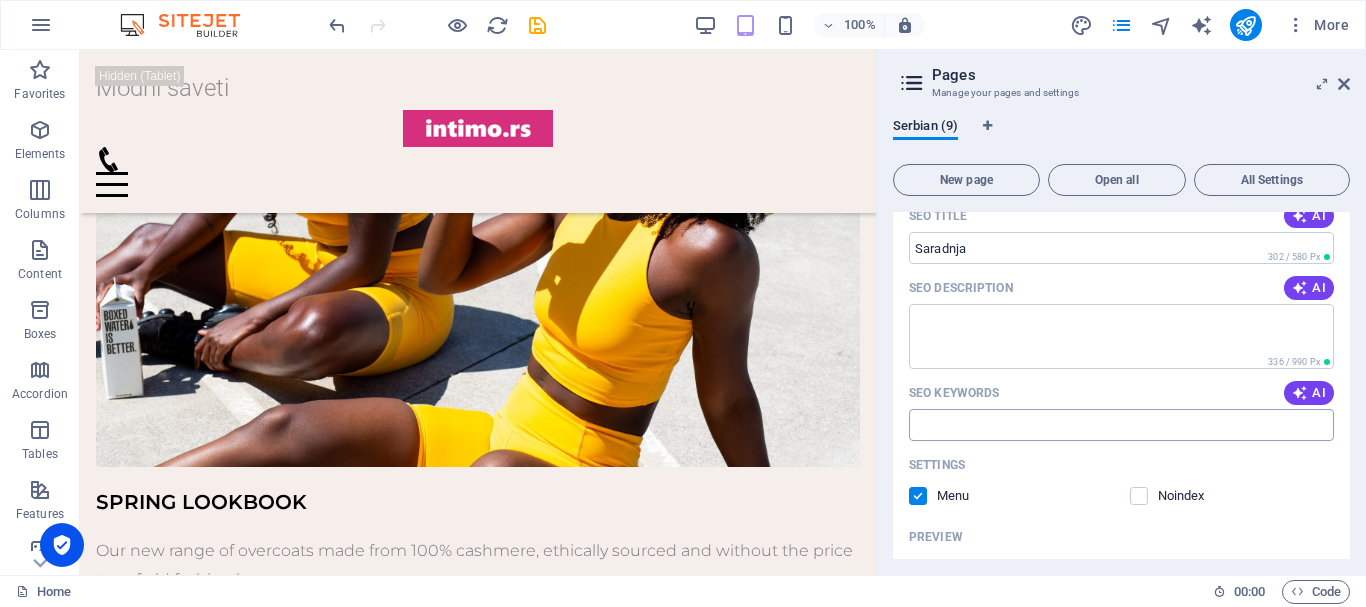 type on "Saradnja" 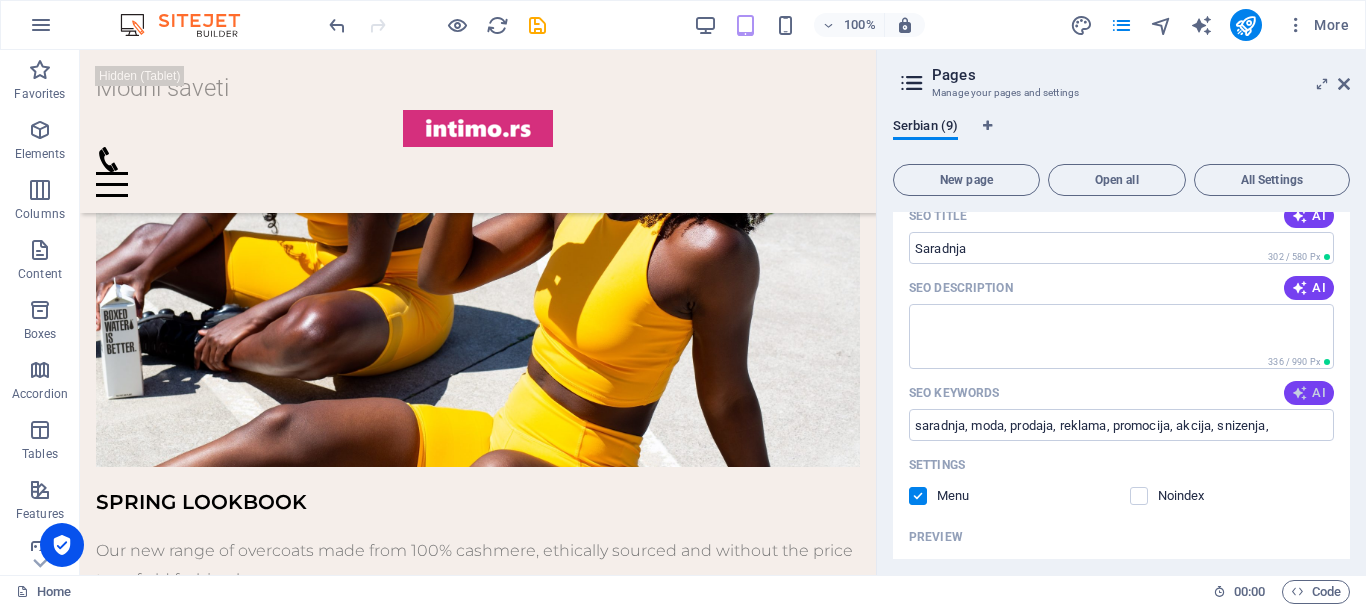 click on "AI" at bounding box center (1309, 393) 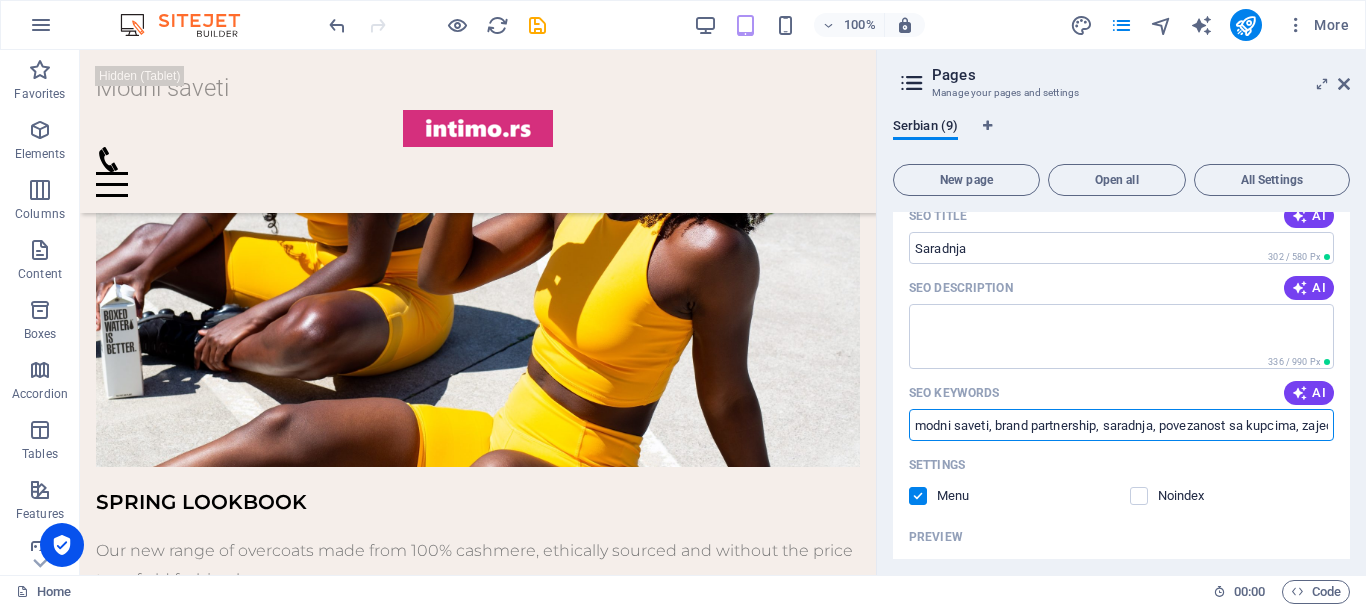 click on "modni saveti, brand partnership, saradnja, povezanost sa kupcima, zajednički radni prostor, tehnološka platforma" at bounding box center (1121, 425) 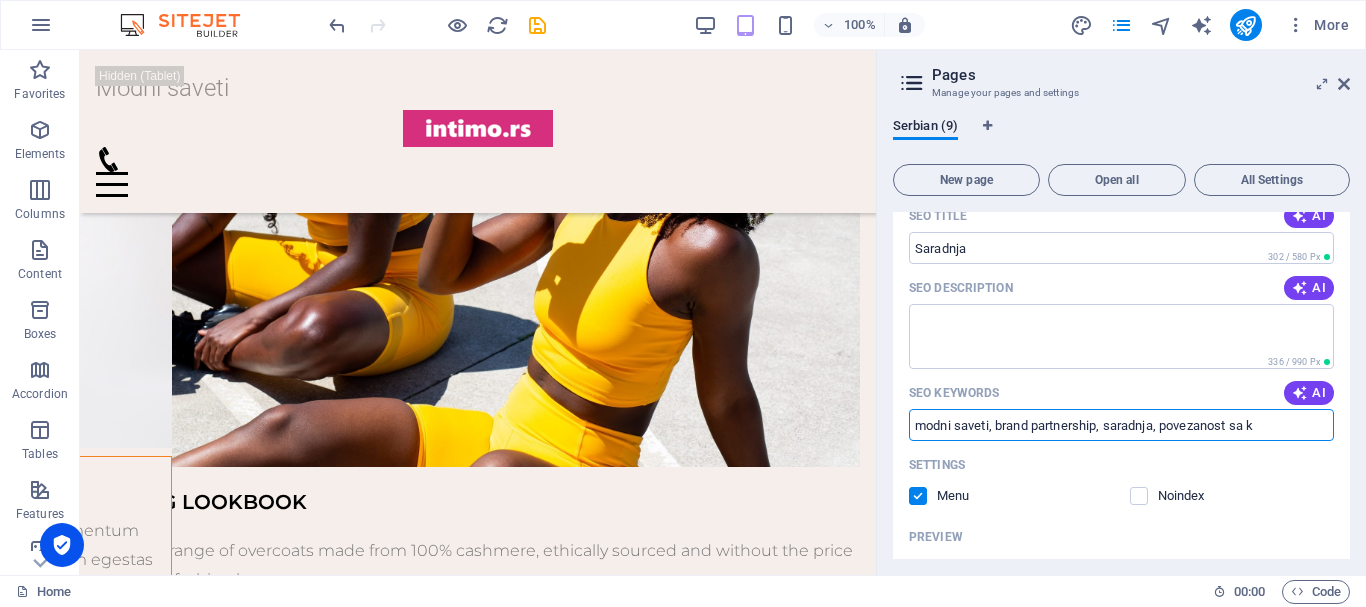 scroll, scrollTop: 0, scrollLeft: 0, axis: both 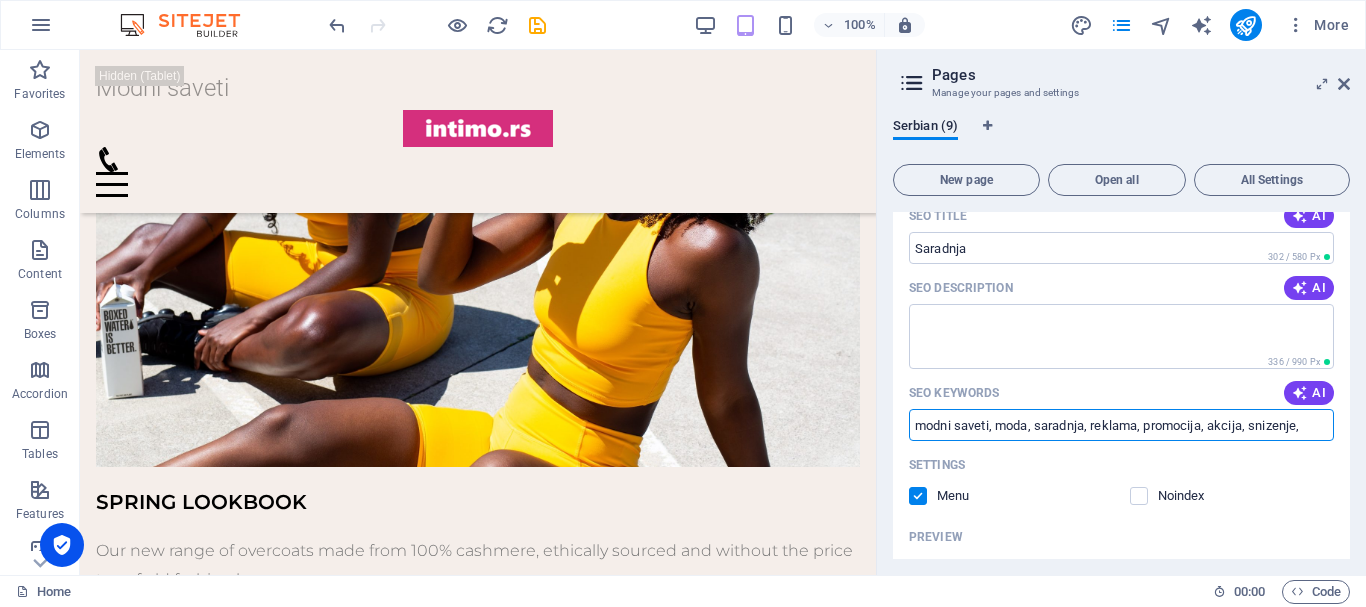type on "modni saveti, moda, saradnja, reklama, promocija, akcija, snizenje," 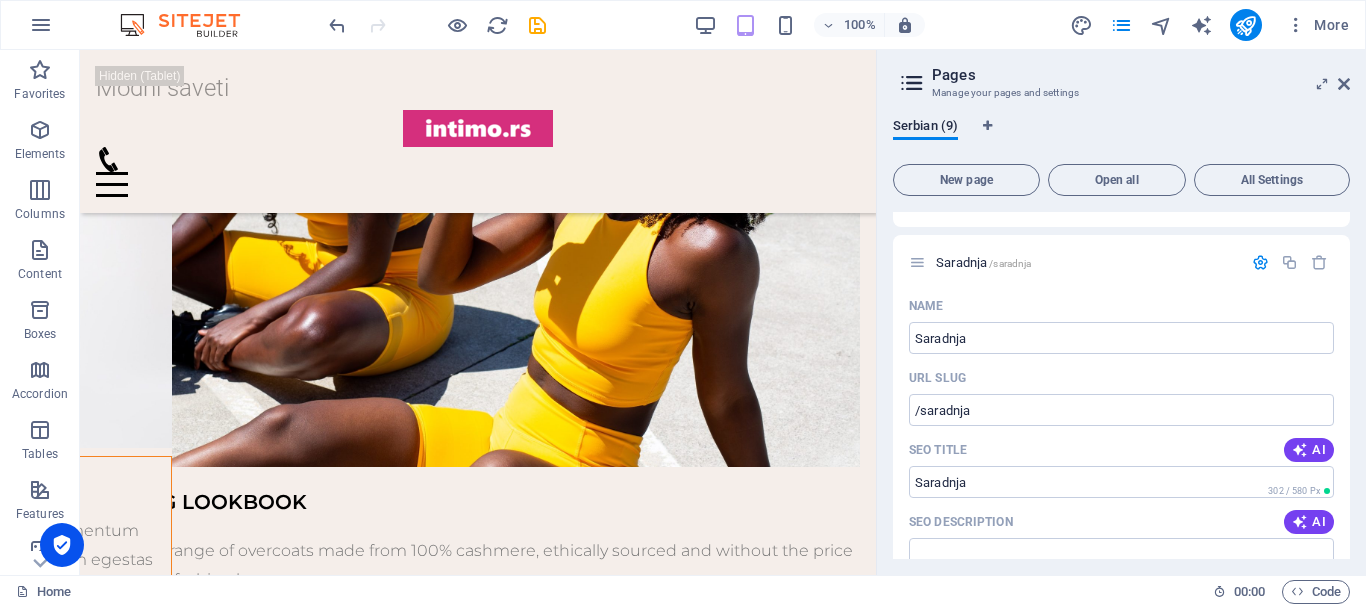 scroll, scrollTop: 213, scrollLeft: 0, axis: vertical 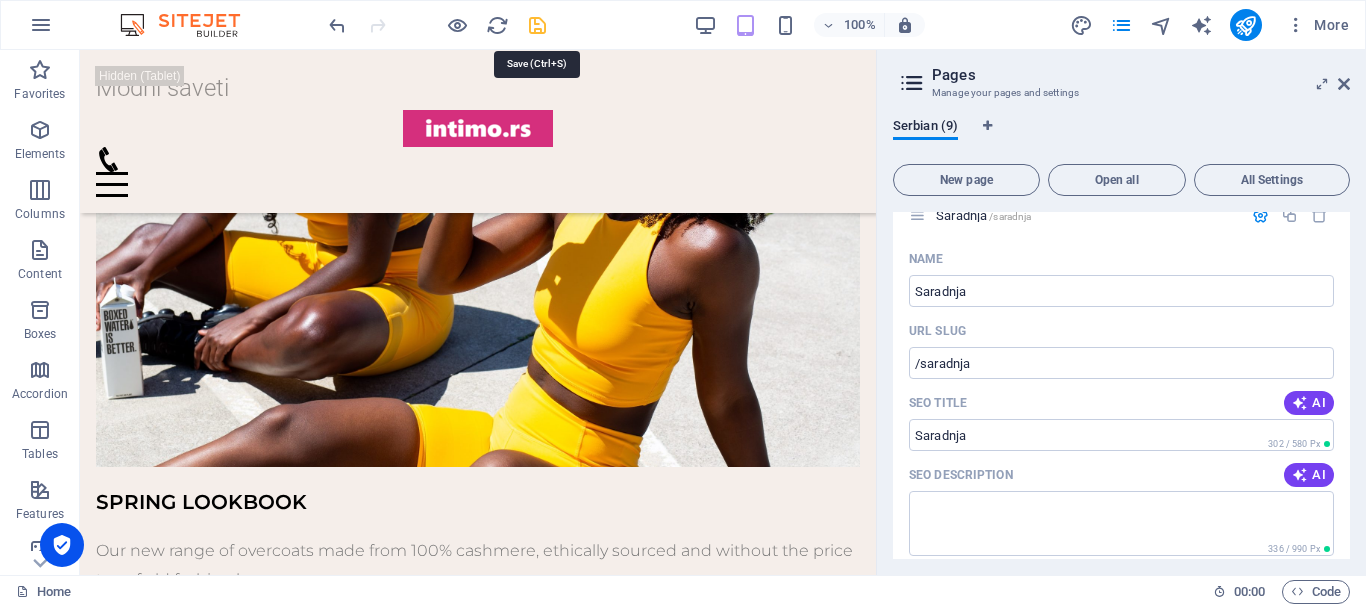 drag, startPoint x: 1017, startPoint y: 306, endPoint x: 542, endPoint y: 27, distance: 550.8775 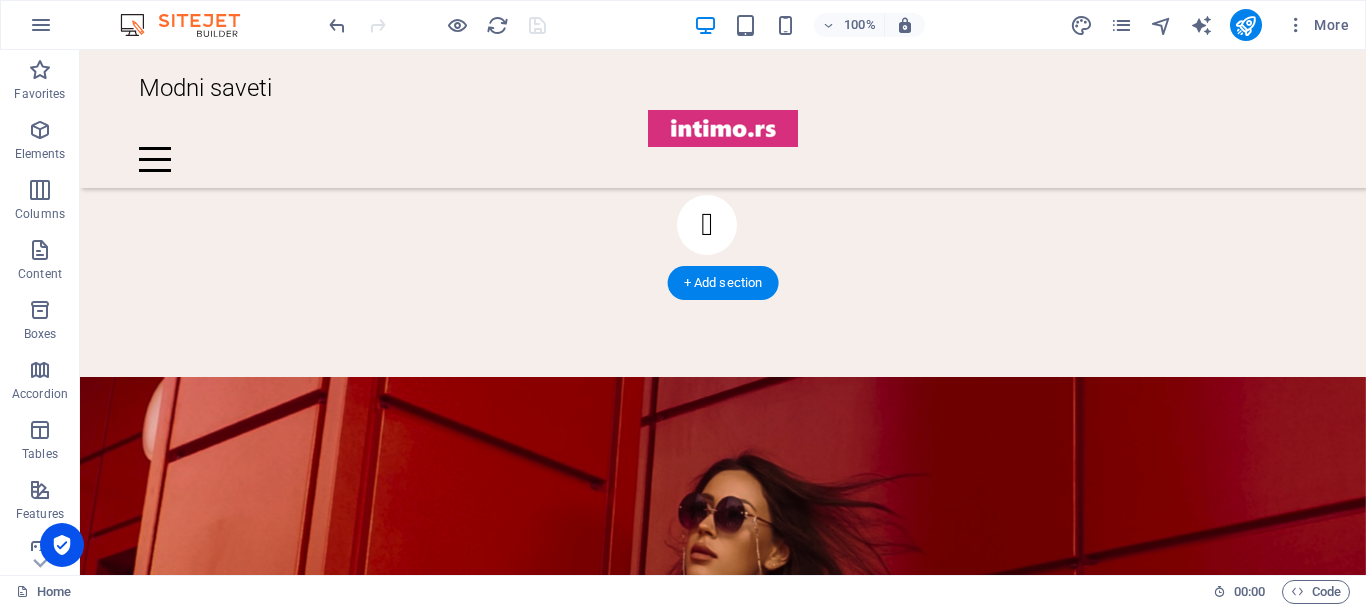 scroll, scrollTop: 0, scrollLeft: 0, axis: both 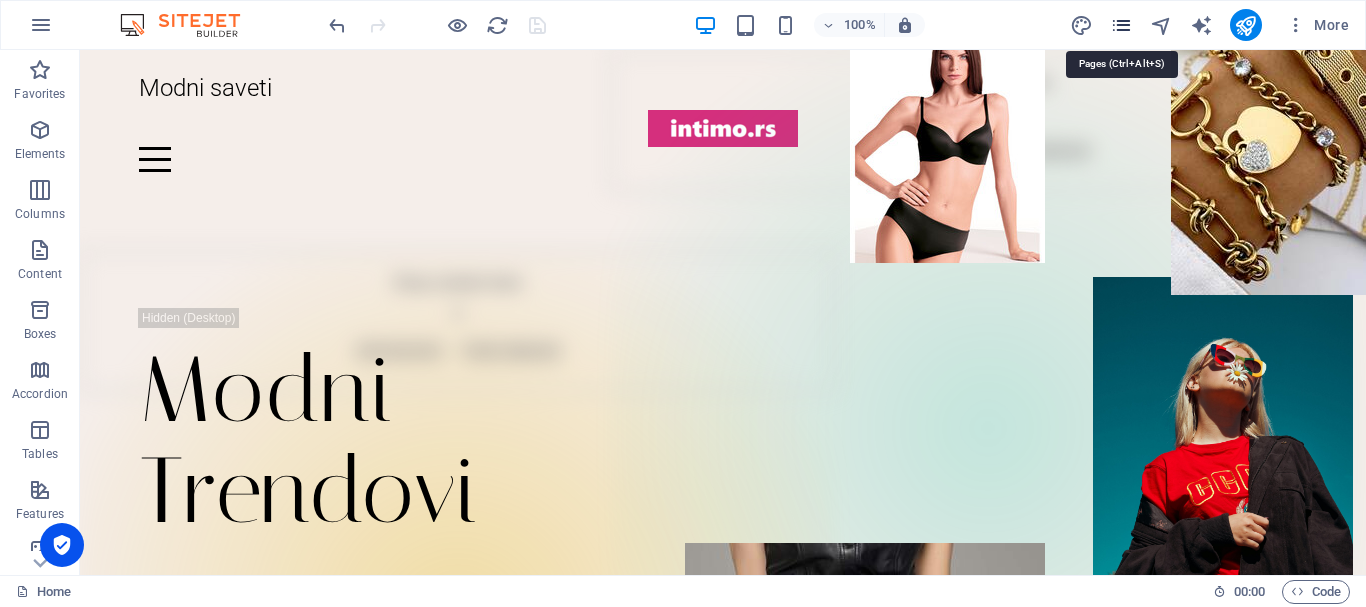 click at bounding box center (1121, 25) 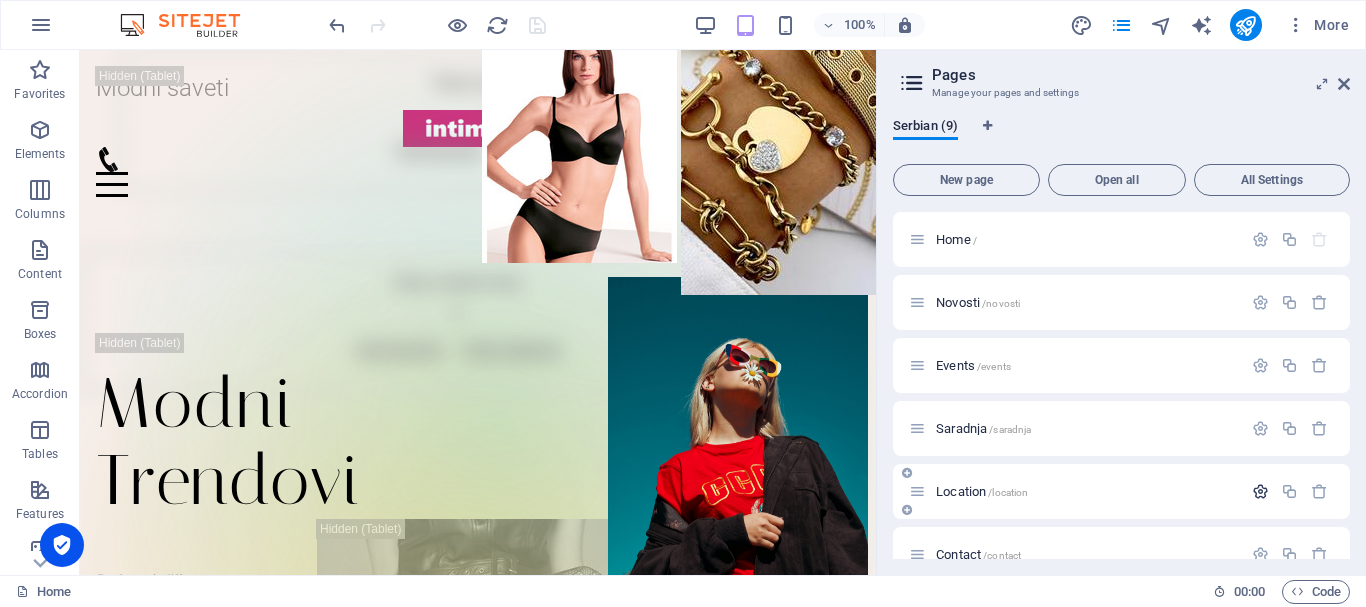 click at bounding box center (1260, 491) 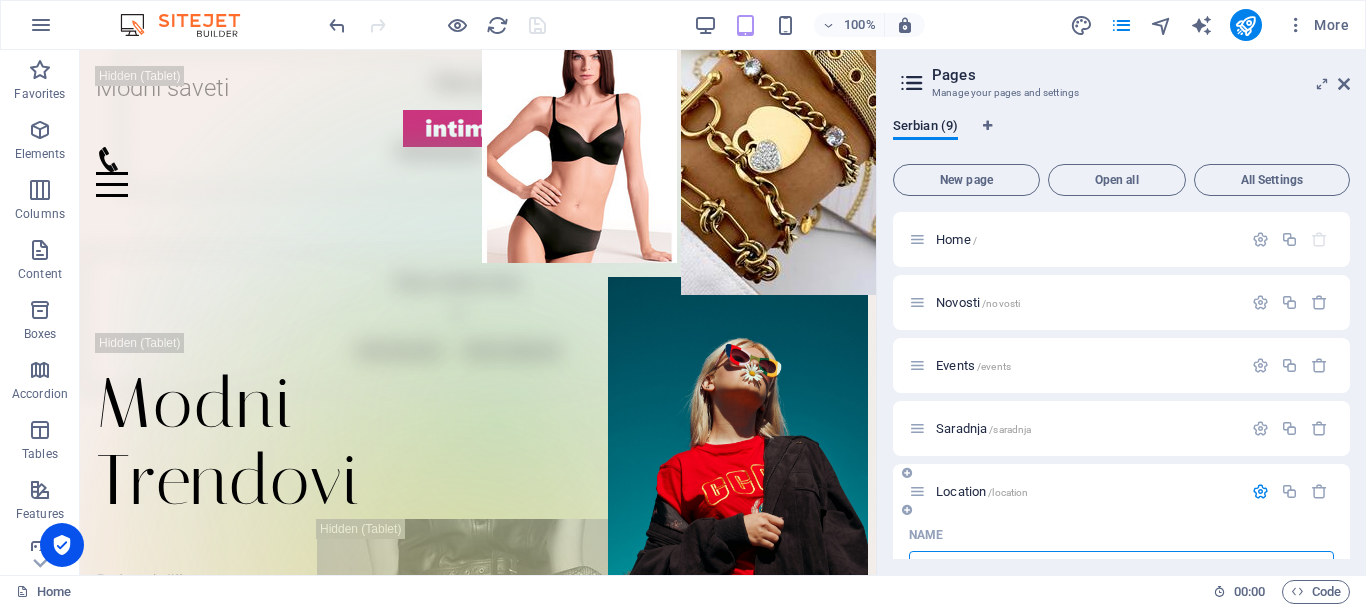 scroll, scrollTop: 124, scrollLeft: 0, axis: vertical 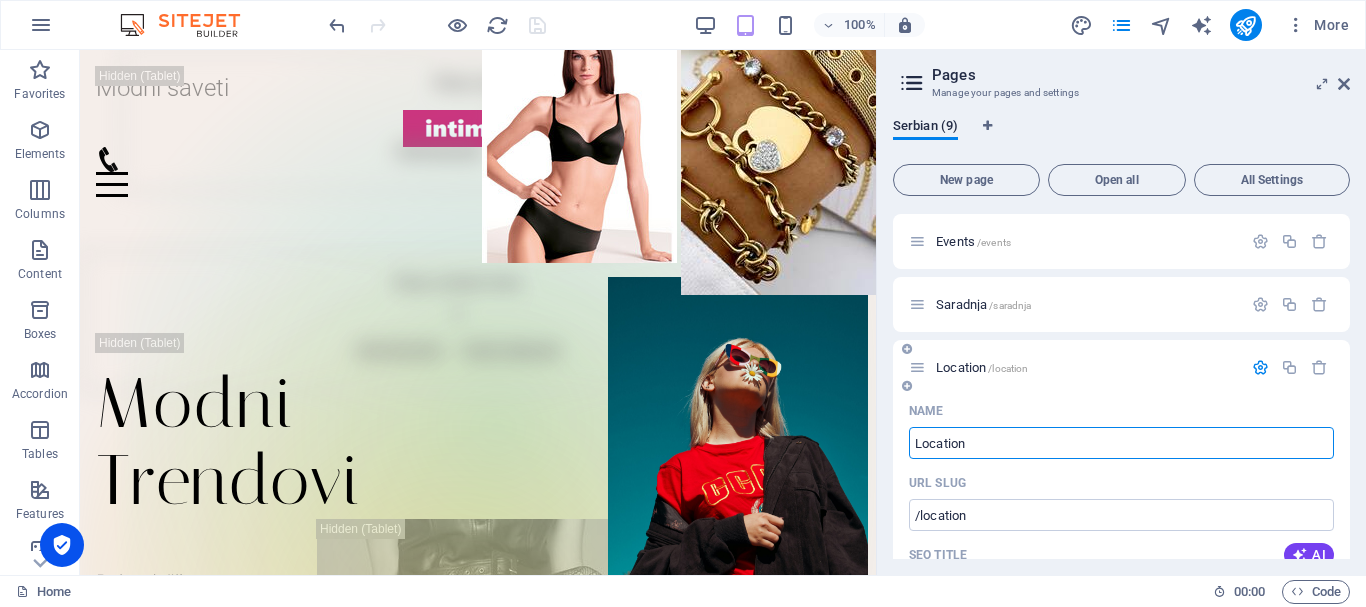 click on "Location" at bounding box center [1121, 443] 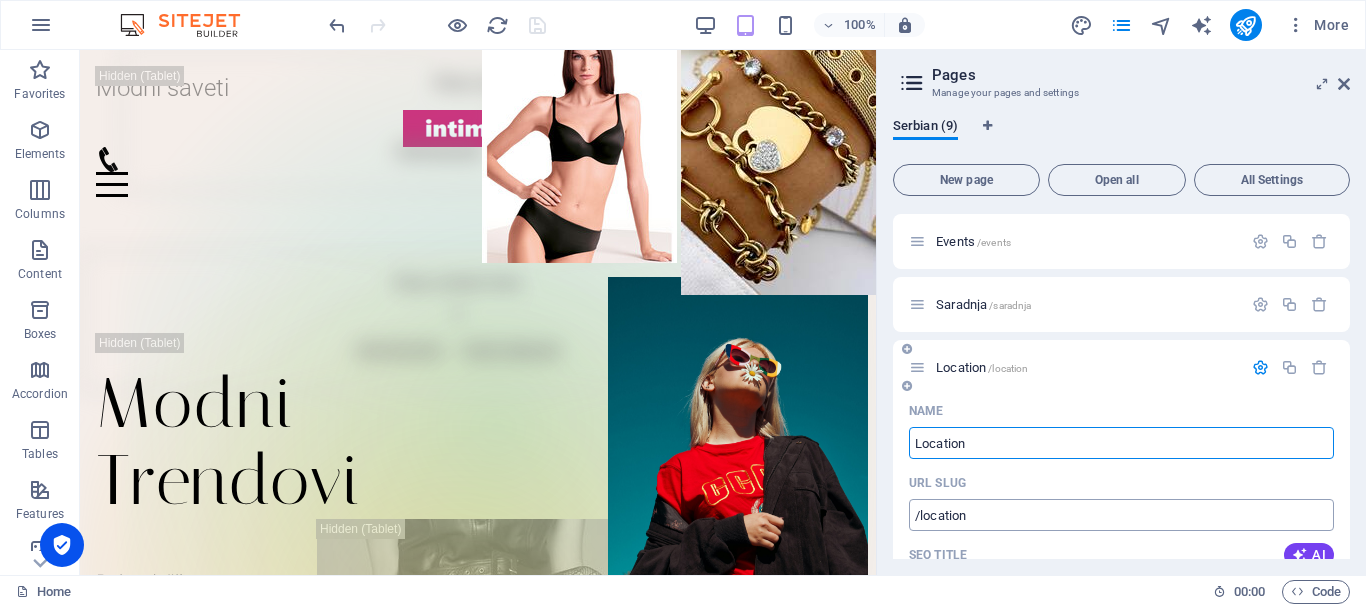 scroll, scrollTop: 224, scrollLeft: 0, axis: vertical 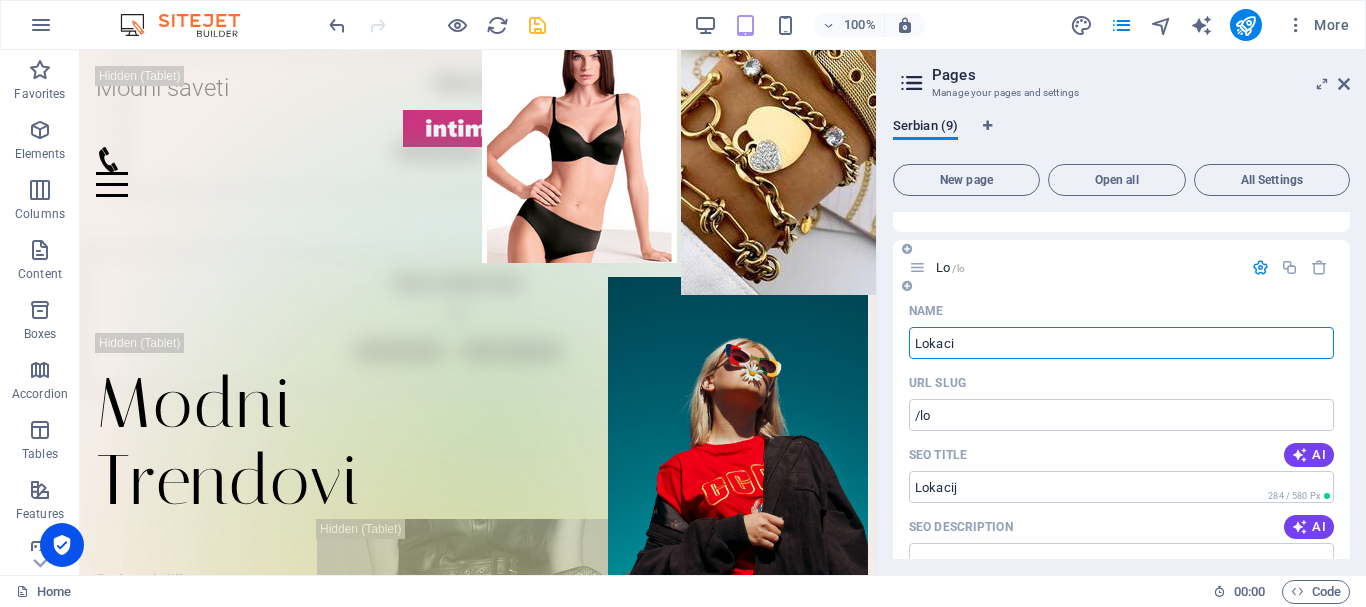 type on "Lokacij" 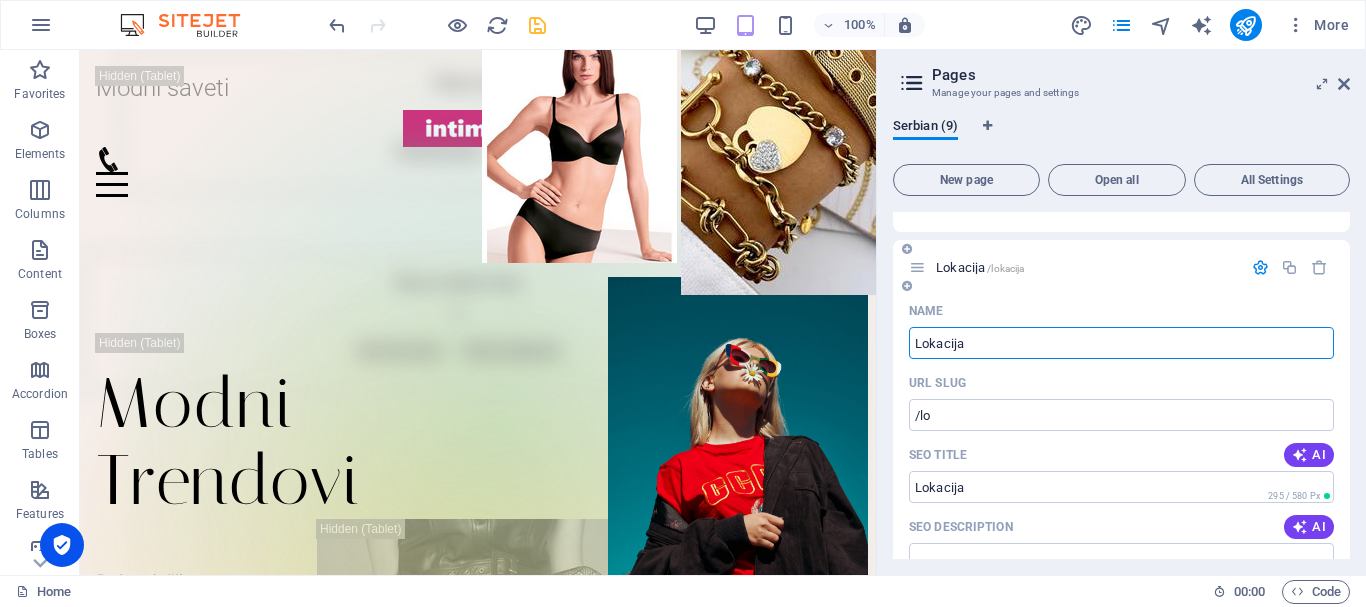 type on "Lokacija" 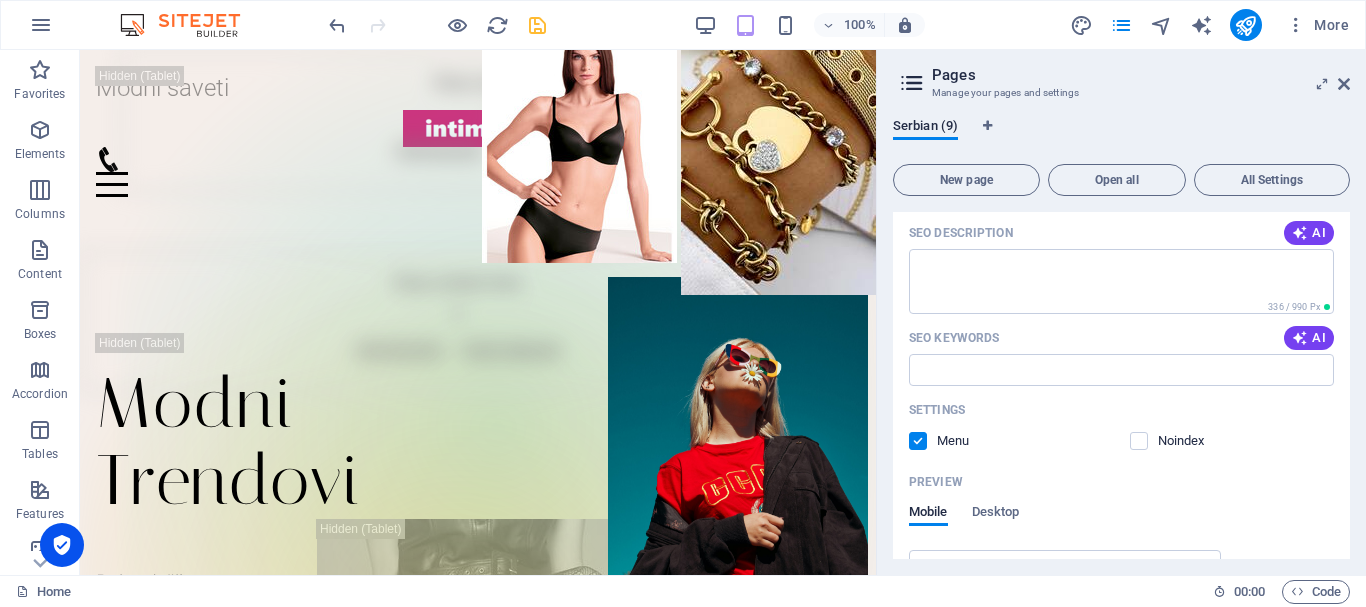 scroll, scrollTop: 524, scrollLeft: 0, axis: vertical 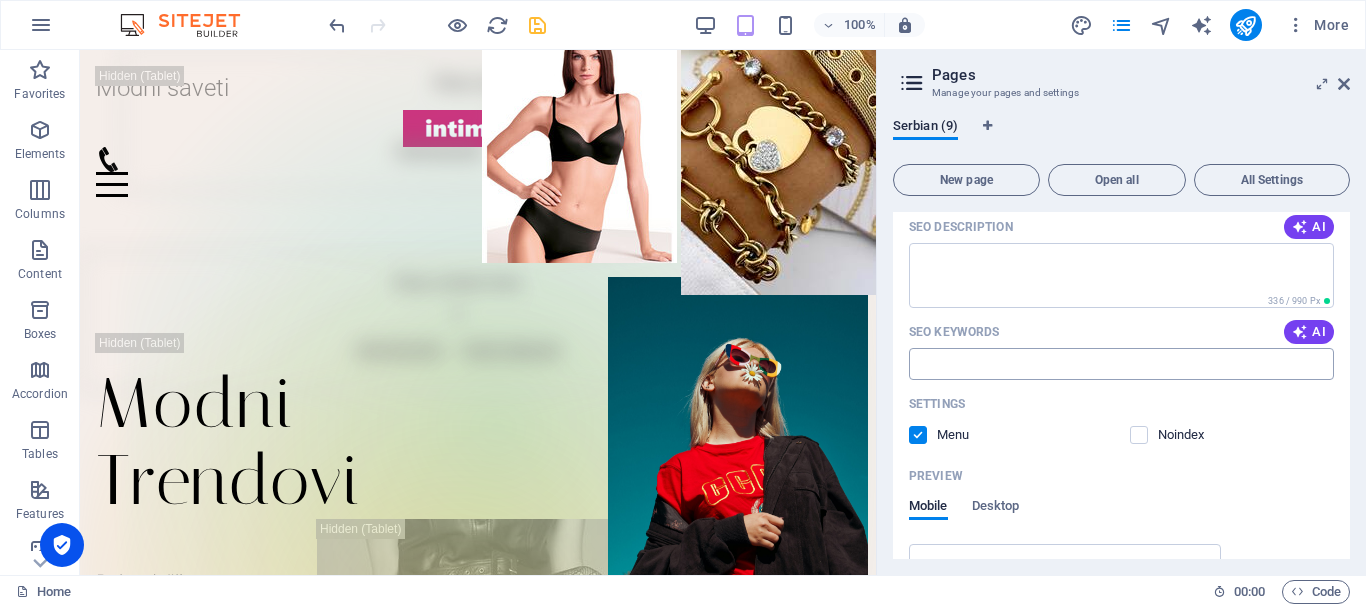 type on "Lokacija" 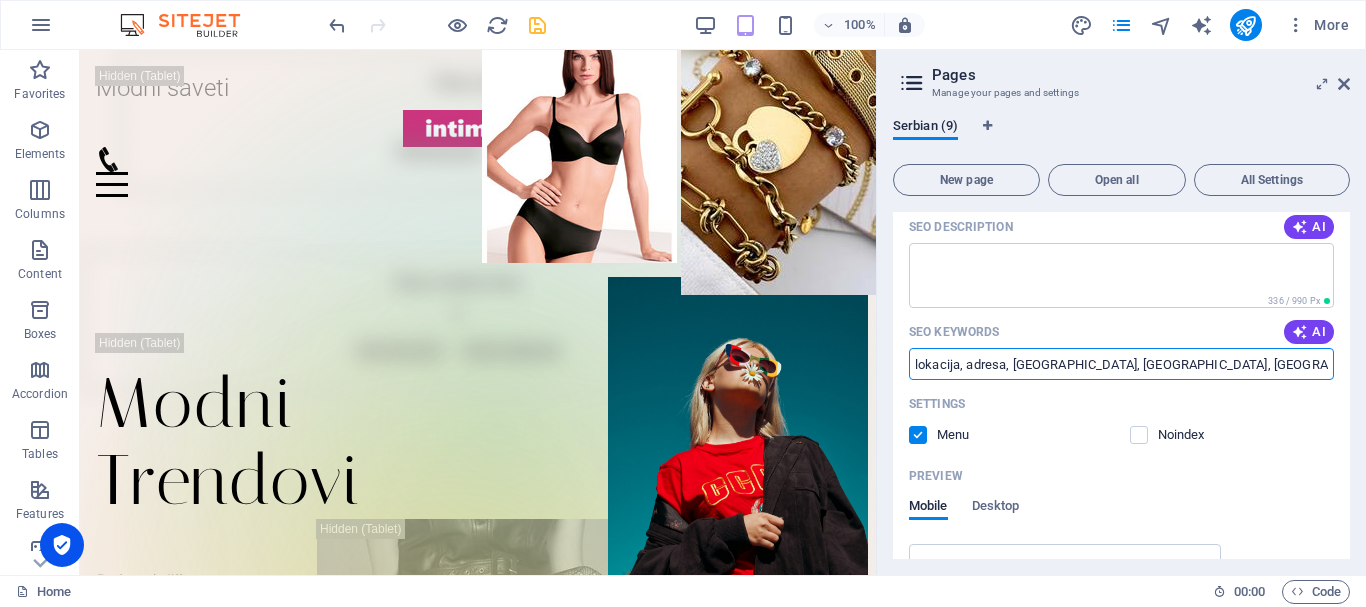 type on "lokacija, adresa, beograd, srbija, radnja, battini, ves i carape" 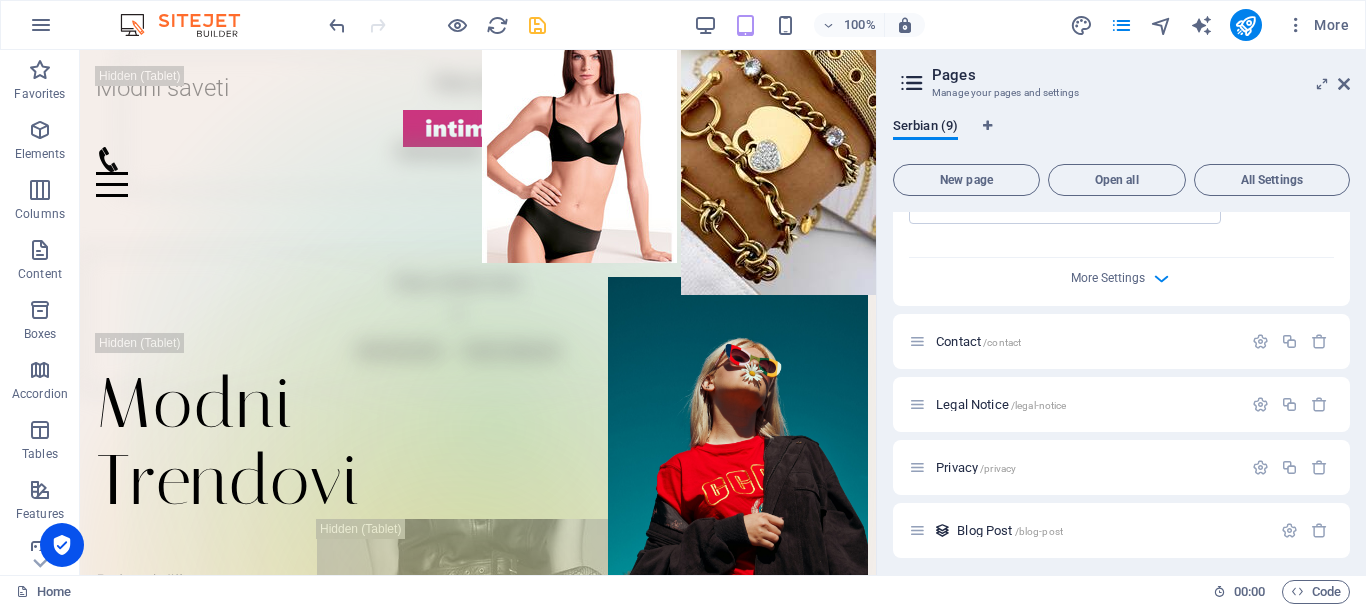scroll, scrollTop: 1013, scrollLeft: 0, axis: vertical 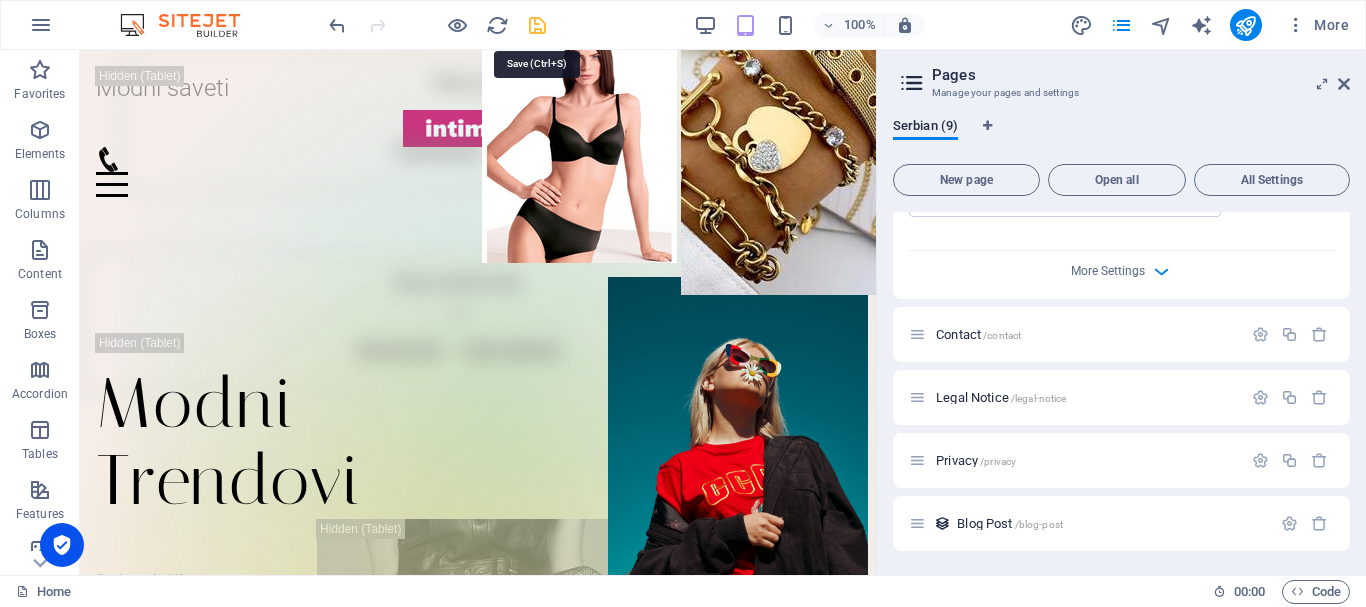 click at bounding box center (537, 25) 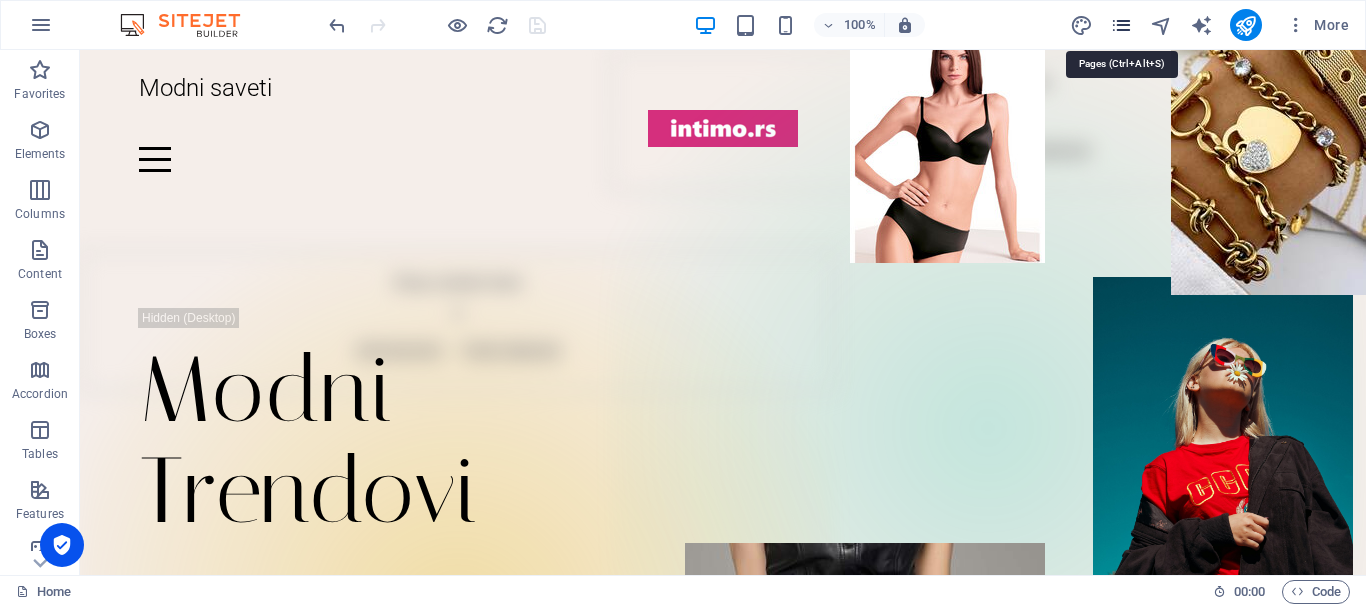 click at bounding box center (1121, 25) 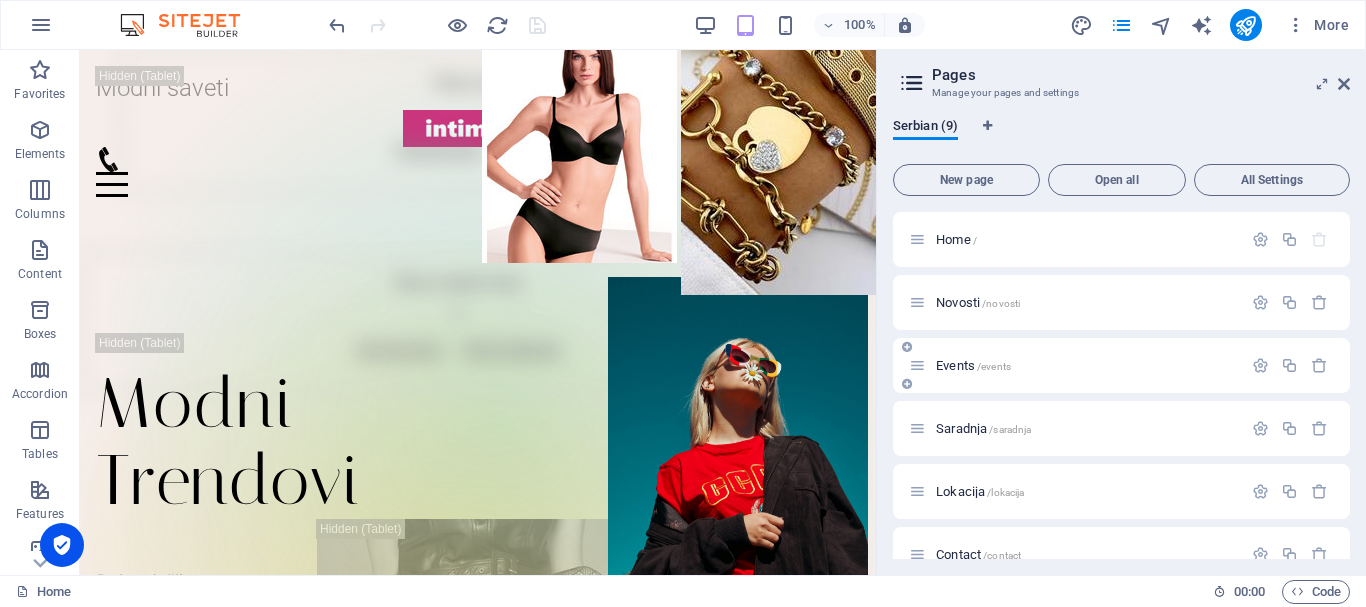 scroll, scrollTop: 100, scrollLeft: 0, axis: vertical 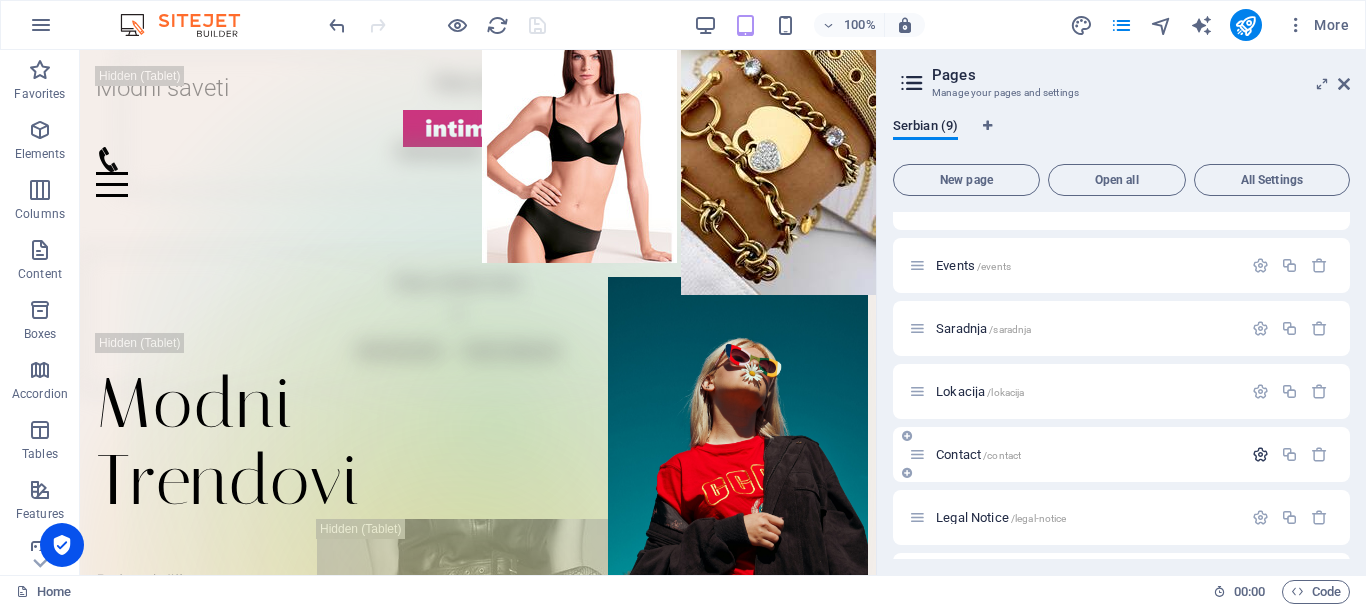 click at bounding box center [1260, 454] 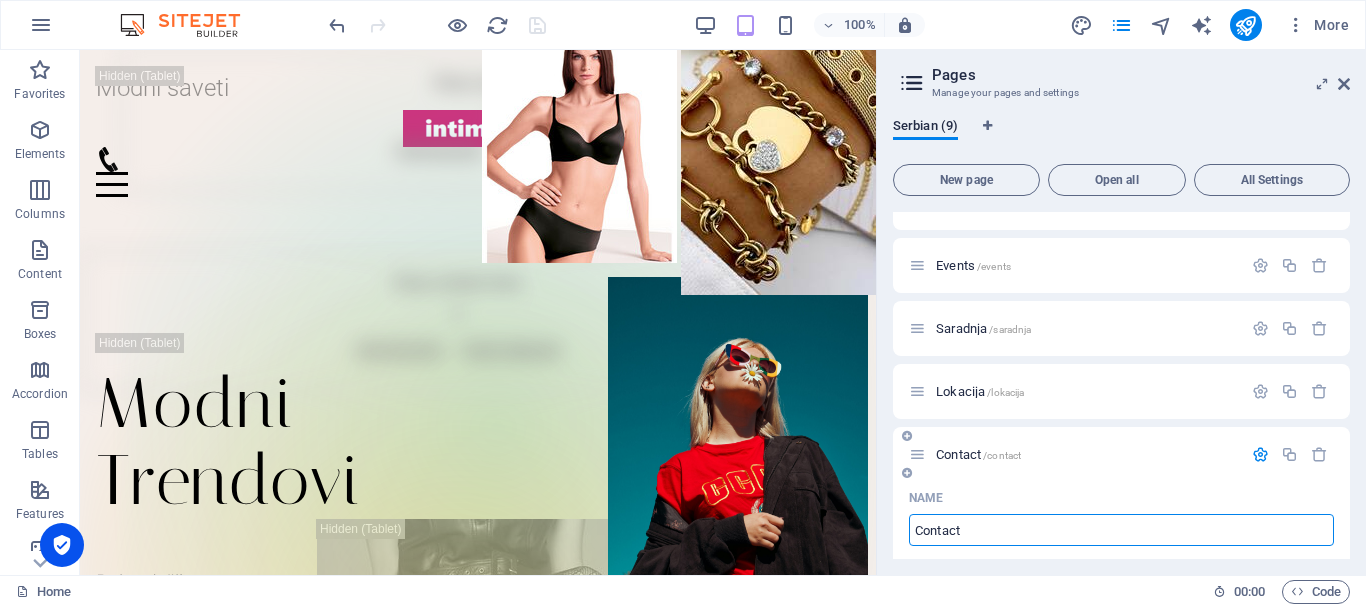 drag, startPoint x: 972, startPoint y: 530, endPoint x: 912, endPoint y: 518, distance: 61.188232 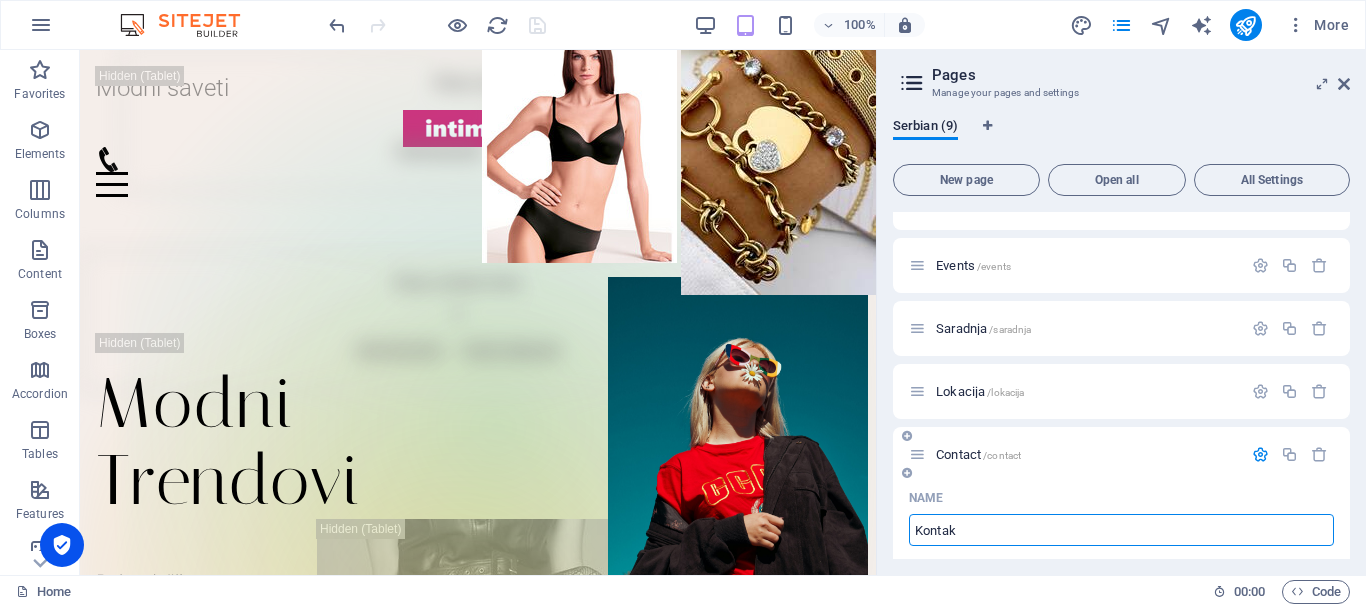 type on "Kontakt" 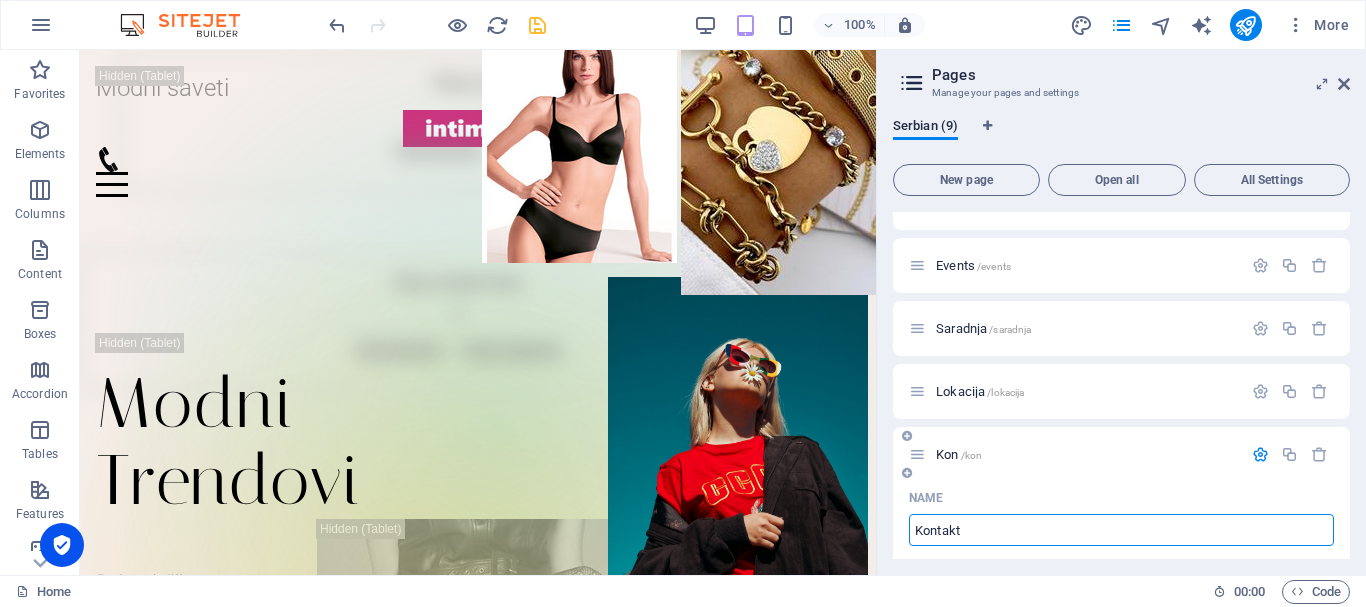 type on "/kon" 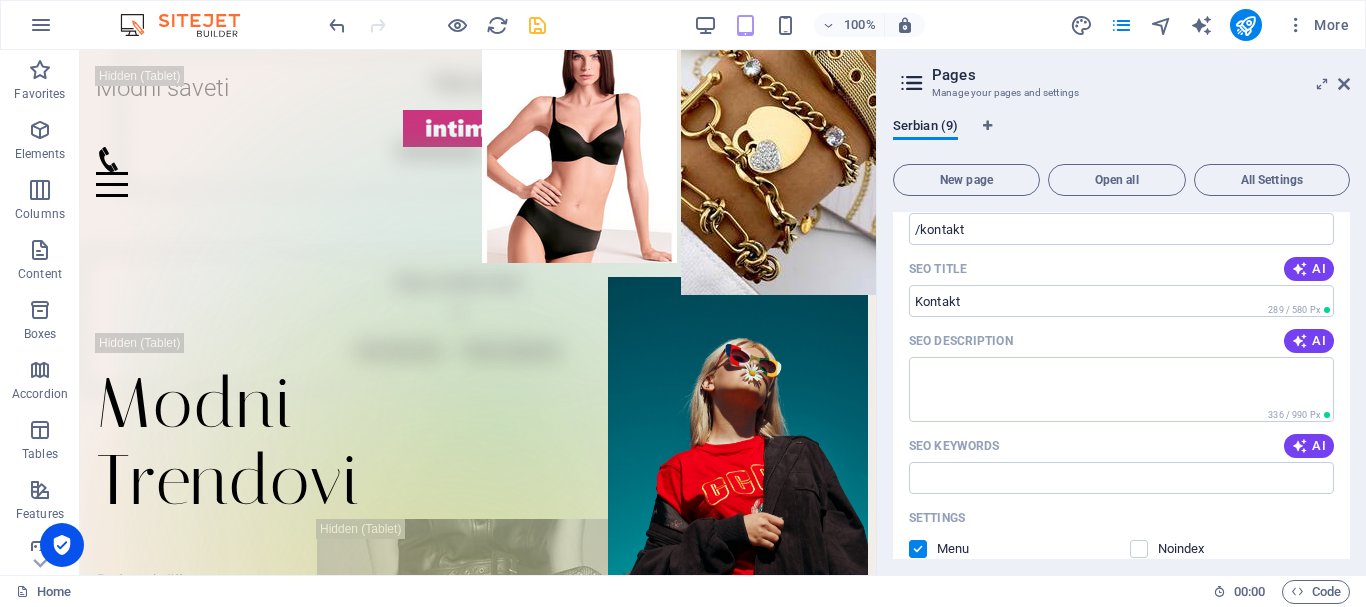 scroll, scrollTop: 500, scrollLeft: 0, axis: vertical 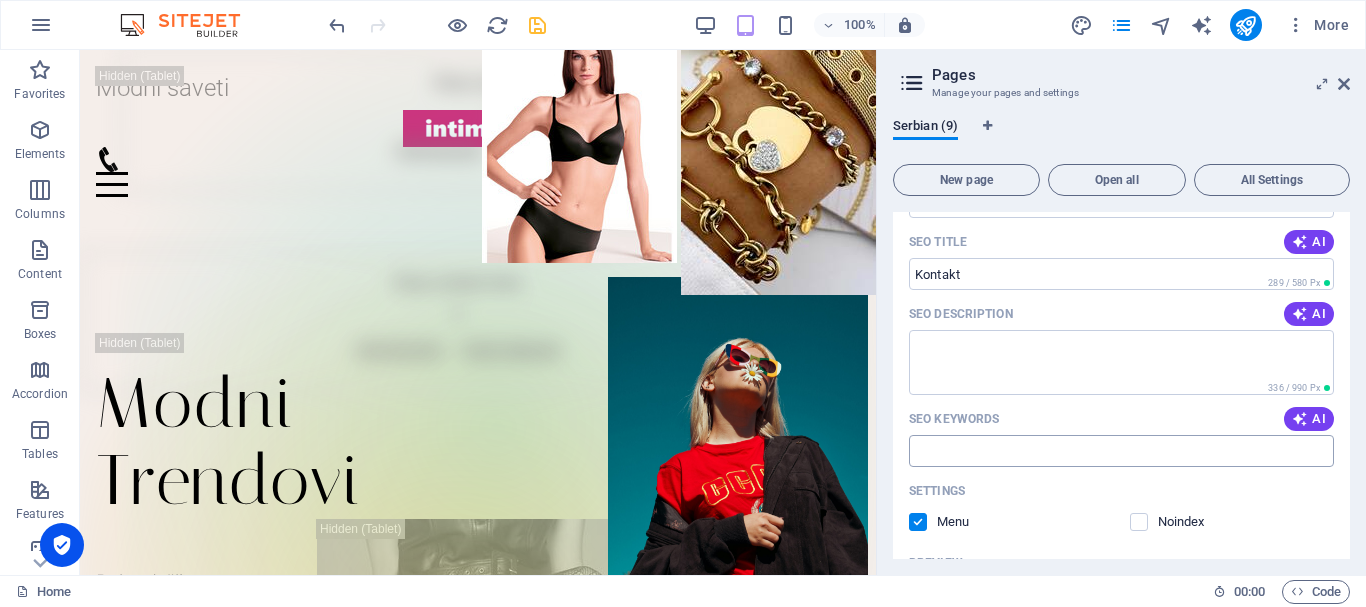 type on "Kontakt" 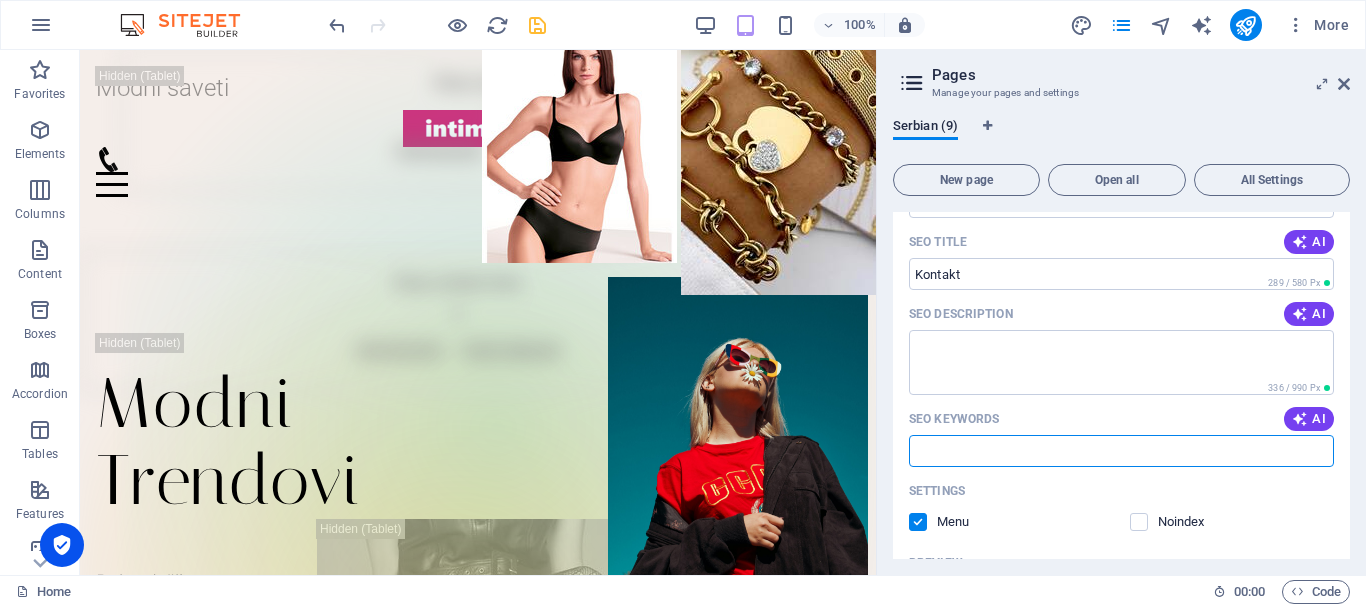 click on "SEO Keywords" at bounding box center (1121, 451) 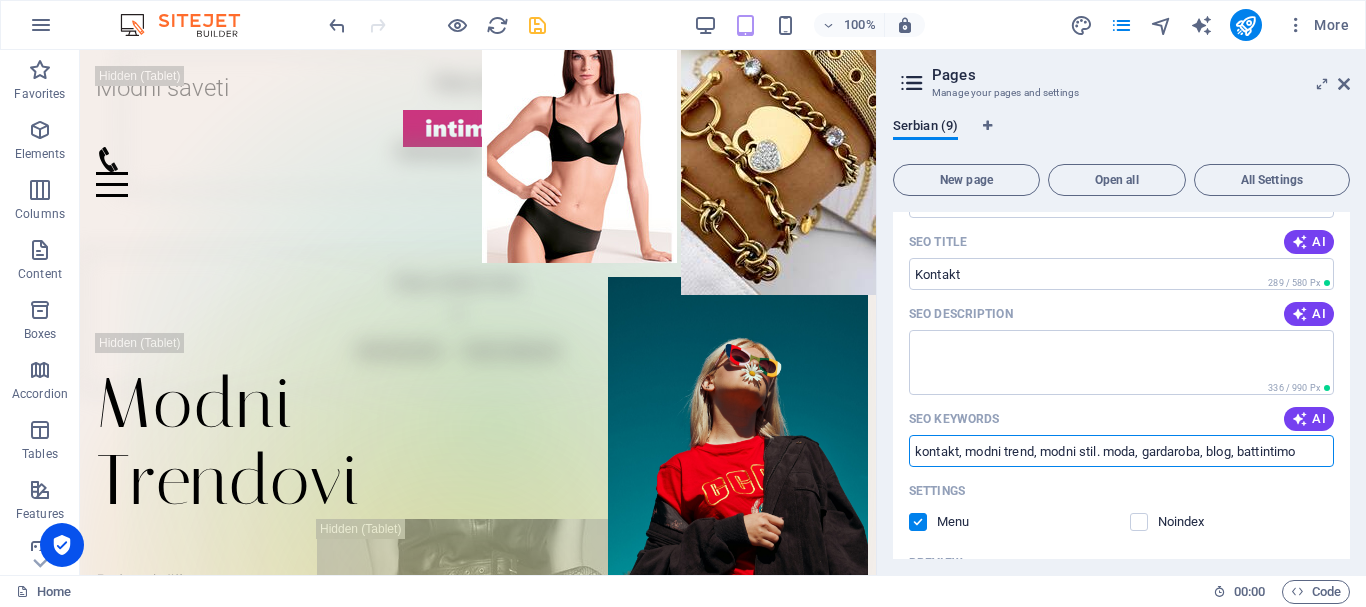 click on "kontakt, modni trend, modni stil. moda, gardaroba, blog, battintimo" at bounding box center [1121, 451] 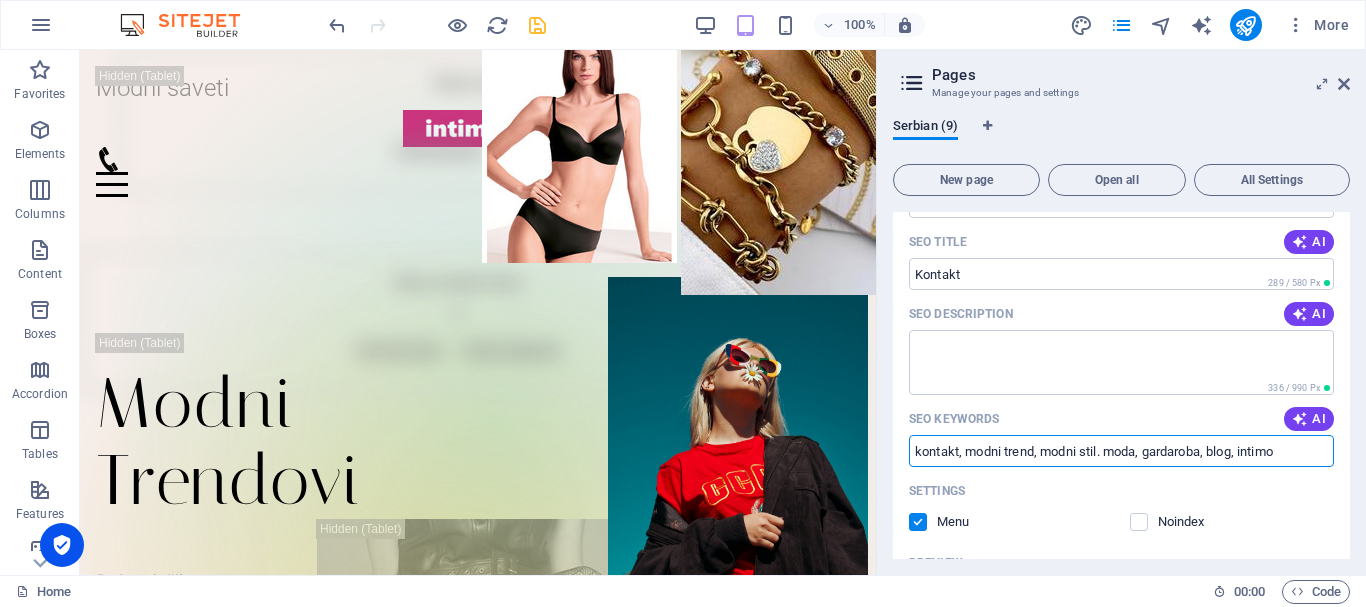 type on "kontakt, modni trend, modni stil. moda, gardaroba, blog, intimo" 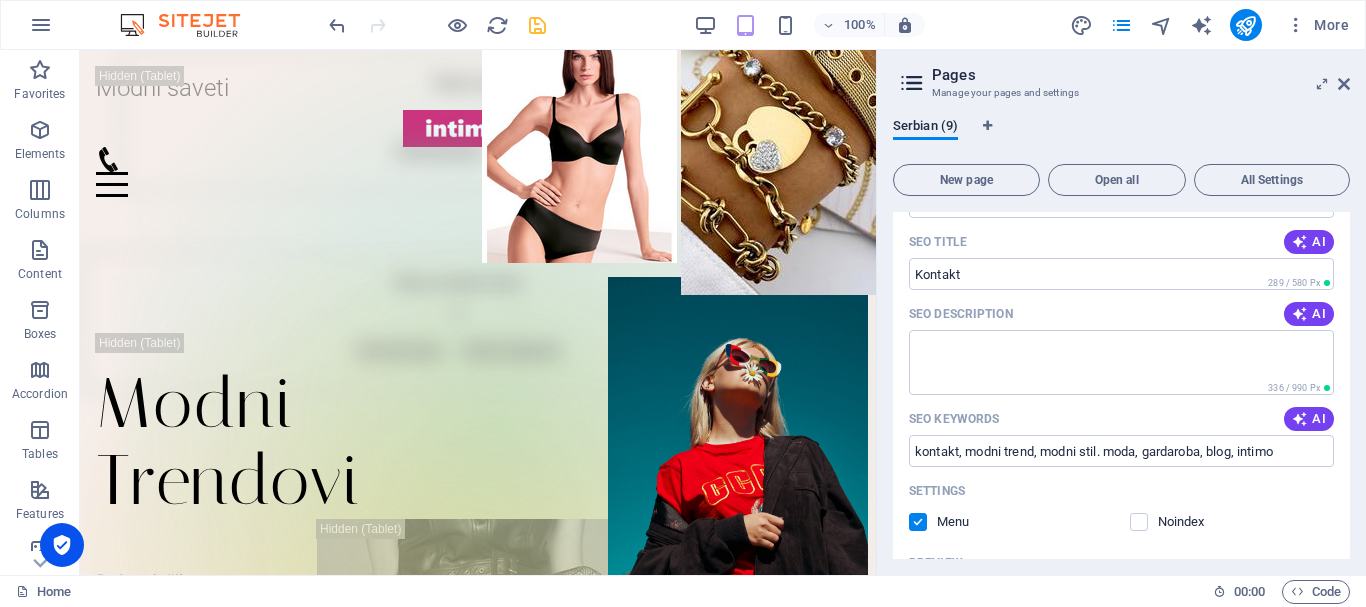 click on "Noindex" at bounding box center (1232, 522) 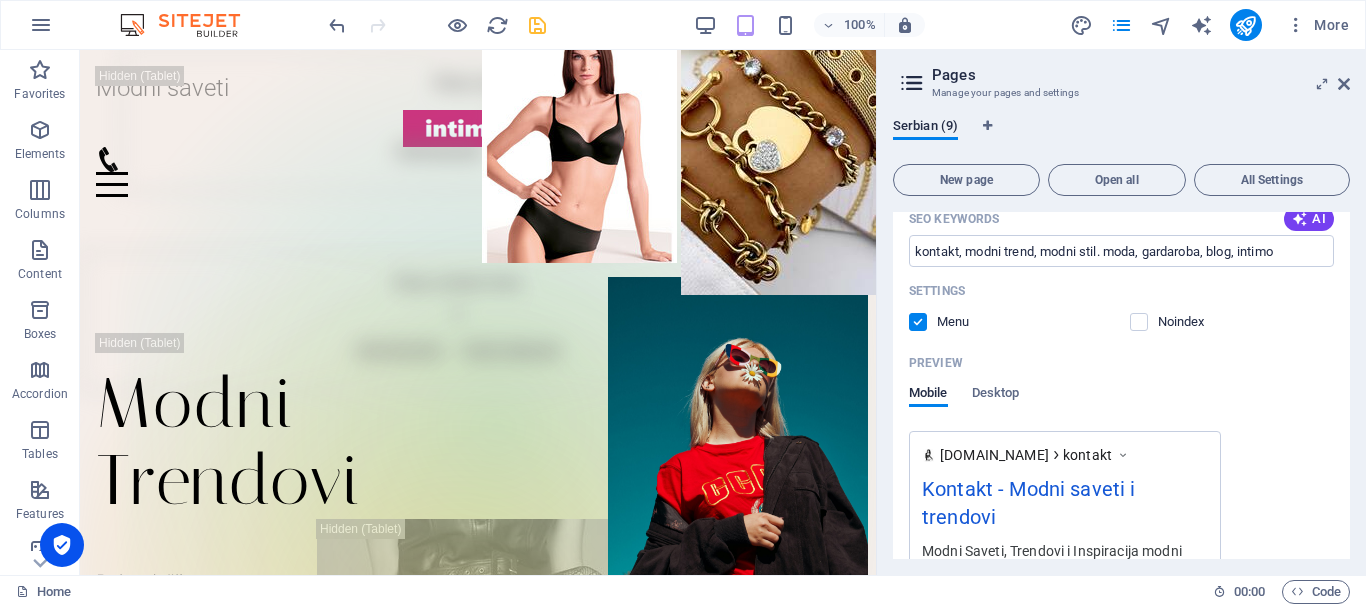 scroll, scrollTop: 800, scrollLeft: 0, axis: vertical 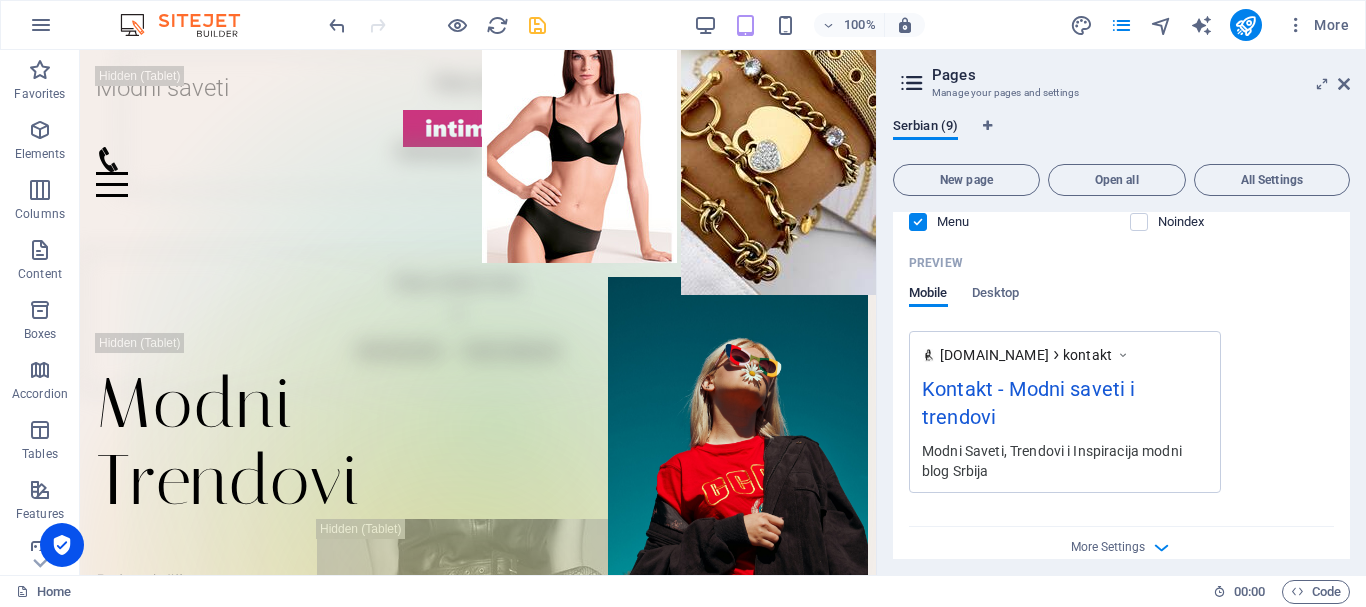 click at bounding box center [537, 25] 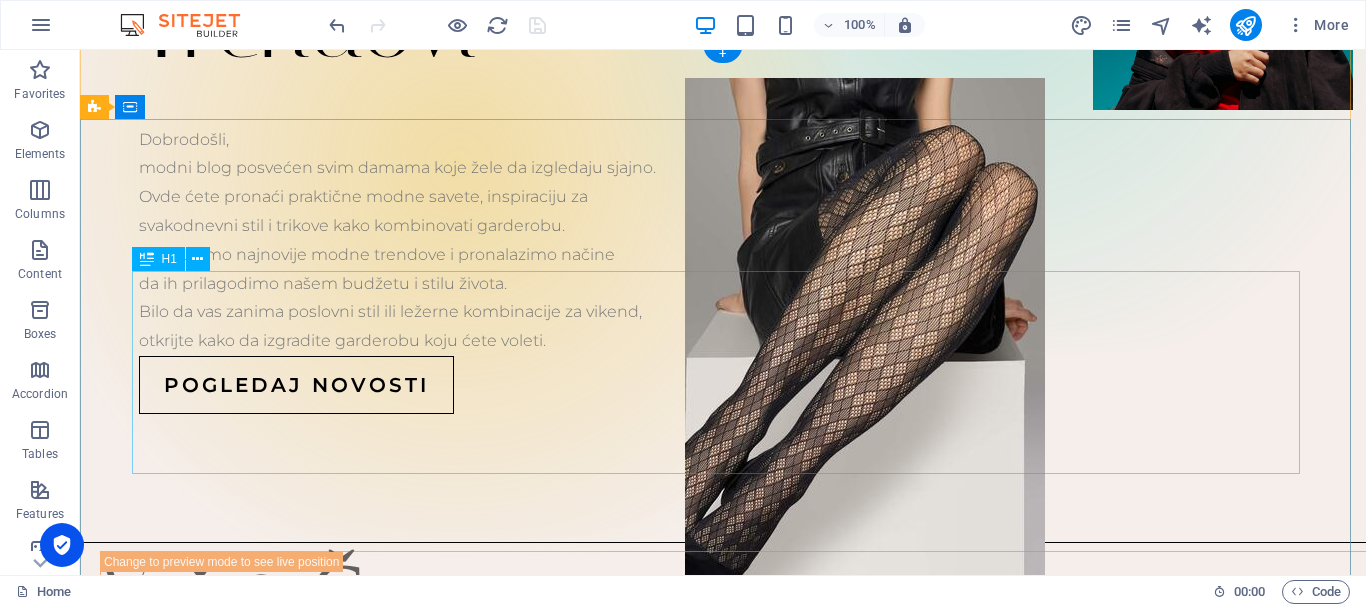 scroll, scrollTop: 0, scrollLeft: 0, axis: both 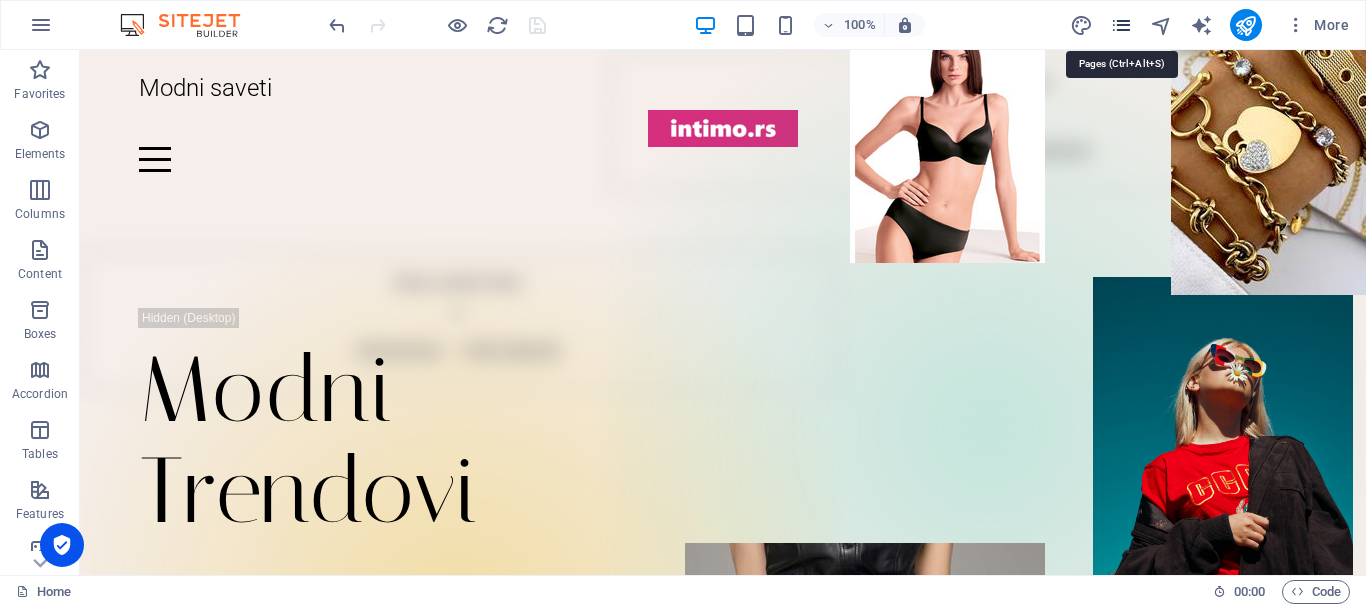 click at bounding box center [1121, 25] 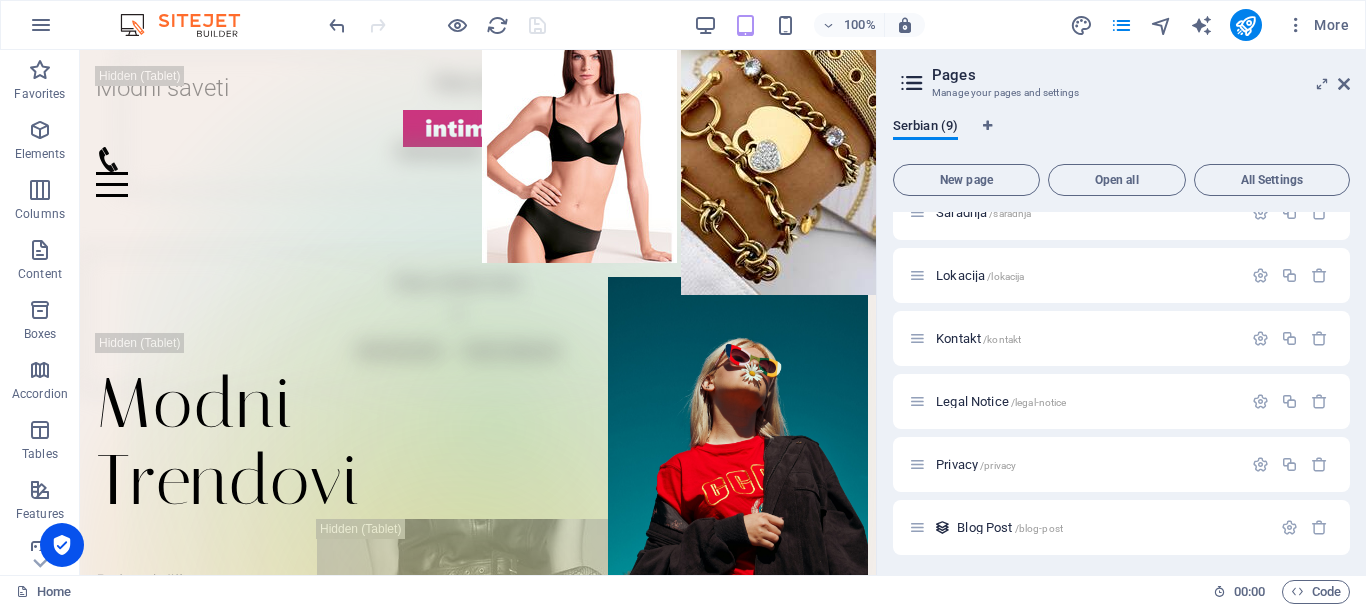 scroll, scrollTop: 220, scrollLeft: 0, axis: vertical 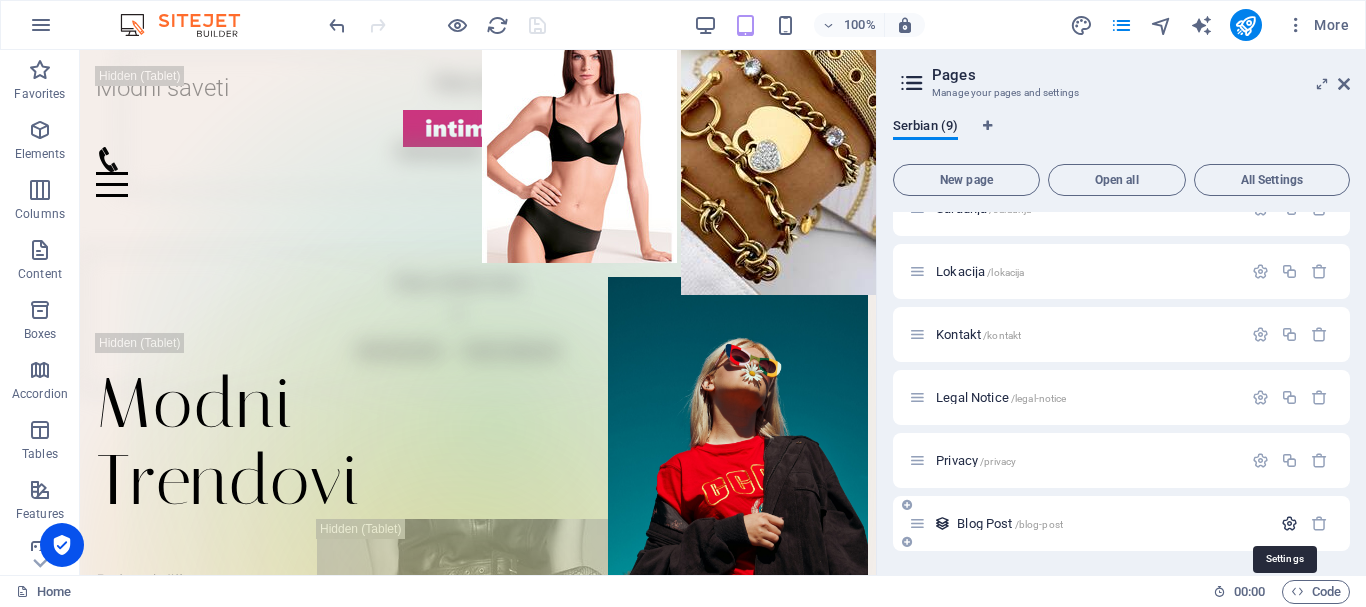 click at bounding box center (1289, 523) 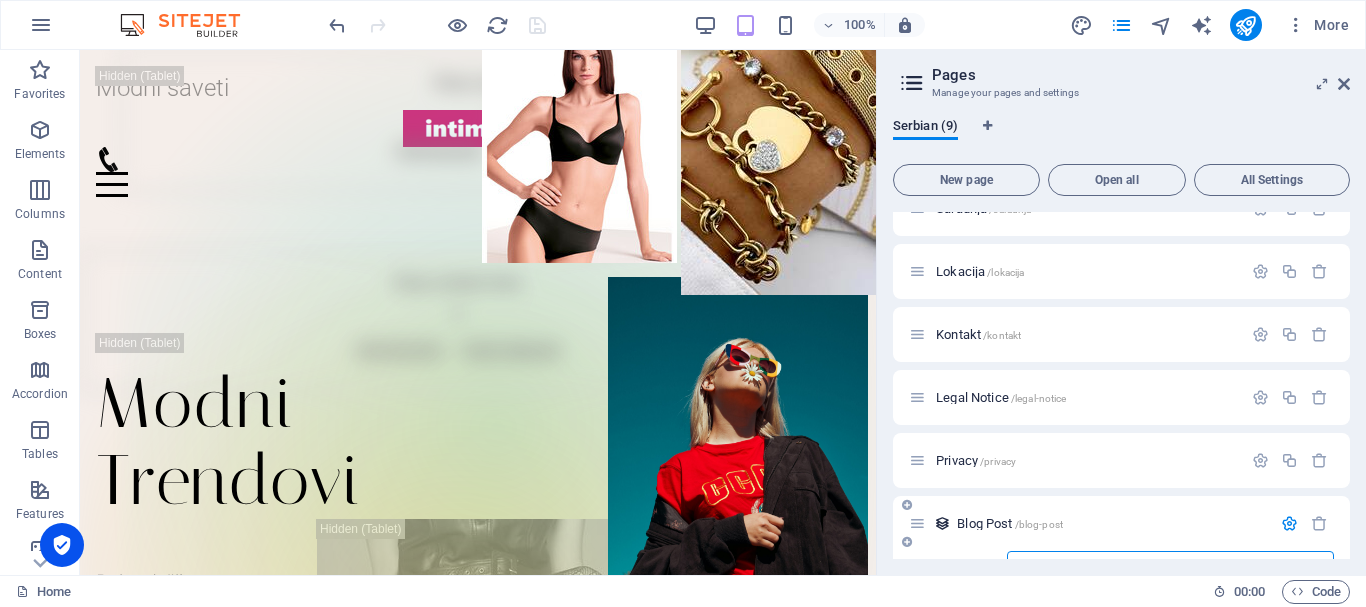 scroll, scrollTop: 244, scrollLeft: 0, axis: vertical 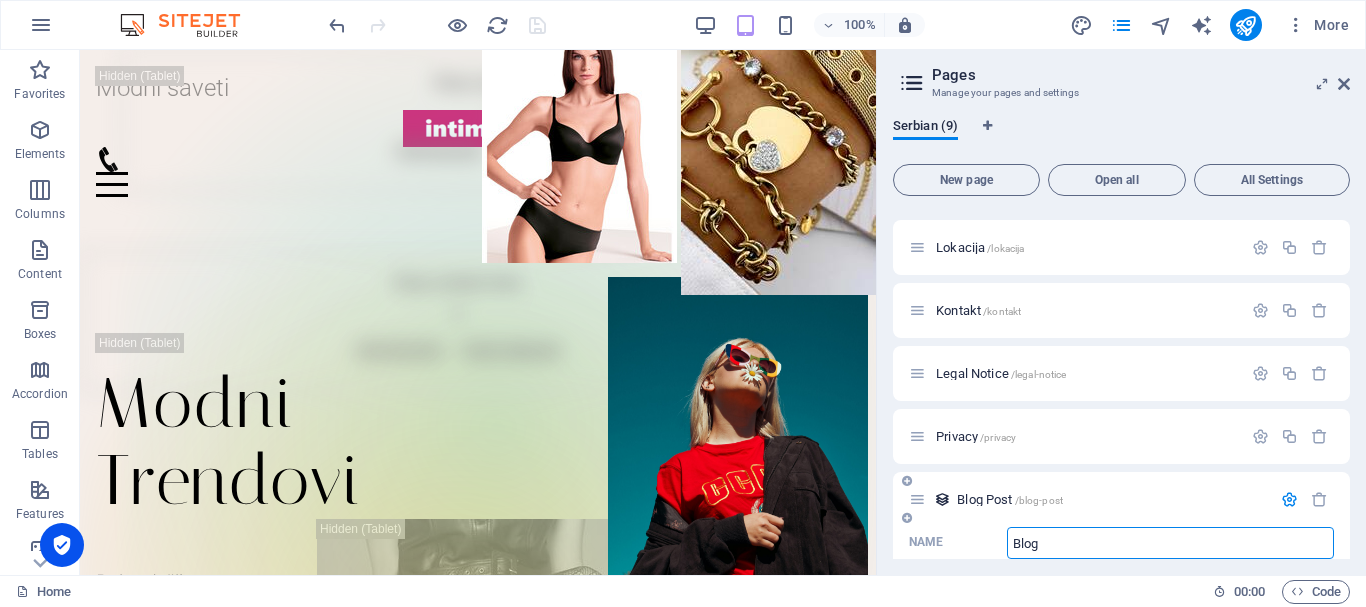 type on "Blog" 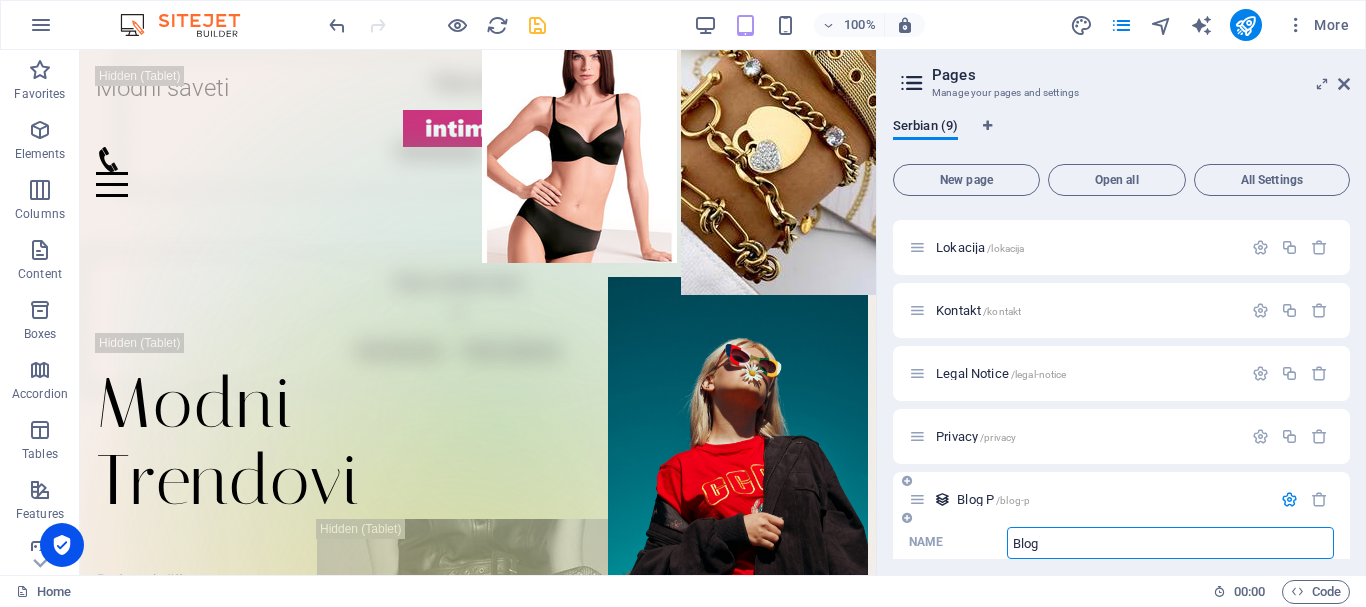 type on "/blog-p" 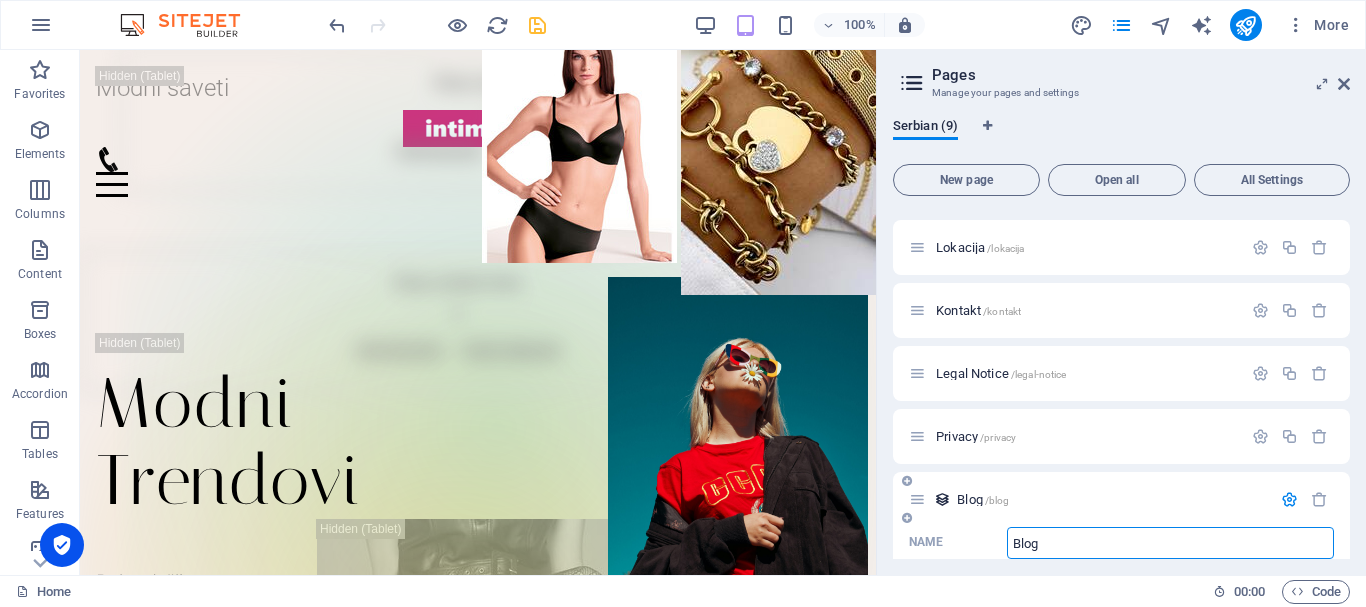 type on "Blog" 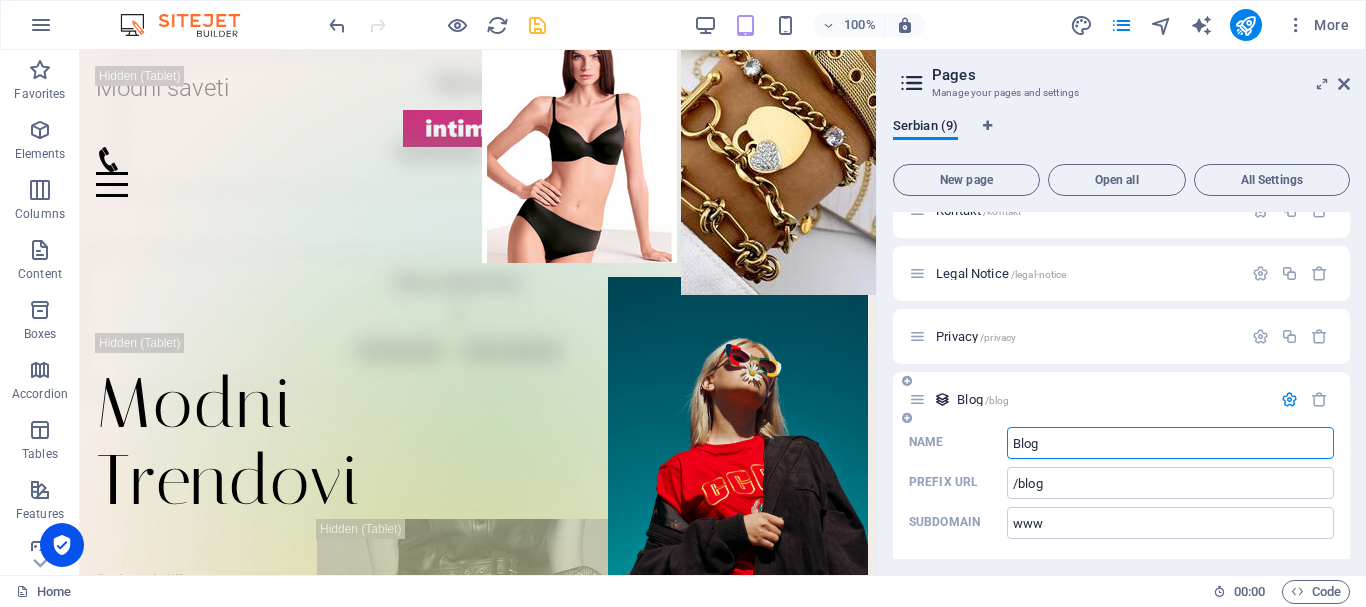 scroll, scrollTop: 356, scrollLeft: 0, axis: vertical 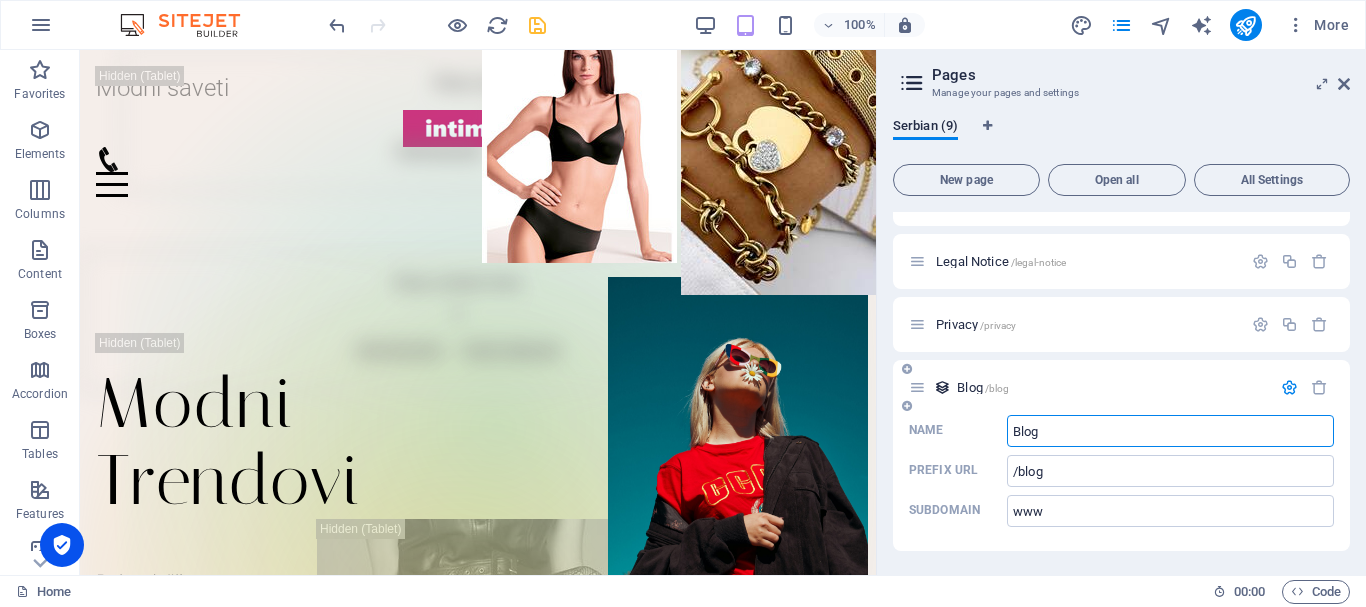 type on "Blog" 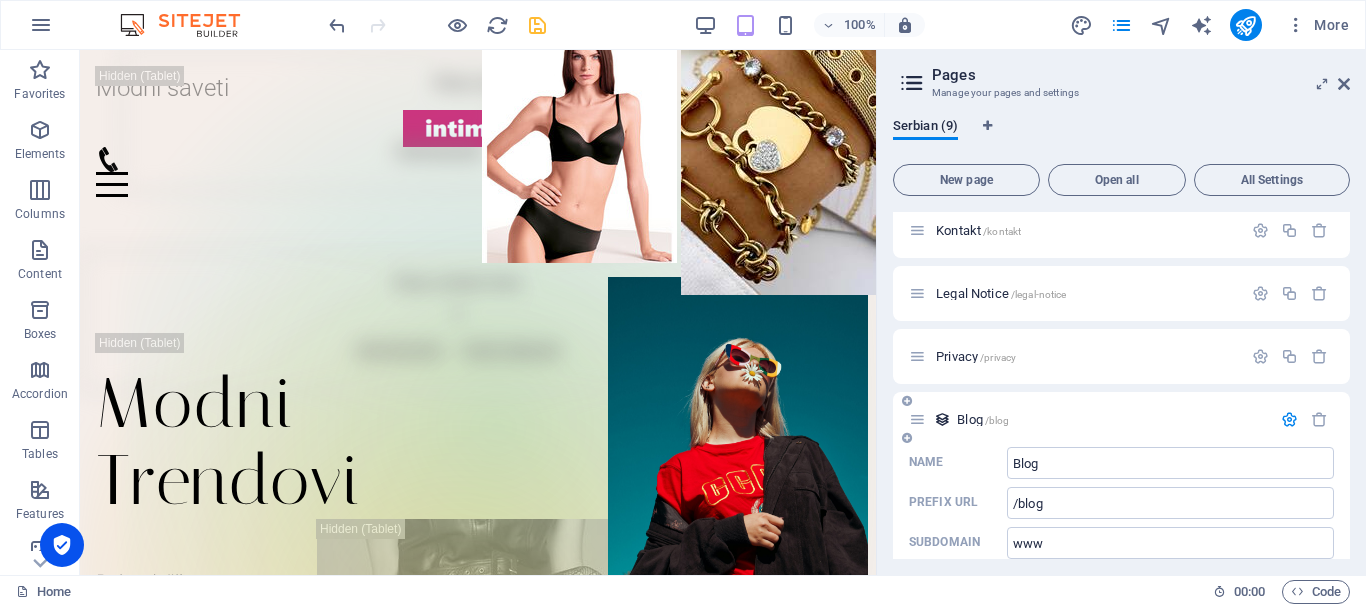 scroll, scrollTop: 356, scrollLeft: 0, axis: vertical 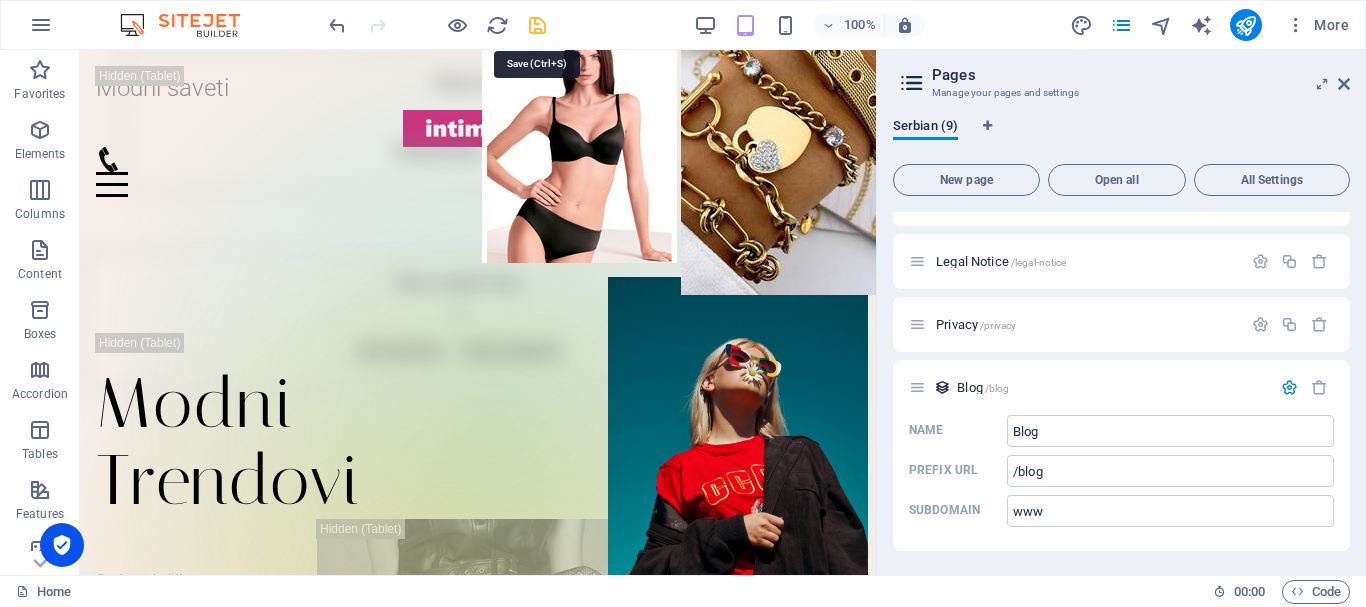 click at bounding box center (537, 25) 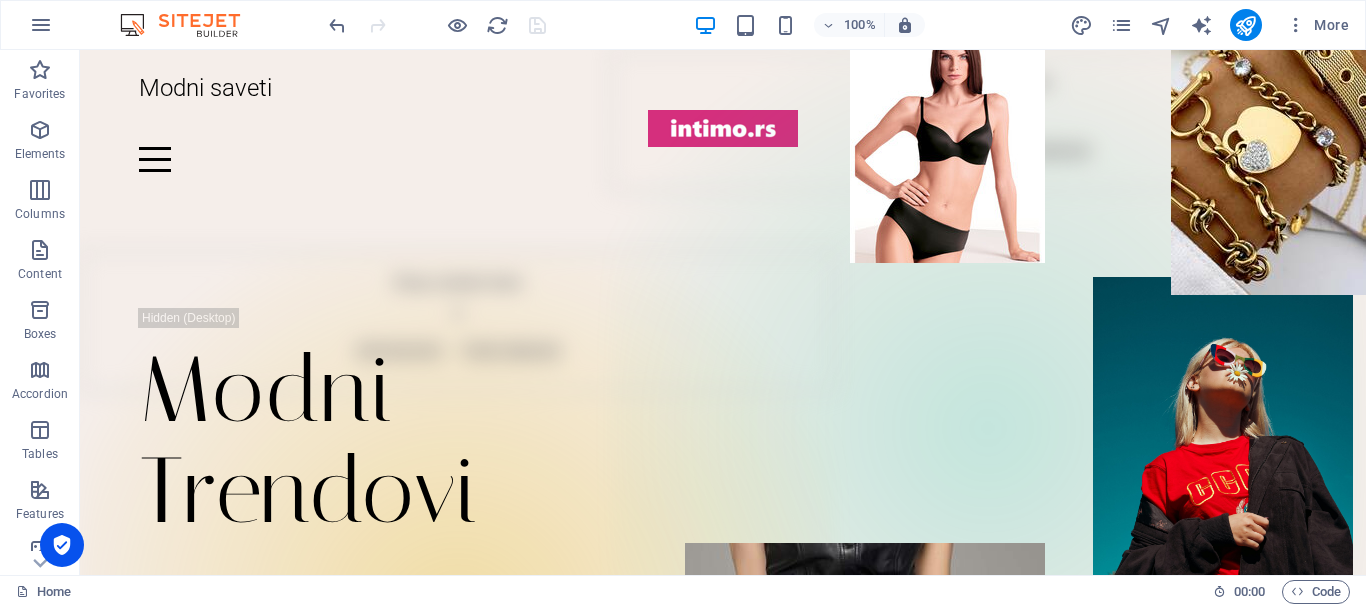 click on "Modni  Trendovi Dobrodošli,  modni blog posvećen svim damama koje žele da izgledaju sjajno.  Ovde ćete pronaći praktične modne savete, inspiraciju za  svakodnevni stil i trikove kako kombinovati garderobu. Istražujemo najnovije modne trendove i pronalazimo načine  da ih prilagodimo našem budžetu i stilu života.  Bilo da vas zanima poslovni stil ili ležerne kombinacije za vikend,  otkrijte kako da izgradite garderobu koju ćete voleti. POGLEDAJ NOVOSTI" at bounding box center [723, 593] 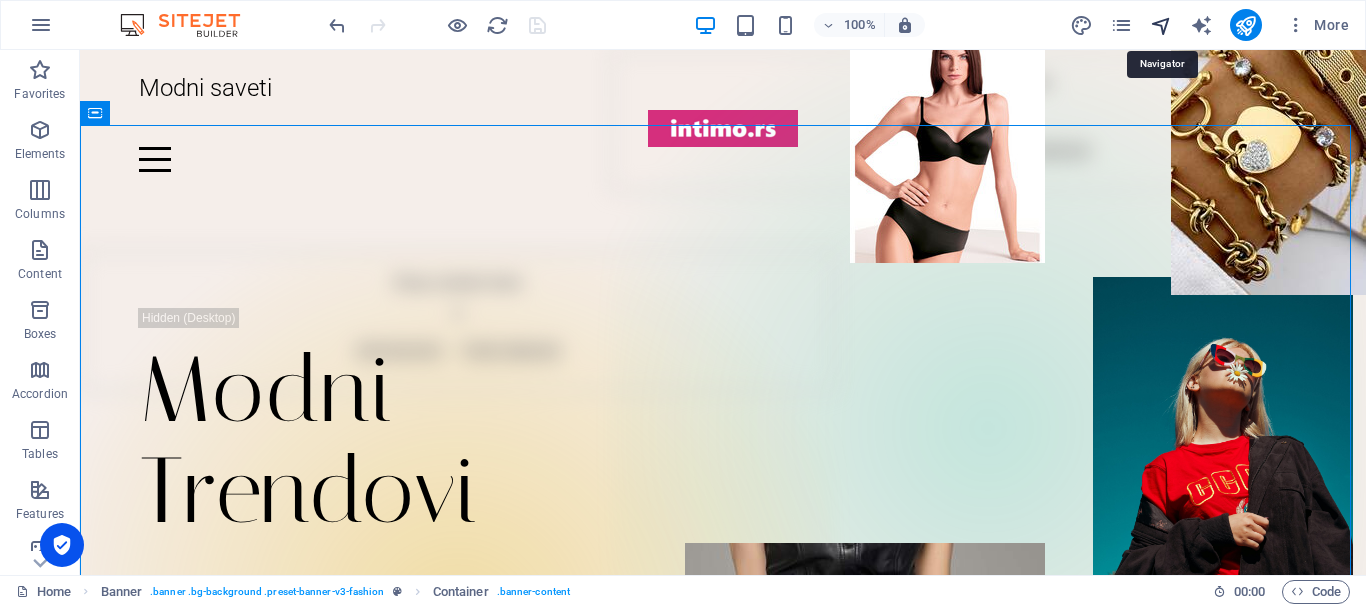 click at bounding box center [1161, 25] 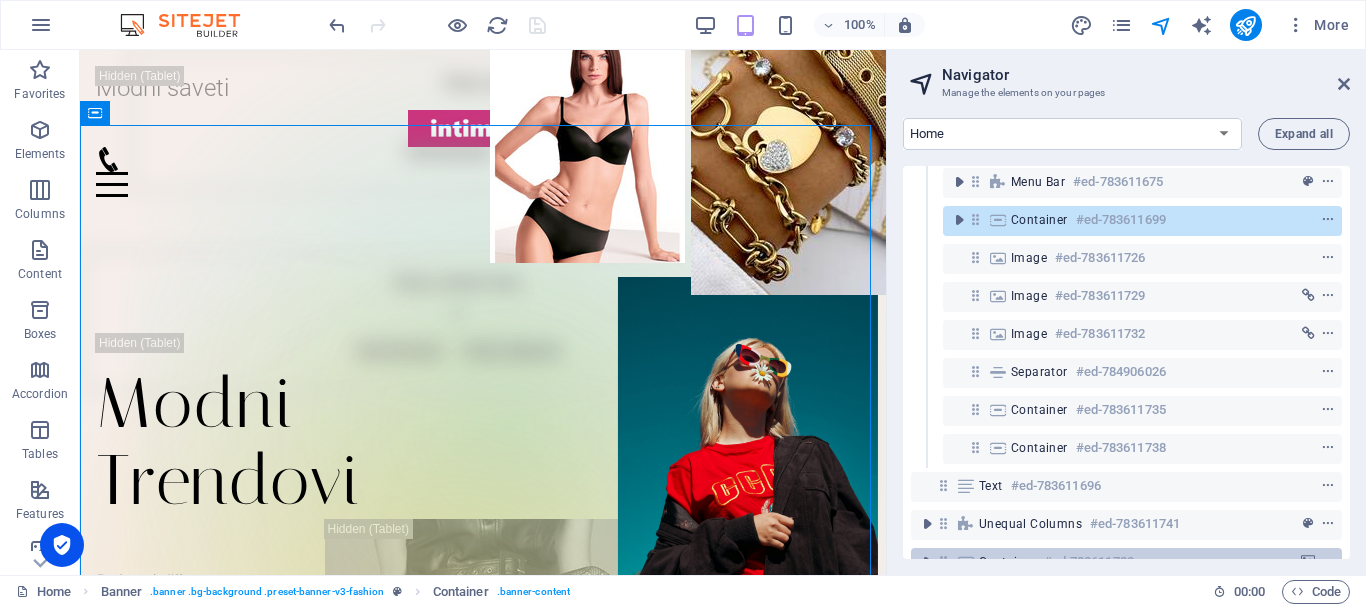 scroll, scrollTop: 238, scrollLeft: 0, axis: vertical 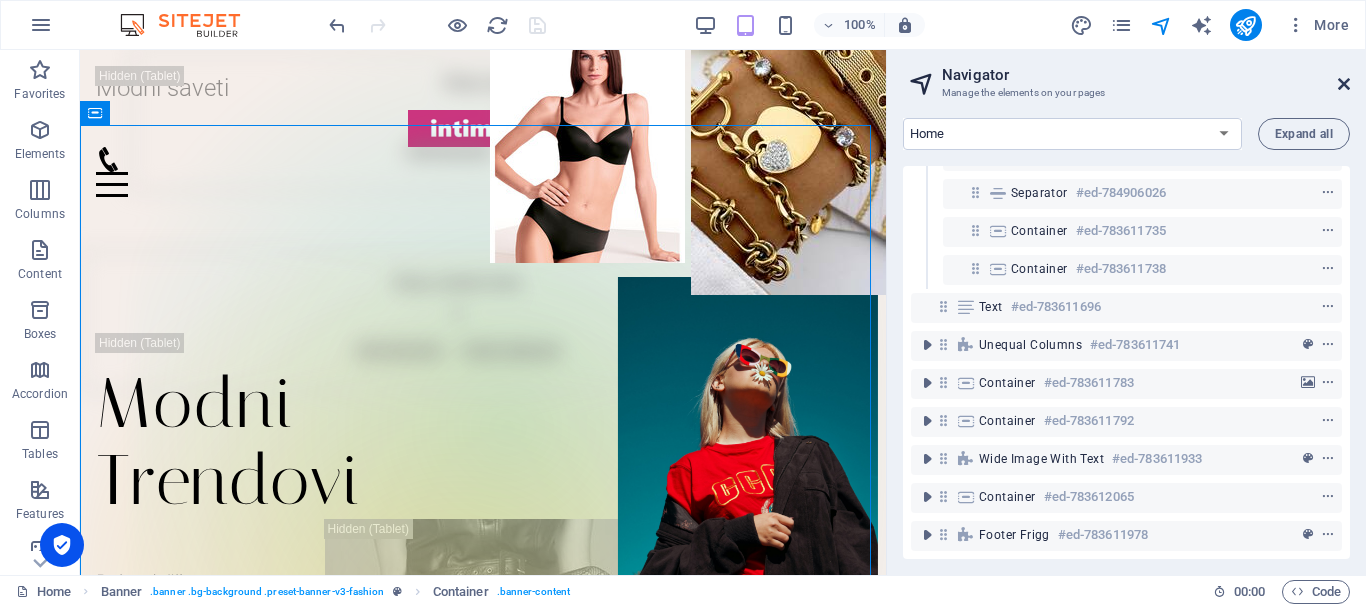 click at bounding box center [1344, 84] 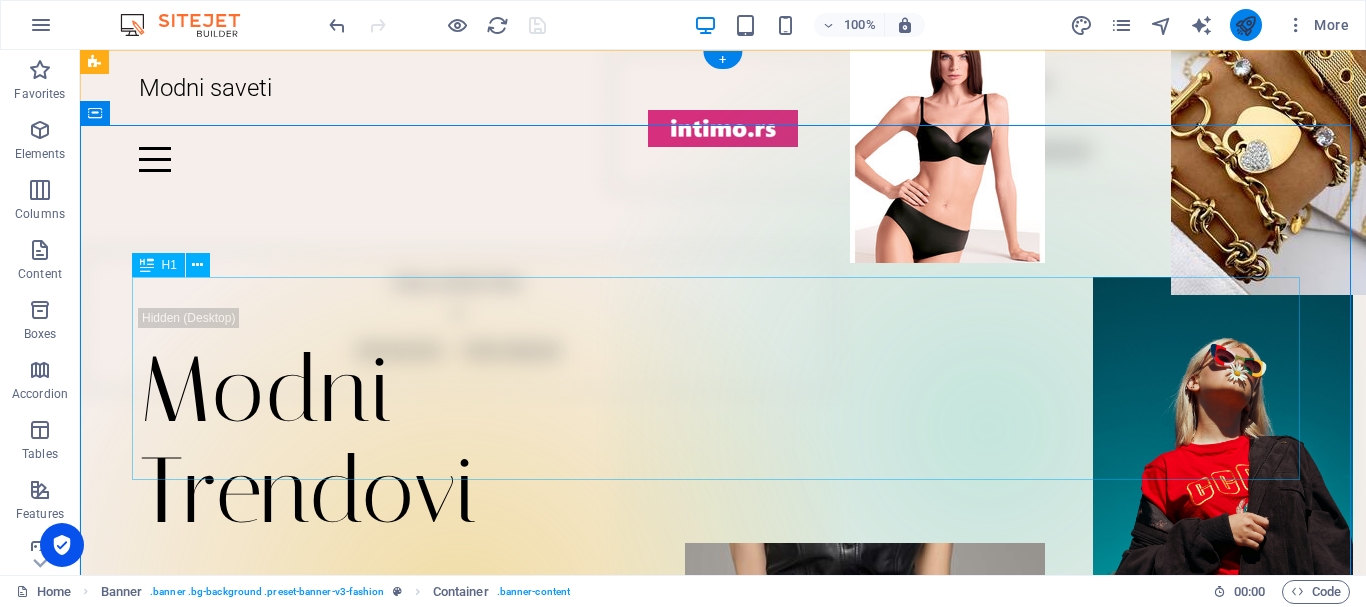 scroll, scrollTop: 300, scrollLeft: 0, axis: vertical 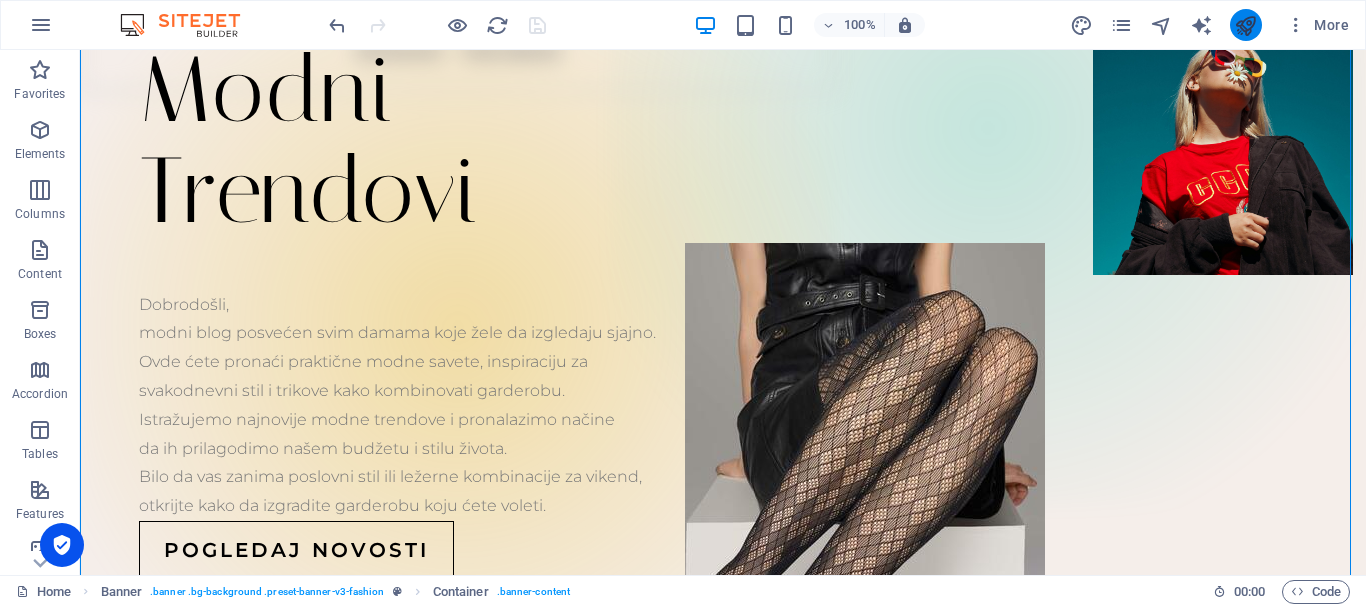 click at bounding box center (1246, 25) 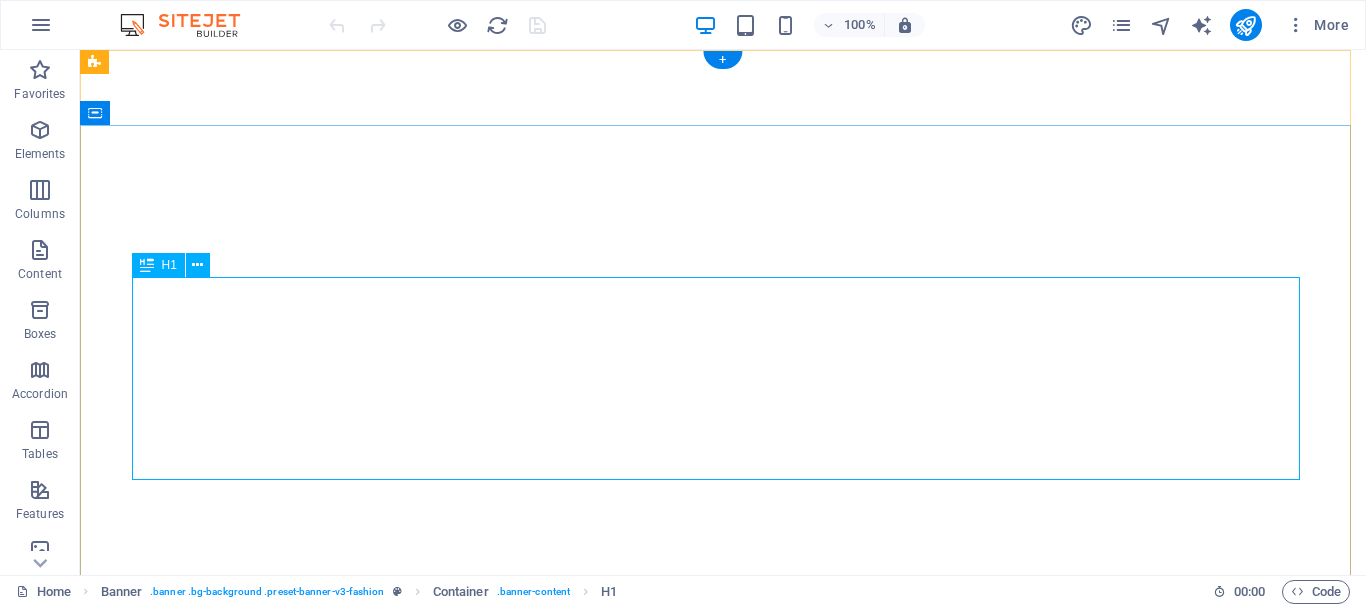 scroll, scrollTop: 0, scrollLeft: 0, axis: both 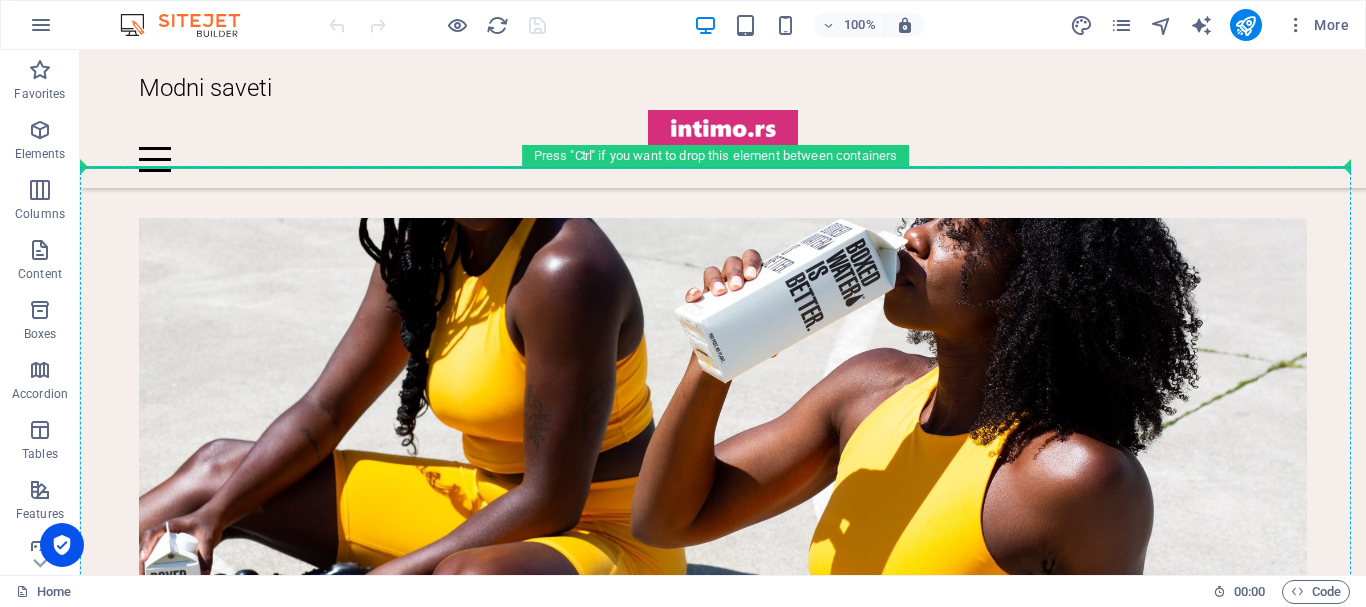 drag, startPoint x: 216, startPoint y: 294, endPoint x: 250, endPoint y: 187, distance: 112.27199 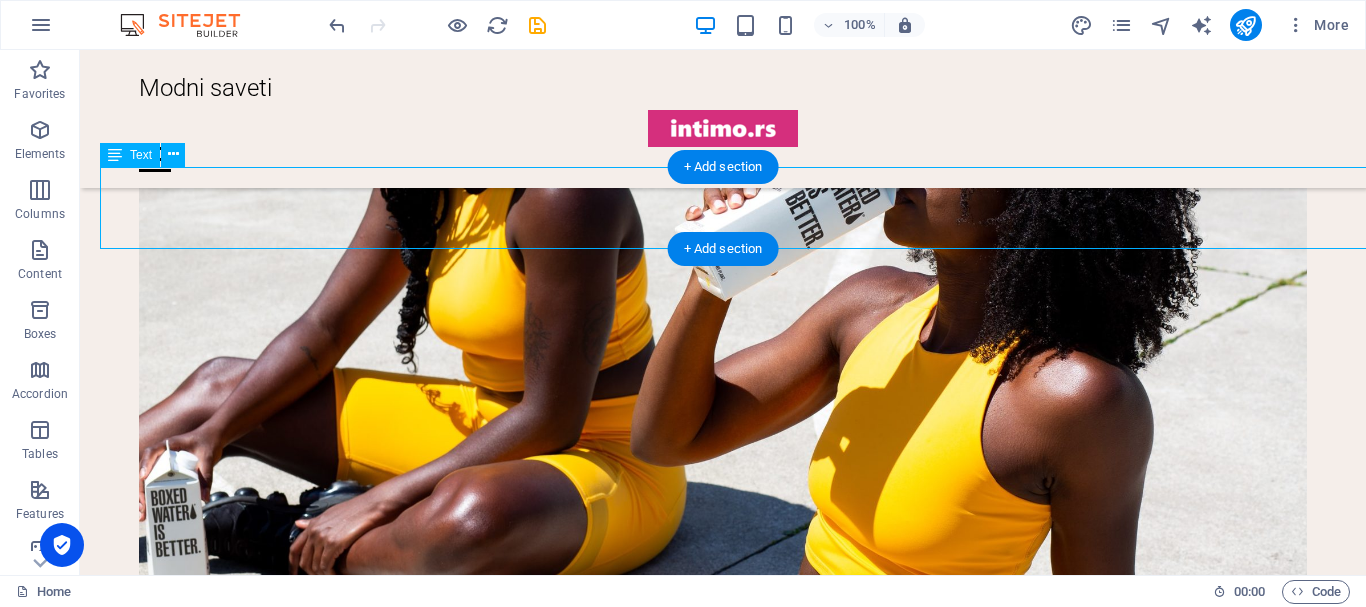 scroll, scrollTop: 5117, scrollLeft: 0, axis: vertical 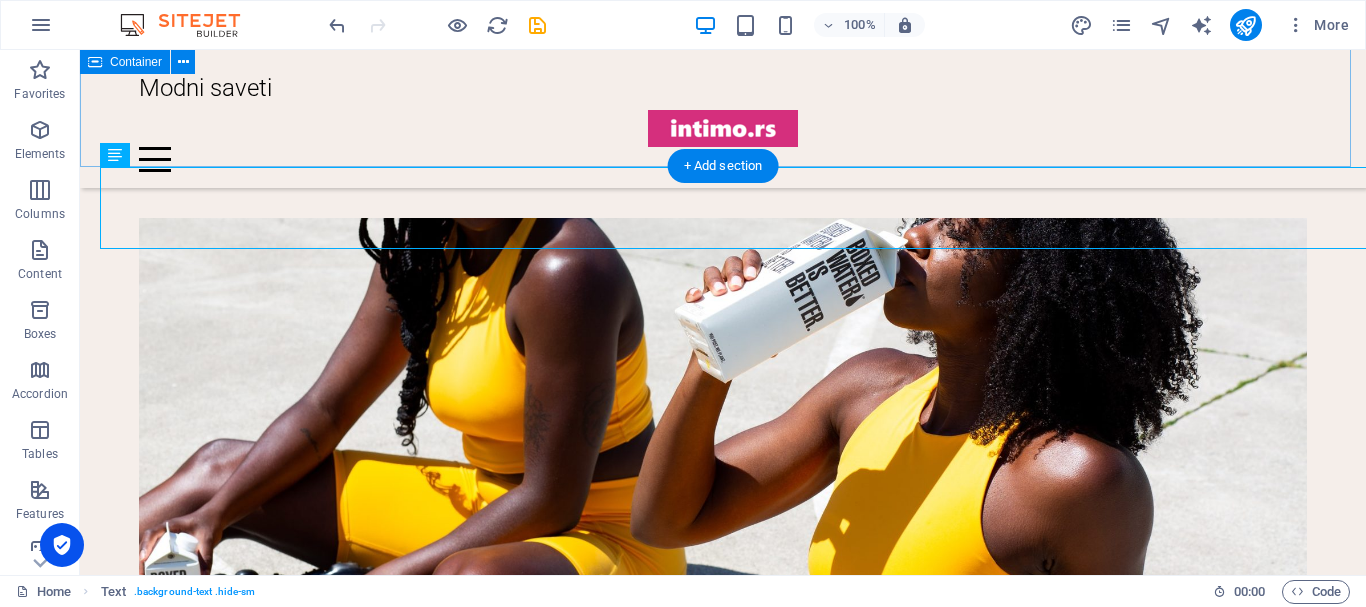 click on "Related stories Spring Lookbook Our new range of overcoats made from 100% cashmere, ethically sourced and without the price tag of old fashion houses. Trends 3. 1. 2022. Autumn Lookbook Our new range of overcoats made from 100% cashmere, ethically sourced and without the price tag of old fashion houses. Trends 2. 1. 2022. Womens Lookbook Our new range of overcoats made from 100% cashmere, ethically sourced and without the price tag of old fashion houses. Trends 1. 1. 2022.  Previous Next" at bounding box center [723, 1221] 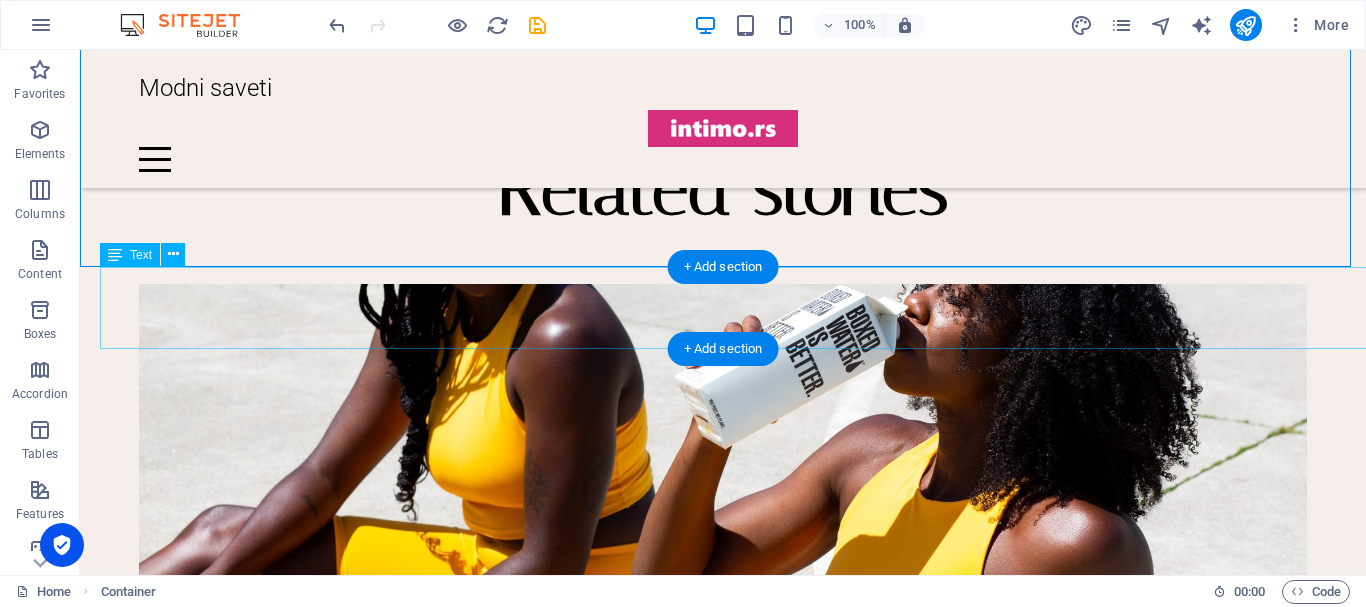 scroll, scrollTop: 5017, scrollLeft: 0, axis: vertical 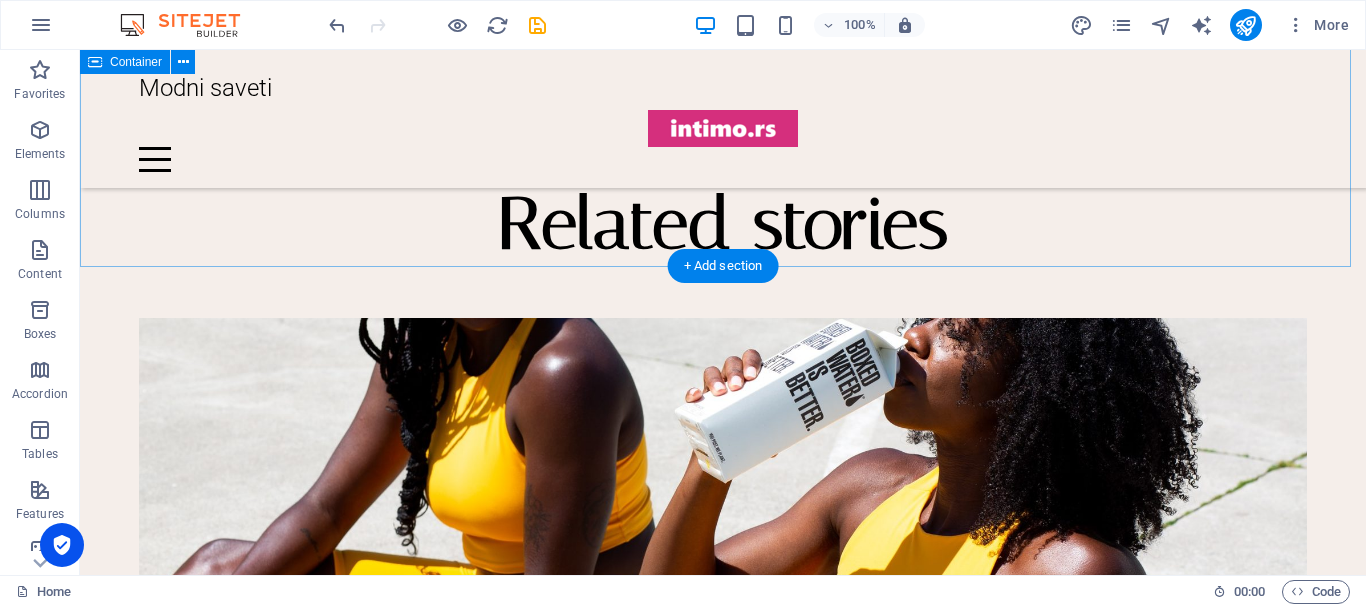 click on "Related stories Spring Lookbook Our new range of overcoats made from 100% cashmere, ethically sourced and without the price tag of old fashion houses. Trends 3. 1. 2022. Autumn Lookbook Our new range of overcoats made from 100% cashmere, ethically sourced and without the price tag of old fashion houses. Trends 2. 1. 2022. Womens Lookbook Our new range of overcoats made from 100% cashmere, ethically sourced and without the price tag of old fashion houses. Trends 1. 1. 2022.  Previous Next" at bounding box center (723, 1321) 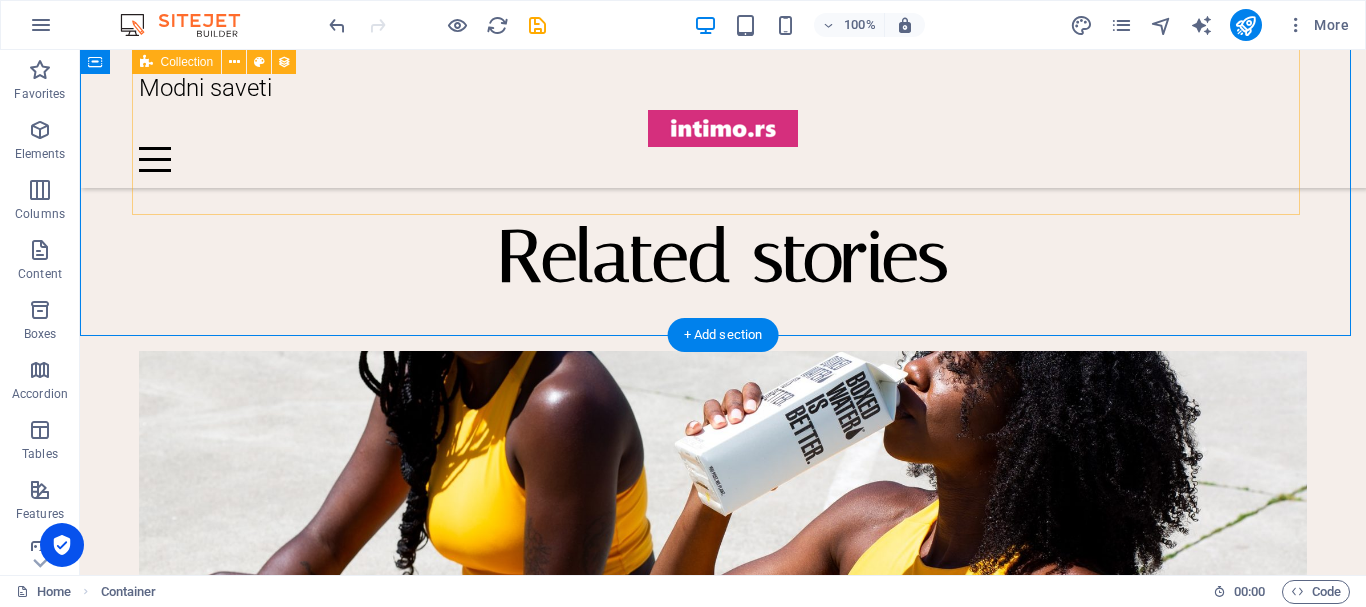 scroll, scrollTop: 4817, scrollLeft: 0, axis: vertical 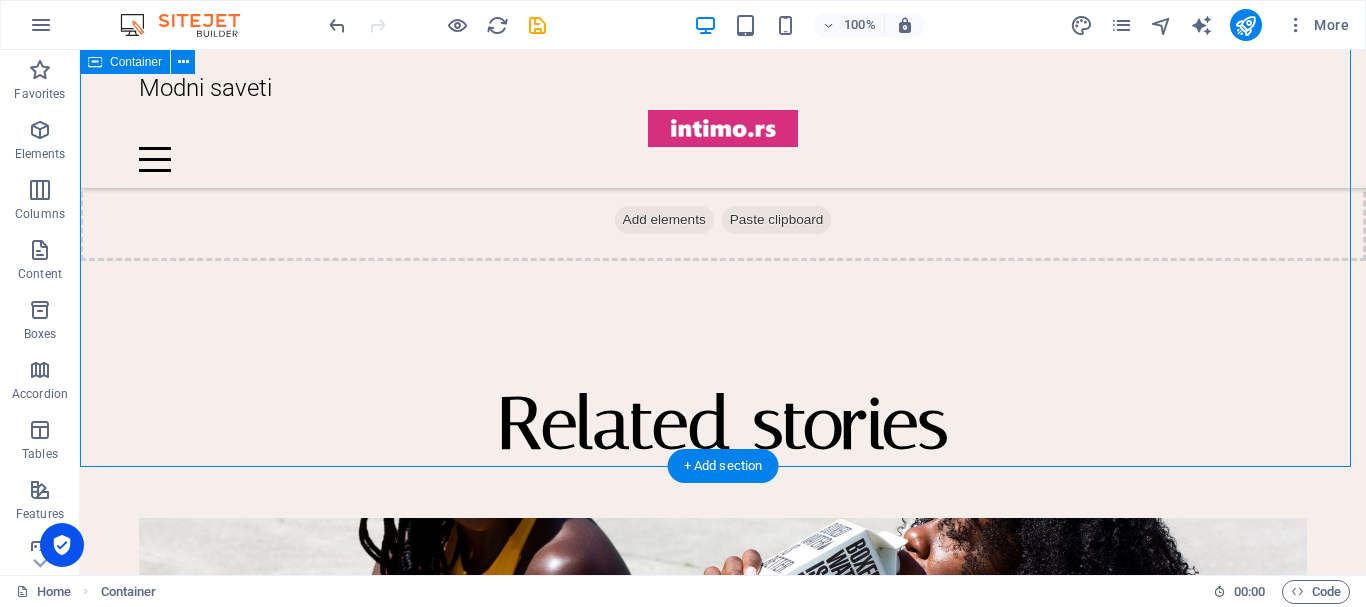 click on "Related stories Spring Lookbook Our new range of overcoats made from 100% cashmere, ethically sourced and without the price tag of old fashion houses. Trends 3. 1. 2022. Autumn Lookbook Our new range of overcoats made from 100% cashmere, ethically sourced and without the price tag of old fashion houses. Trends 2. 1. 2022. Womens Lookbook Our new range of overcoats made from 100% cashmere, ethically sourced and without the price tag of old fashion houses. Trends 1. 1. 2022.  Previous Next" at bounding box center [723, 1521] 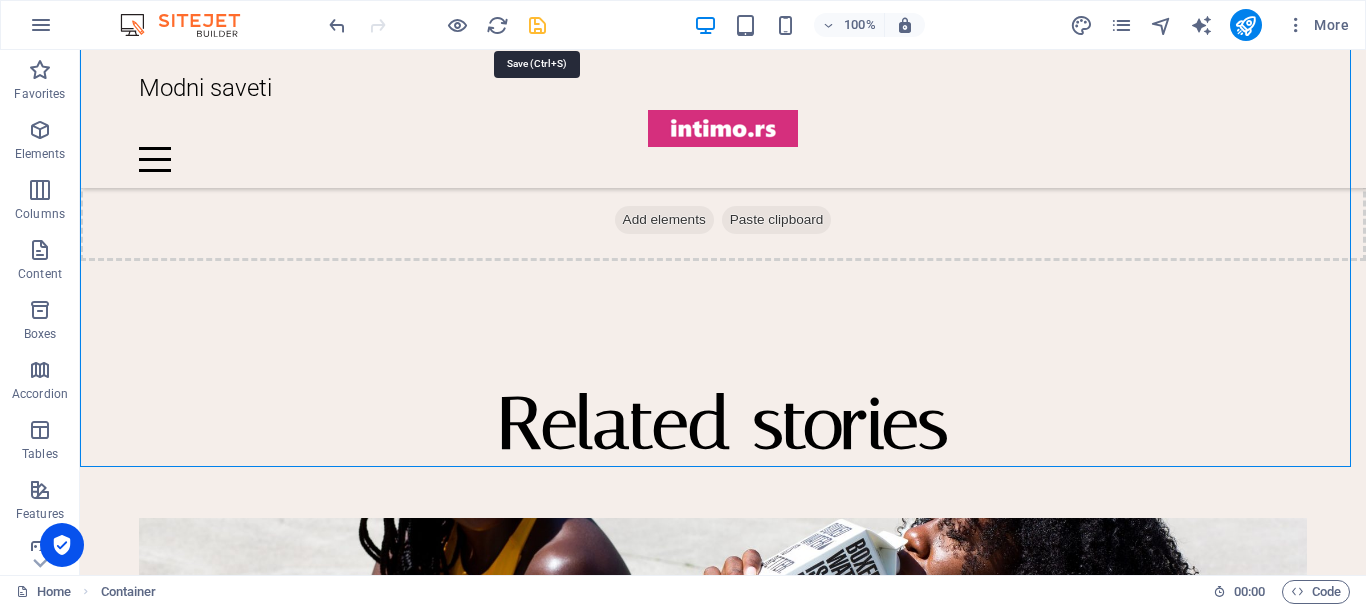 click at bounding box center [537, 25] 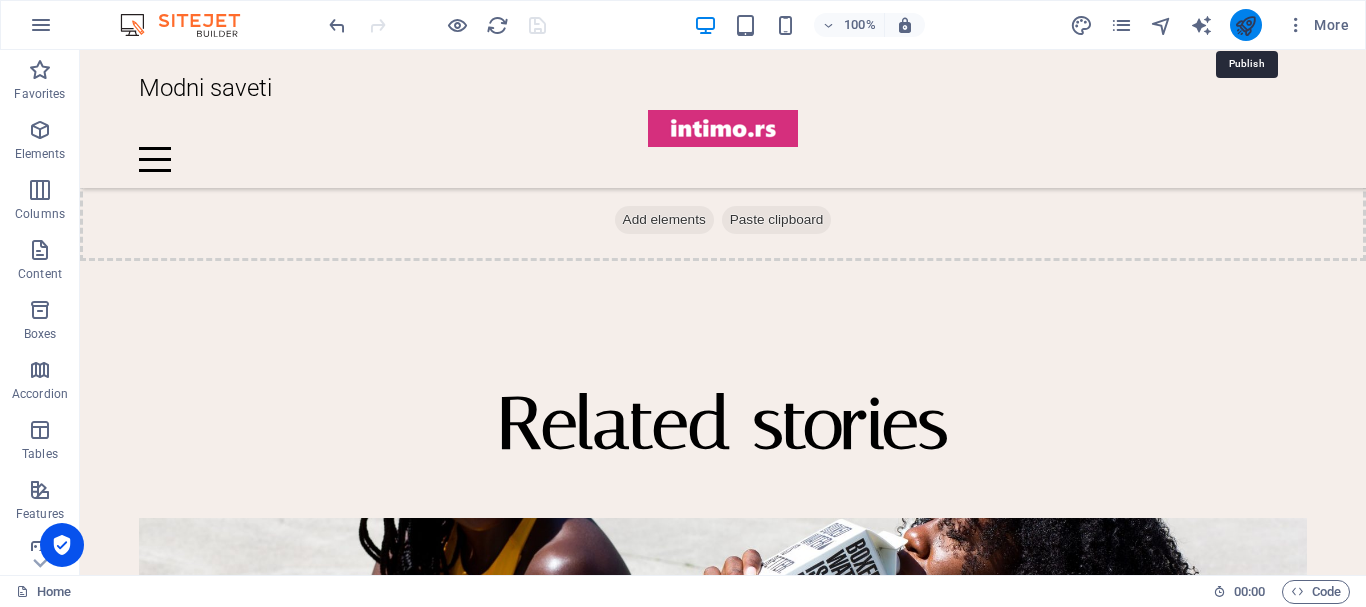 click at bounding box center [1245, 25] 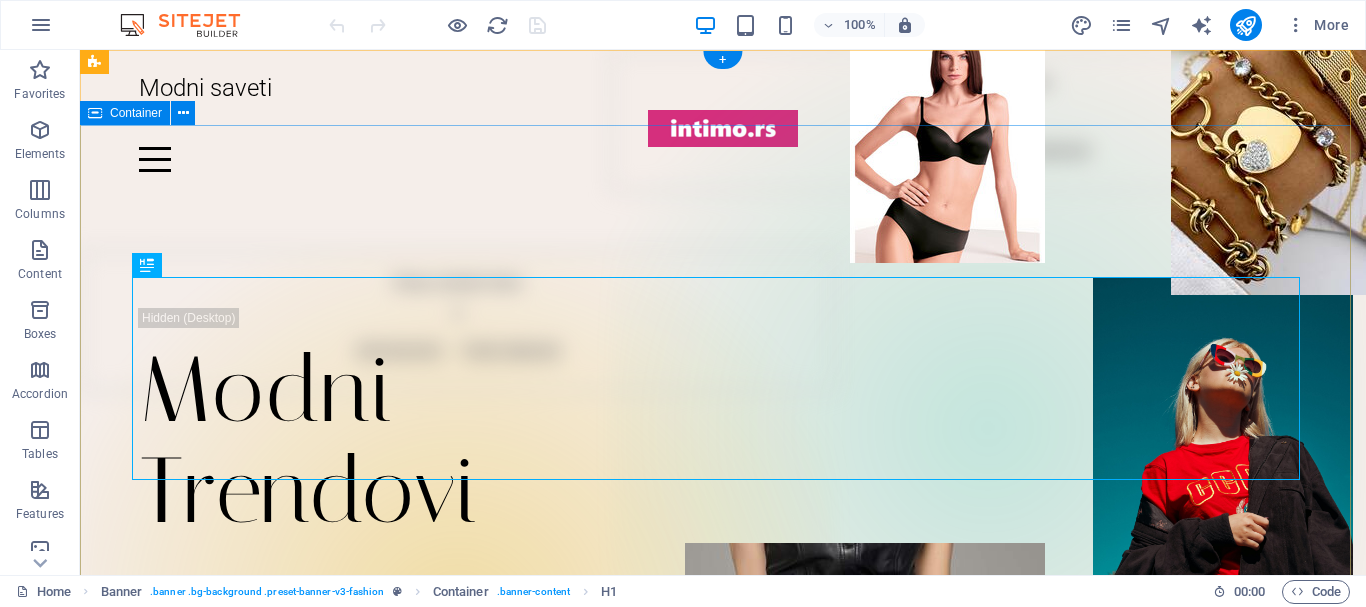 scroll, scrollTop: 0, scrollLeft: 0, axis: both 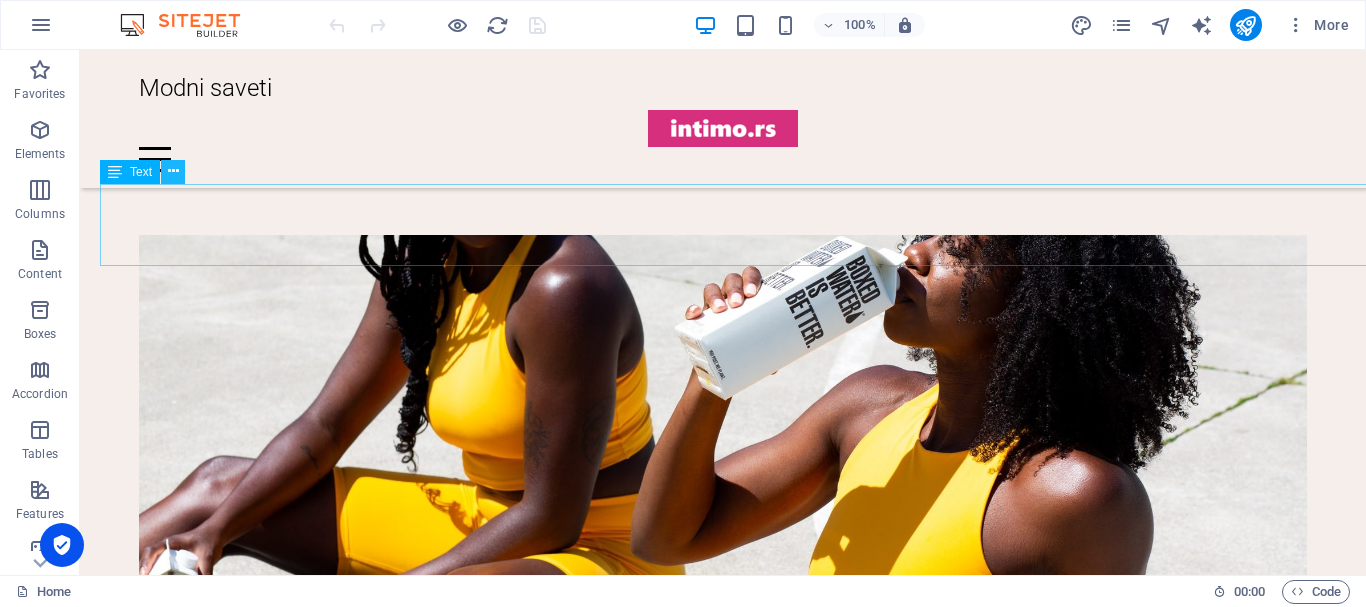 click at bounding box center (173, 171) 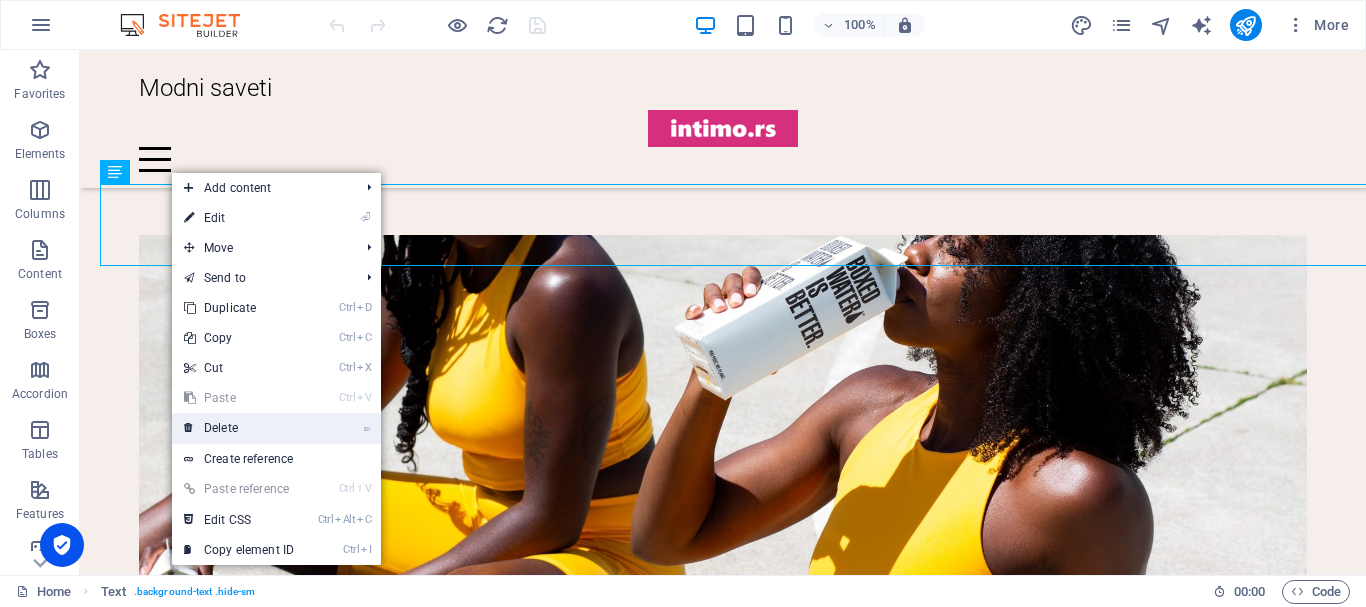 click on "⌦  Delete" at bounding box center [239, 428] 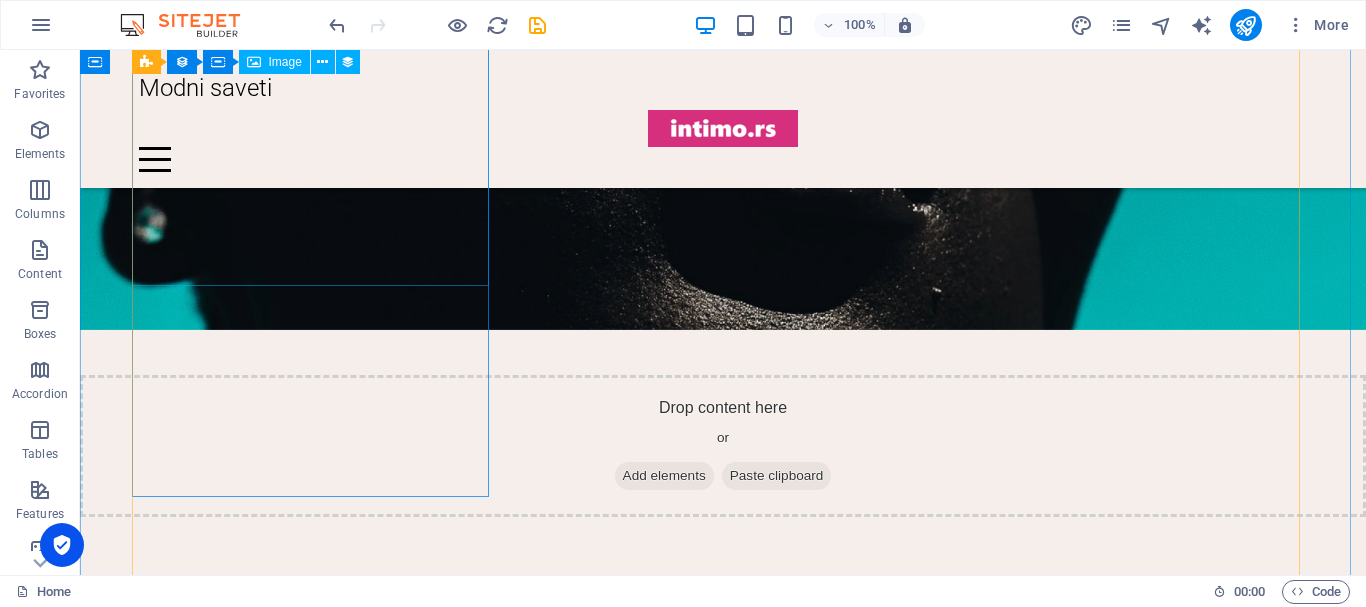 scroll, scrollTop: 4500, scrollLeft: 0, axis: vertical 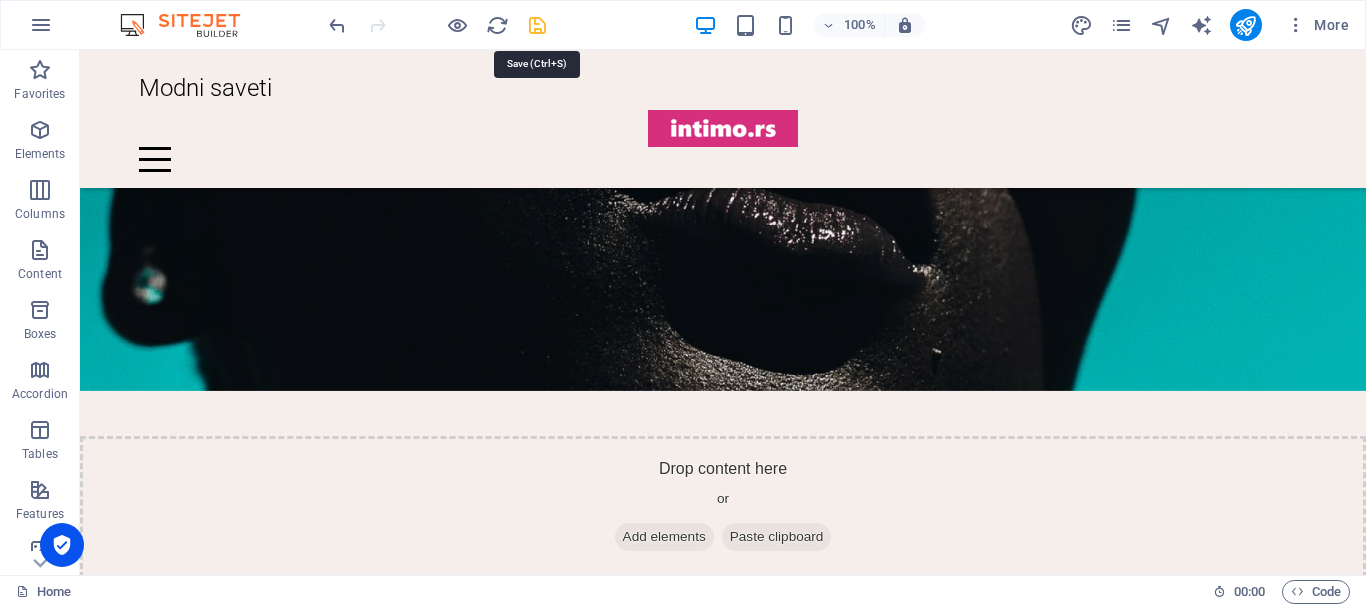 click at bounding box center (537, 25) 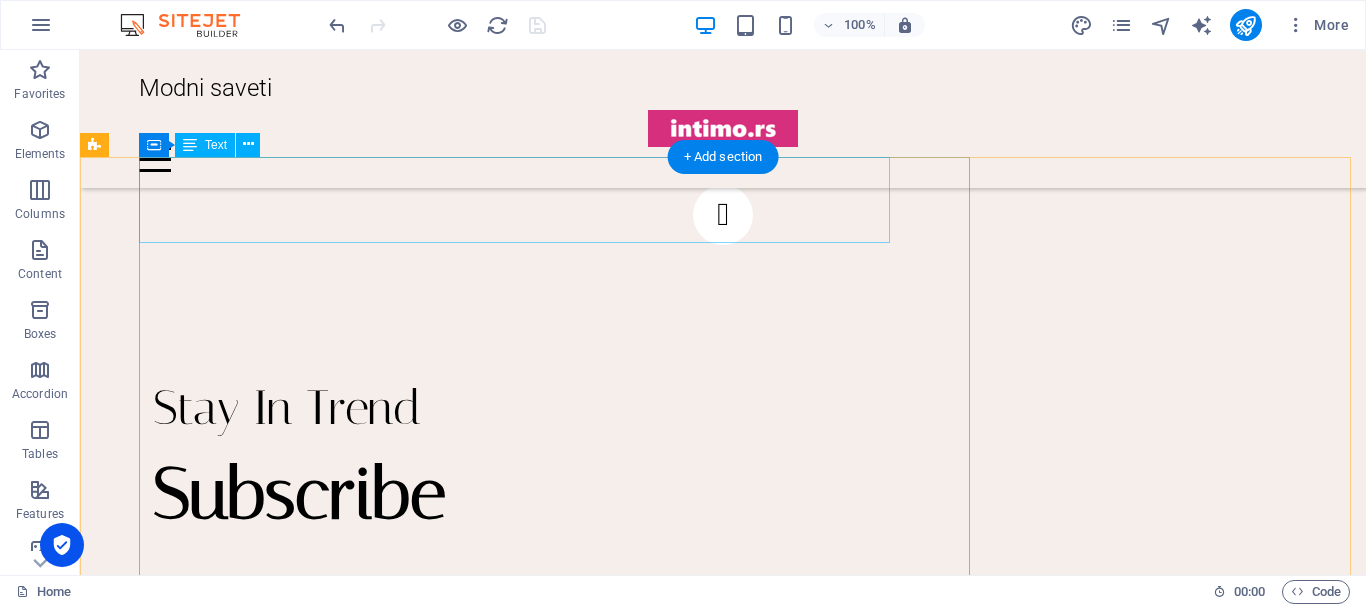 scroll, scrollTop: 3300, scrollLeft: 0, axis: vertical 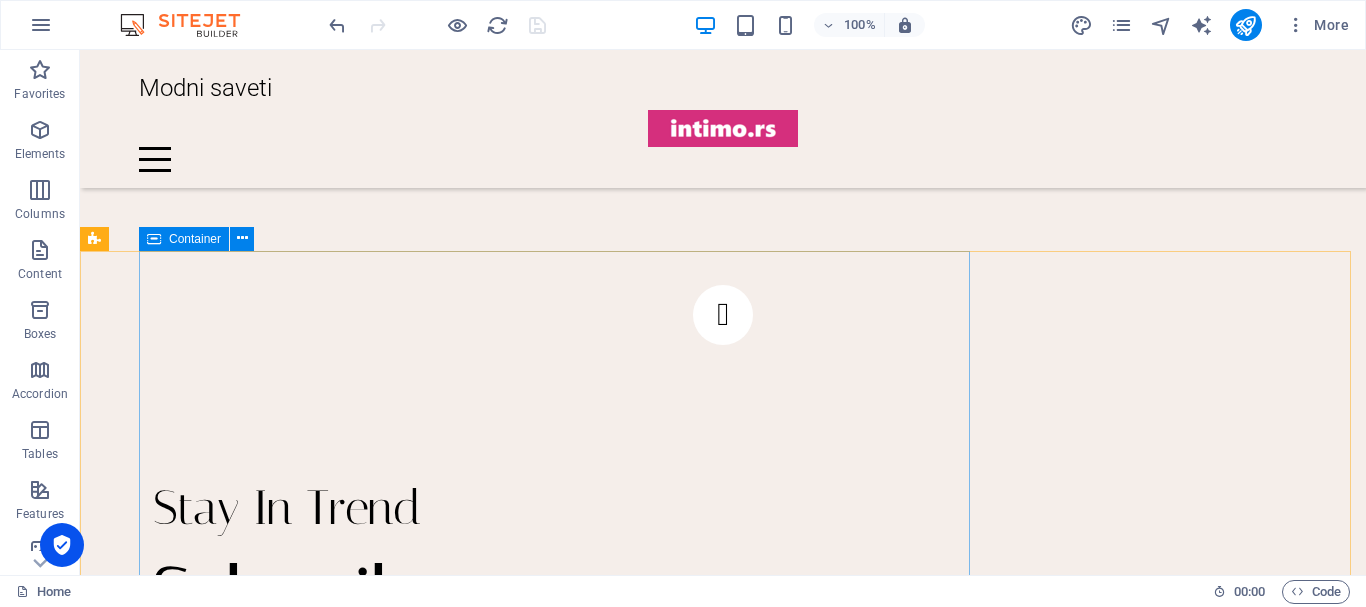click at bounding box center [154, 239] 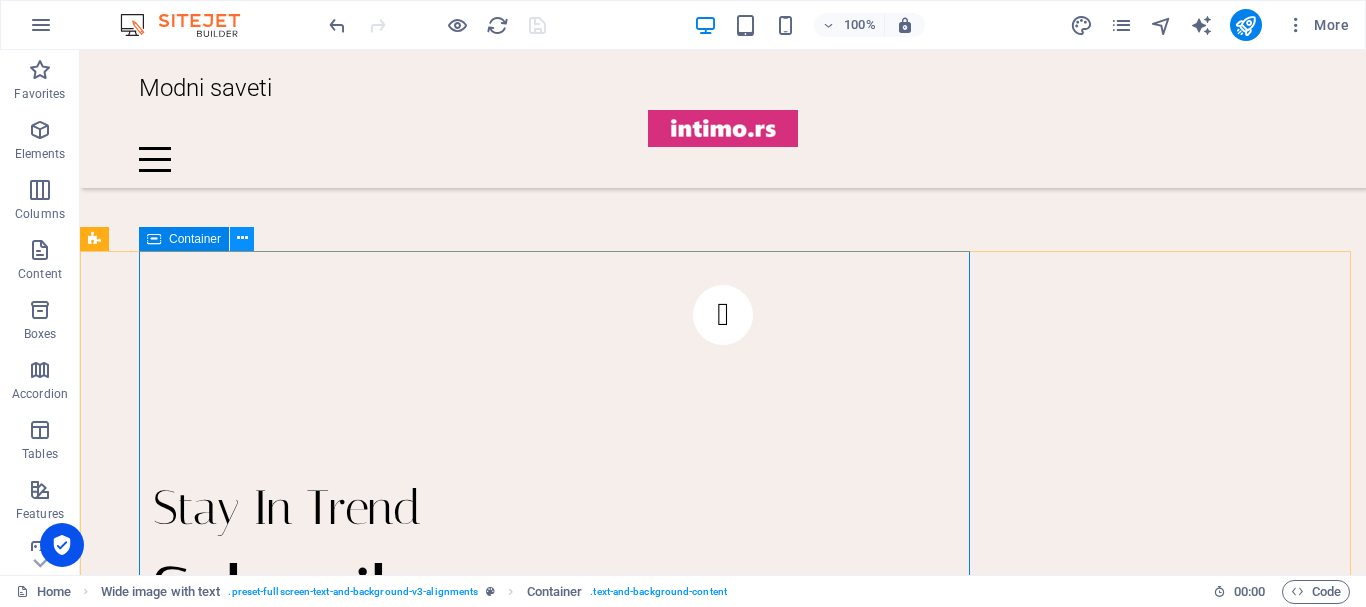 click at bounding box center (242, 238) 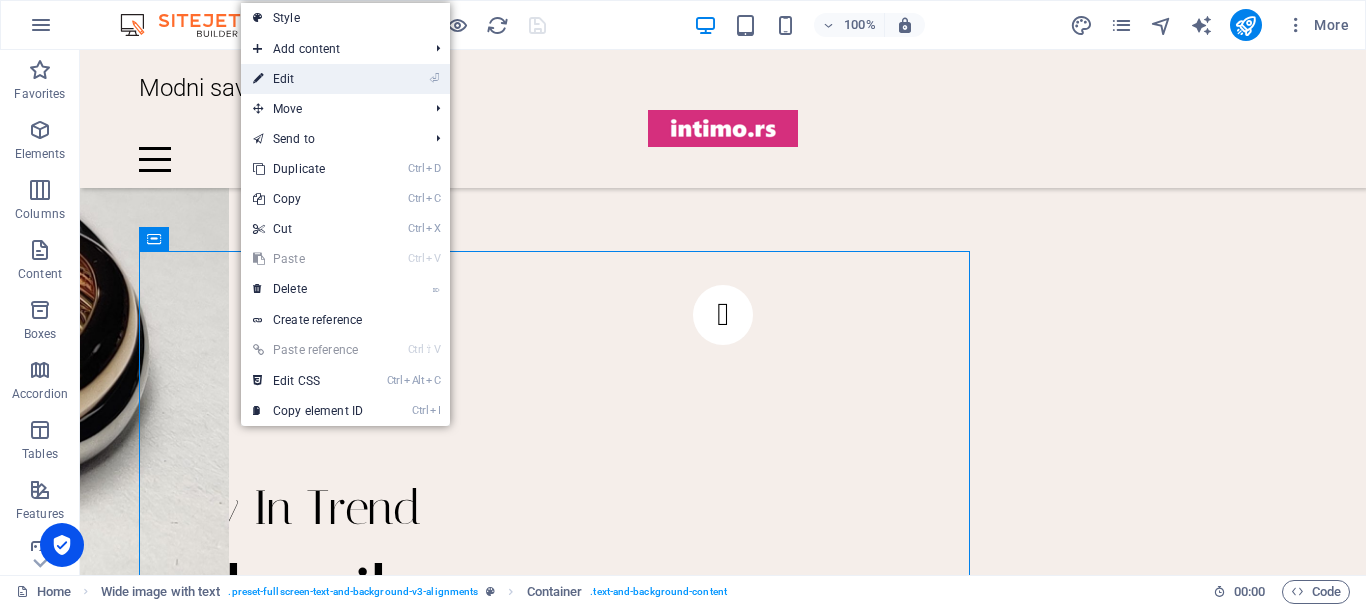 click on "⏎  Edit" at bounding box center [308, 79] 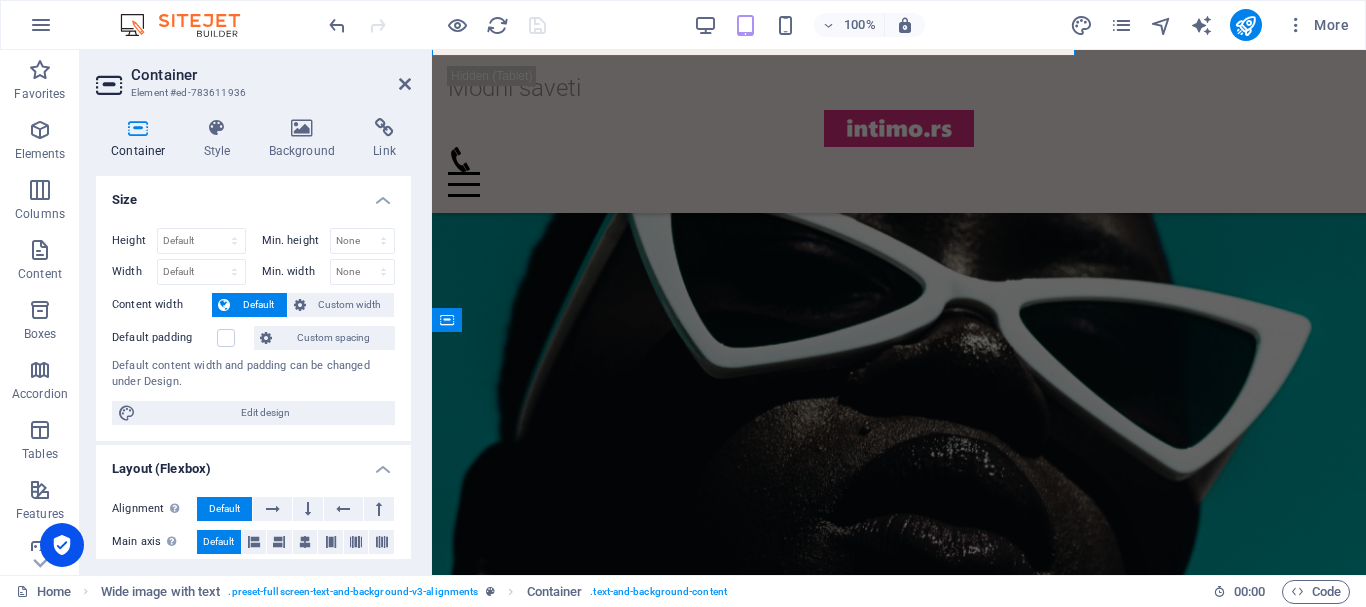 scroll, scrollTop: 3219, scrollLeft: 0, axis: vertical 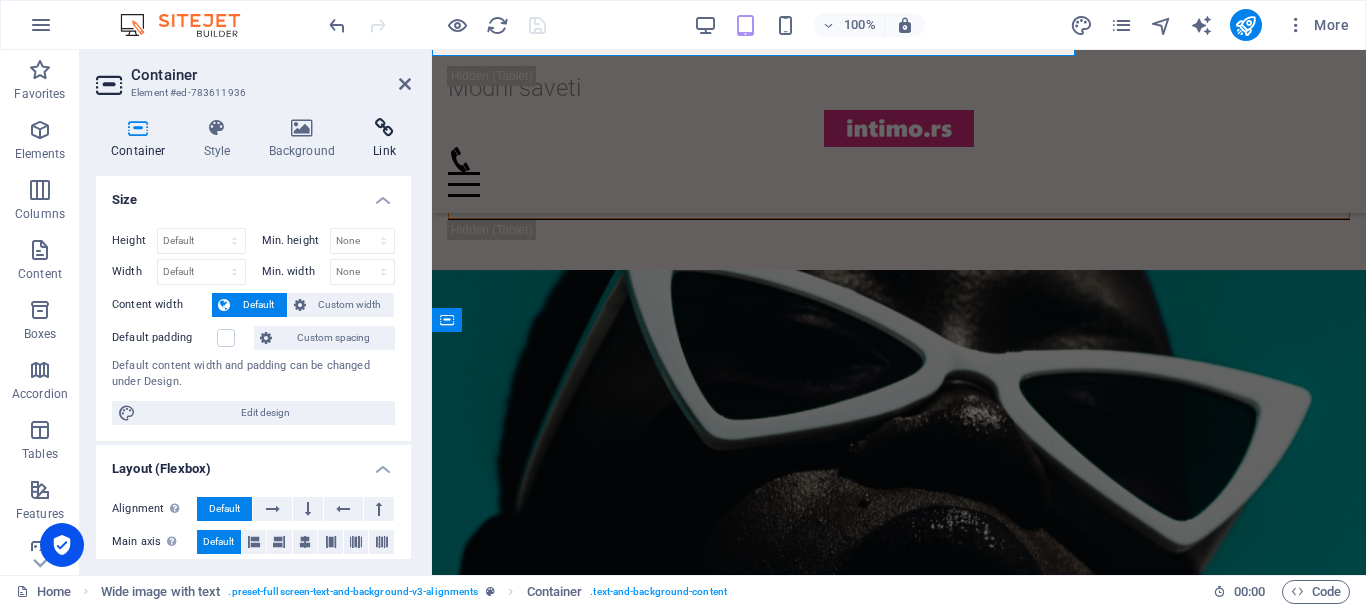 click at bounding box center (384, 128) 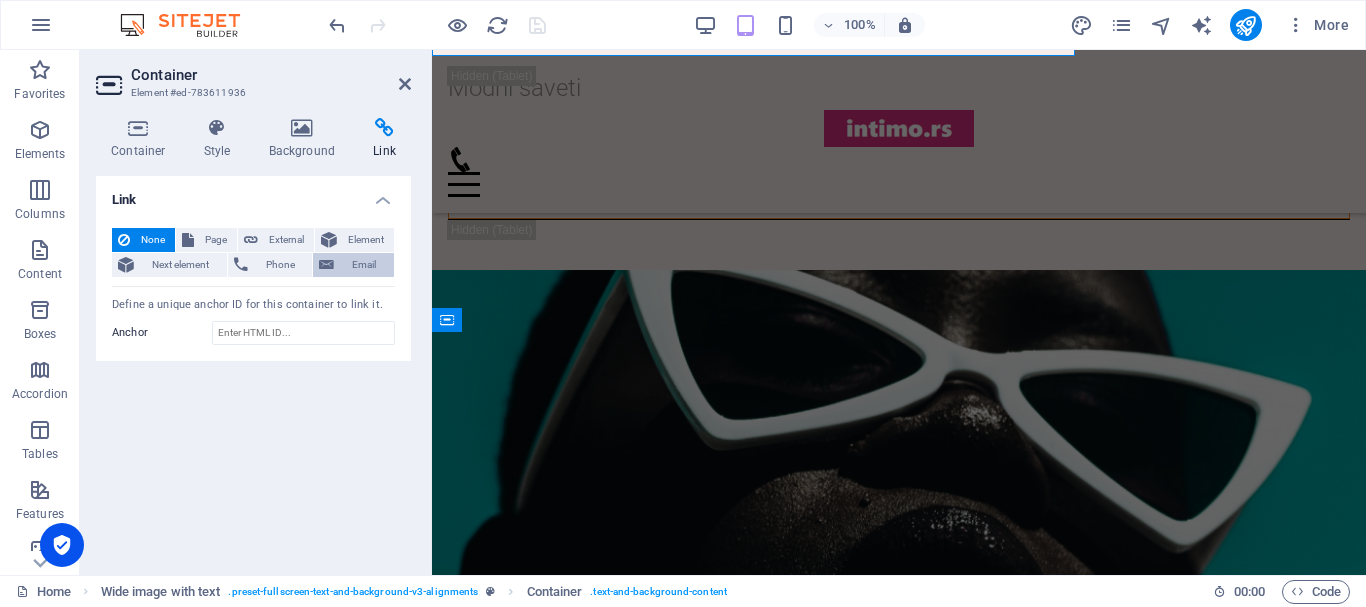 click on "Email" at bounding box center (364, 265) 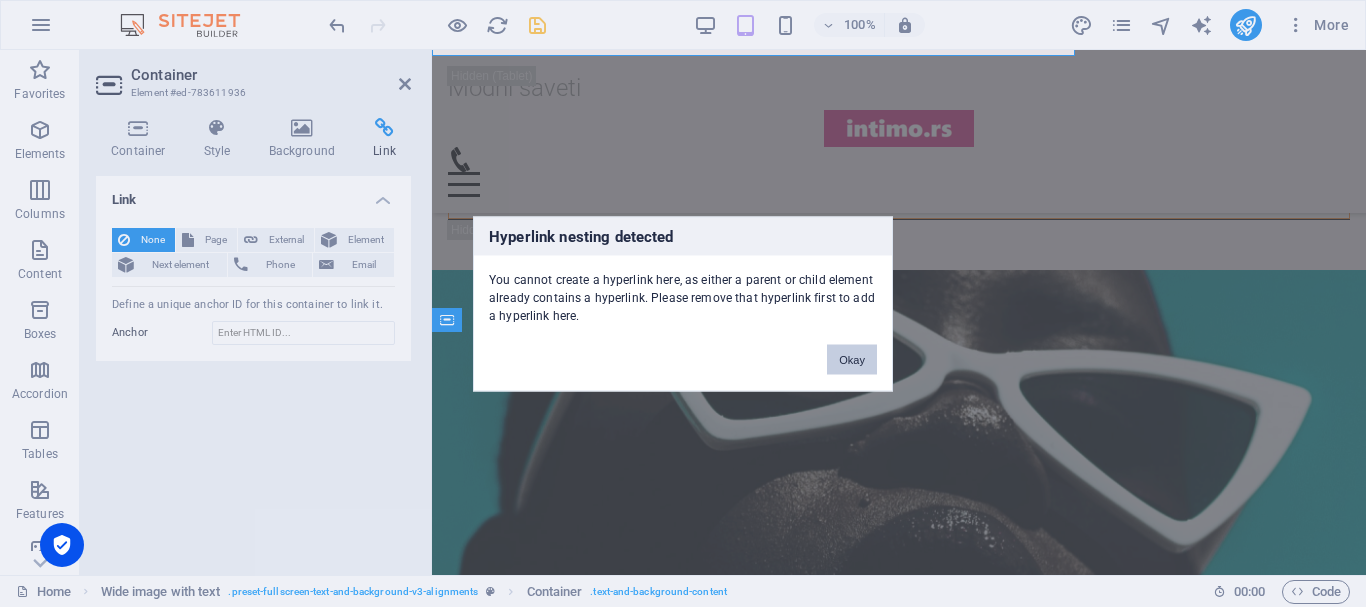 click on "Okay" at bounding box center (852, 359) 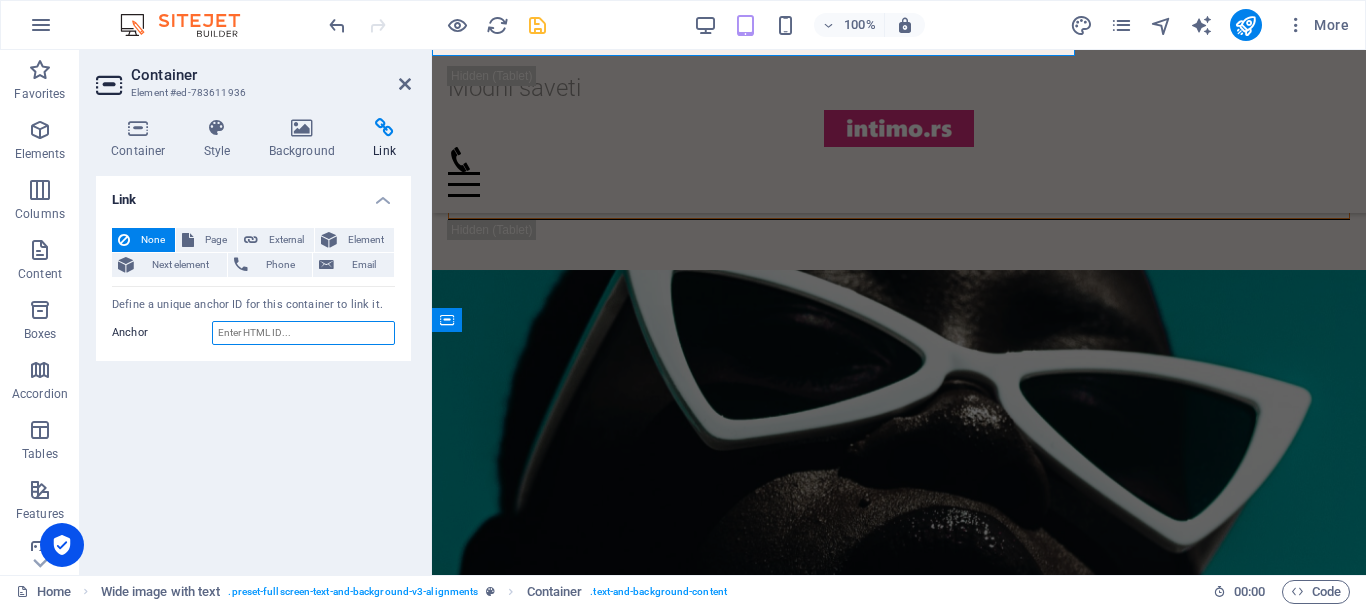 click on "Anchor" at bounding box center [303, 333] 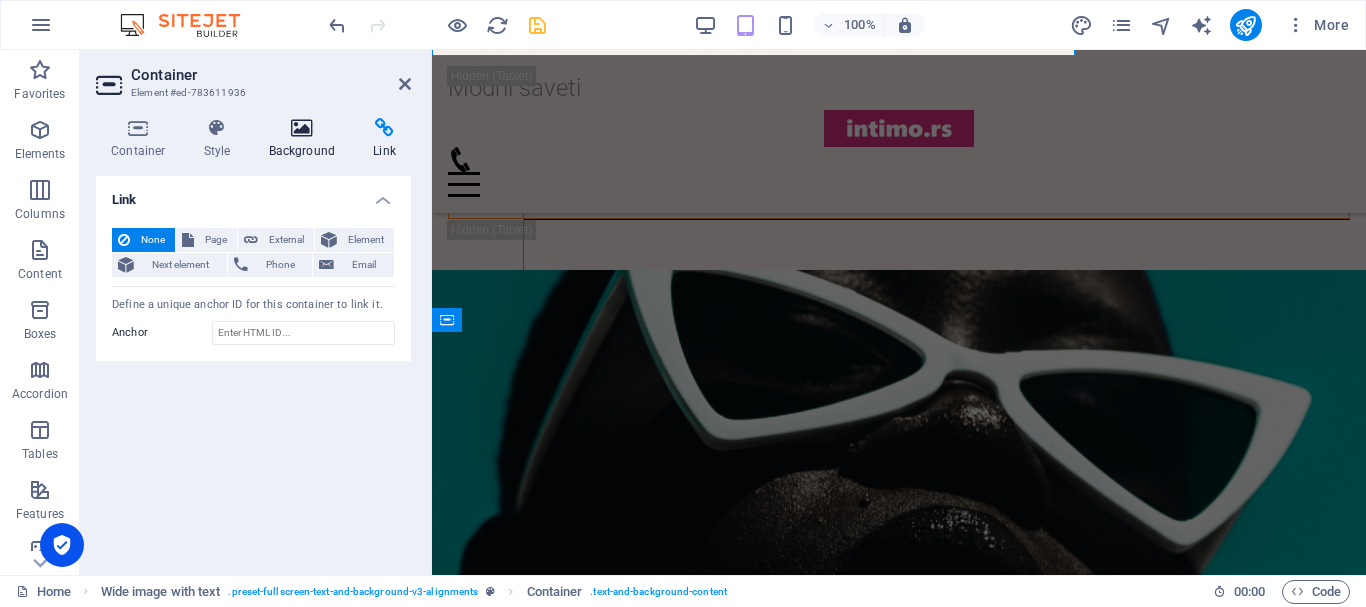 click at bounding box center (302, 128) 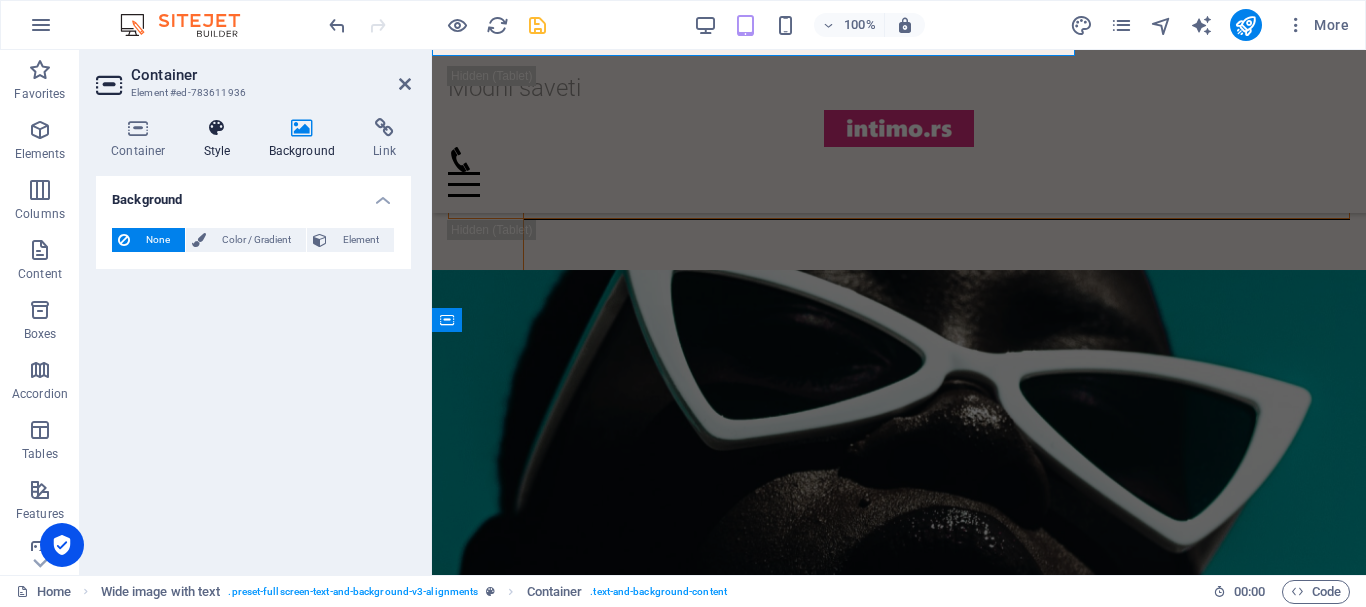 click at bounding box center (217, 128) 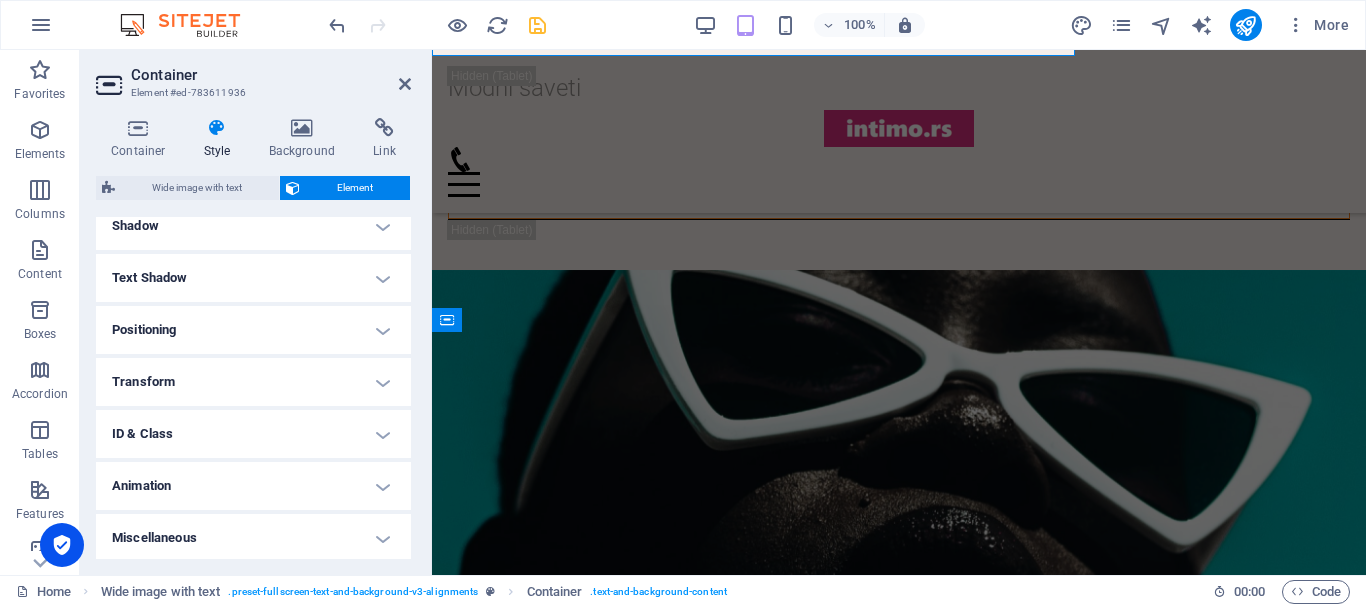 scroll, scrollTop: 503, scrollLeft: 0, axis: vertical 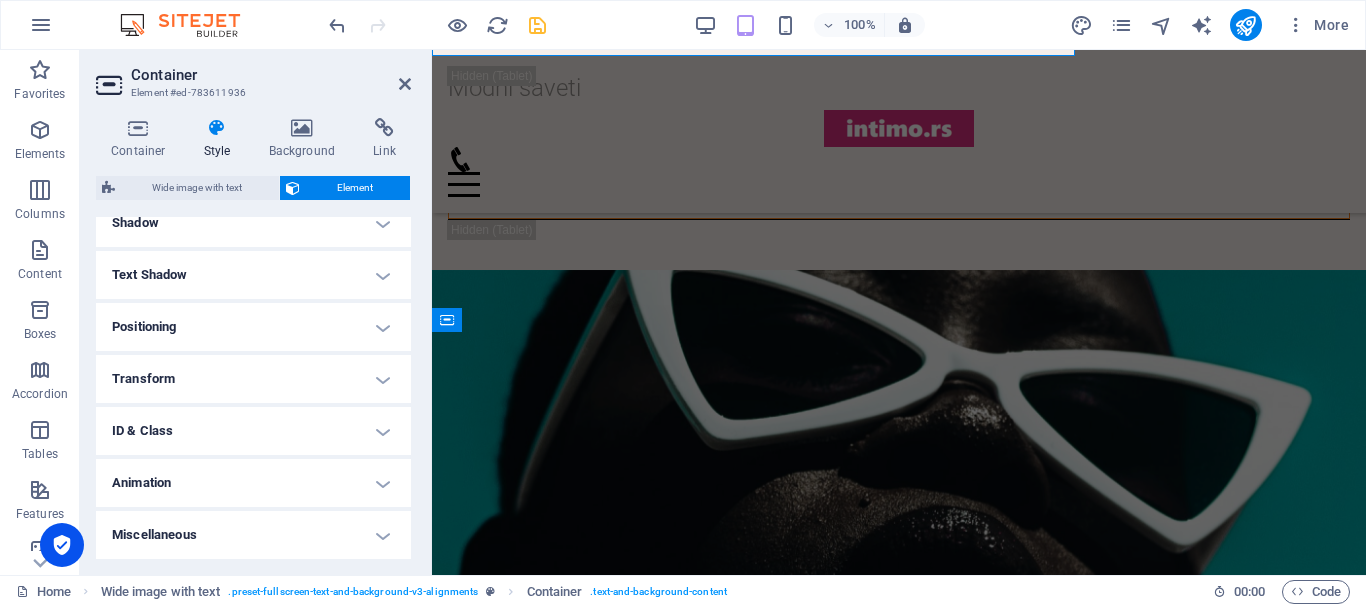 click on "ID & Class" at bounding box center (253, 431) 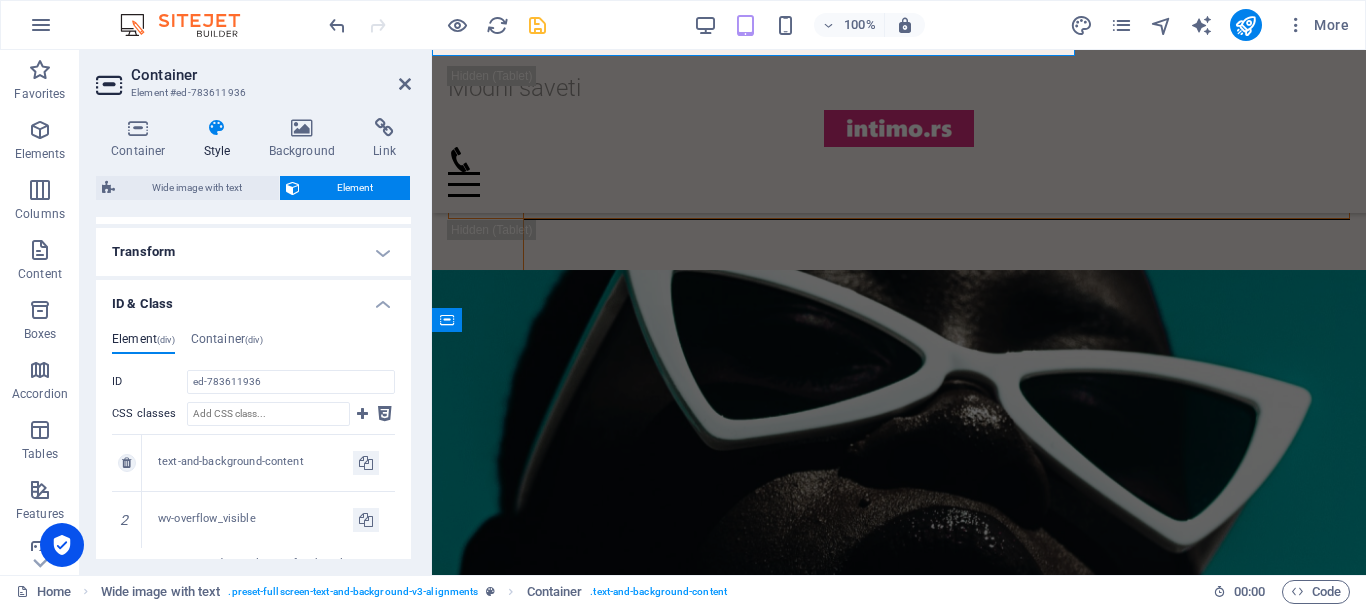 scroll, scrollTop: 603, scrollLeft: 0, axis: vertical 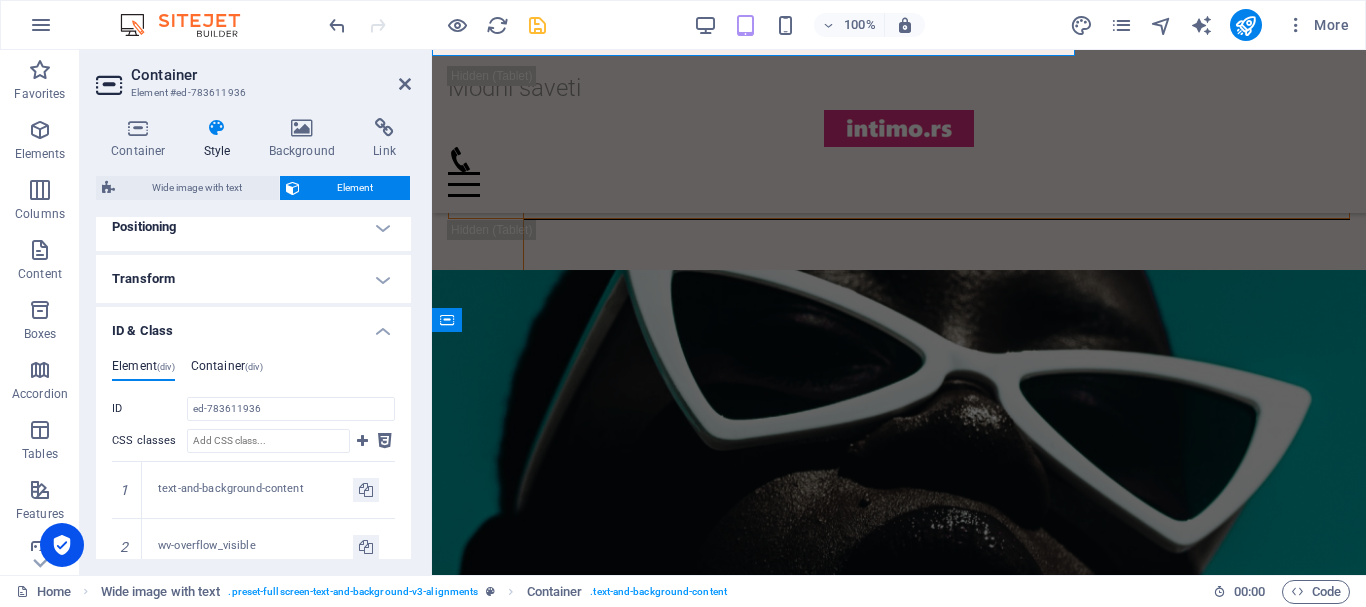 click on "Container  (div)" at bounding box center (227, 370) 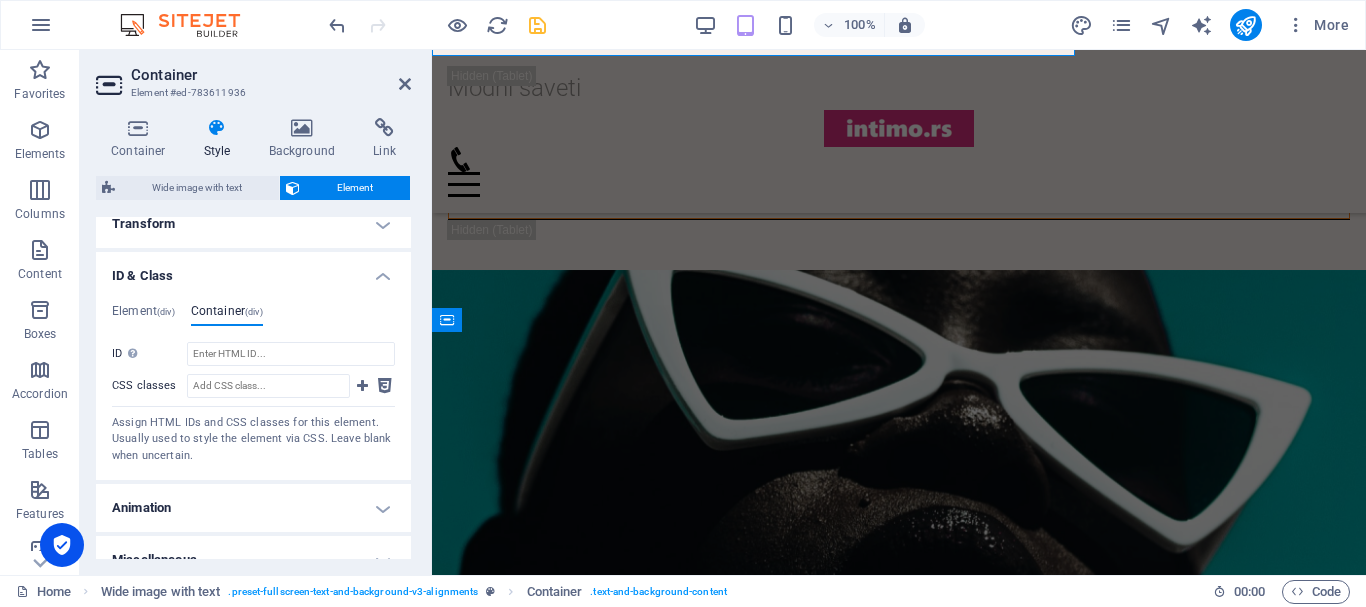 scroll, scrollTop: 683, scrollLeft: 0, axis: vertical 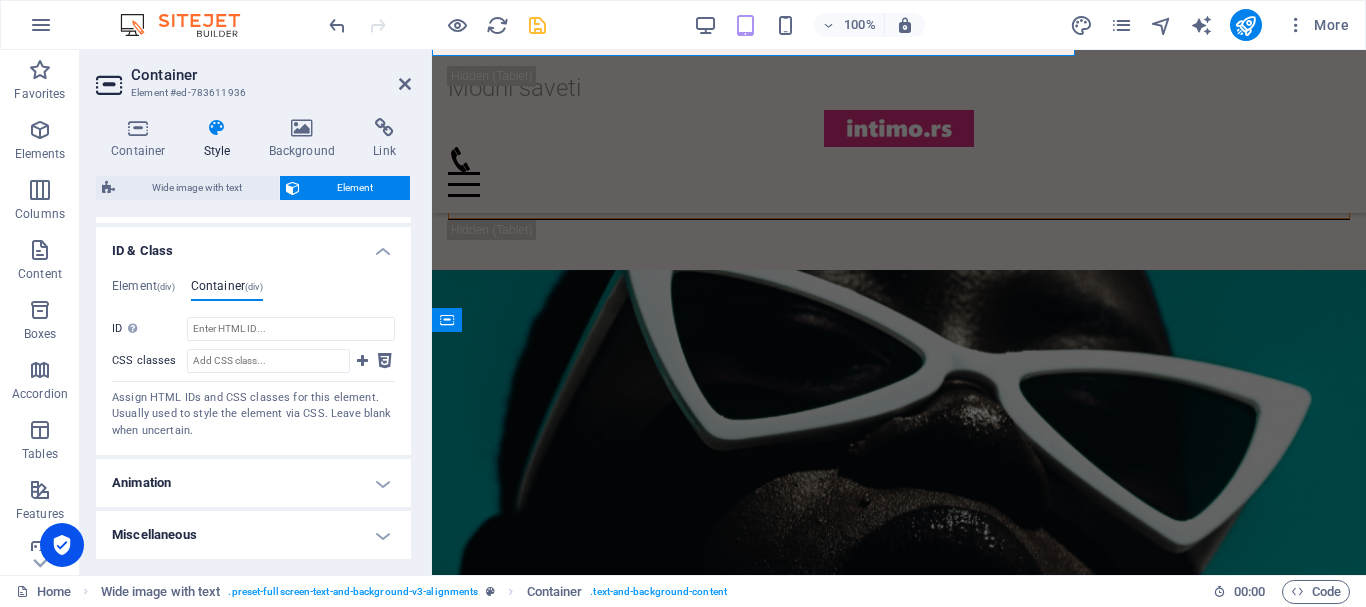 click on "Miscellaneous" at bounding box center [253, 535] 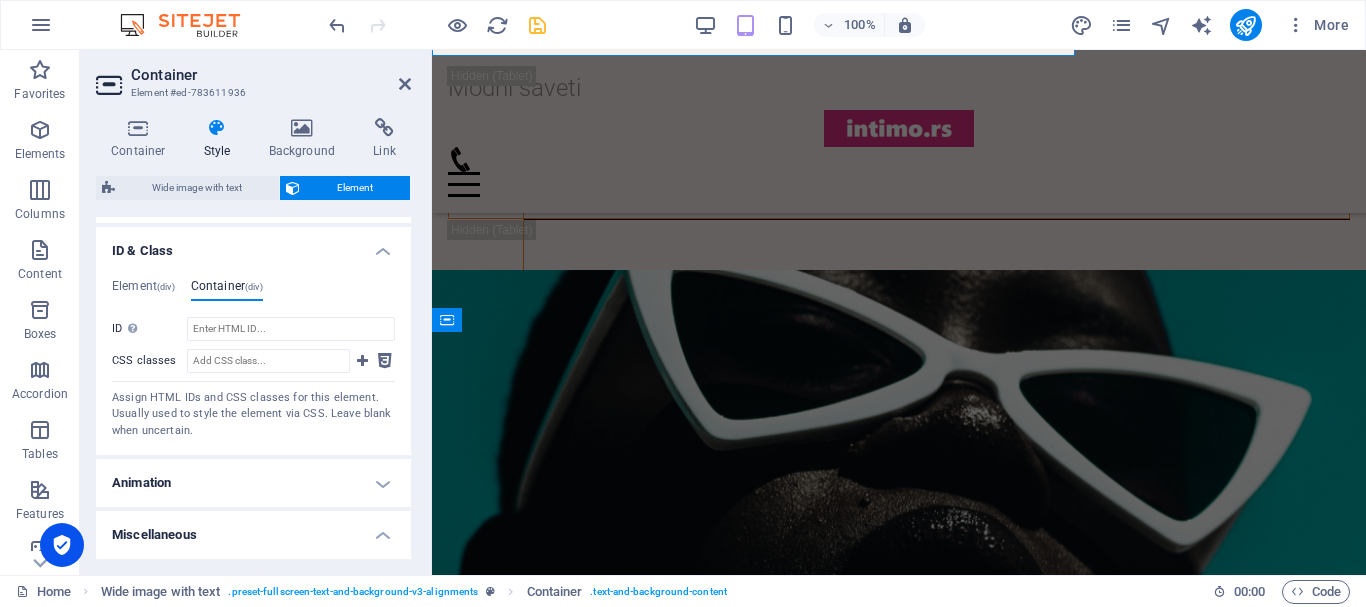 click on "Animation" at bounding box center [253, 483] 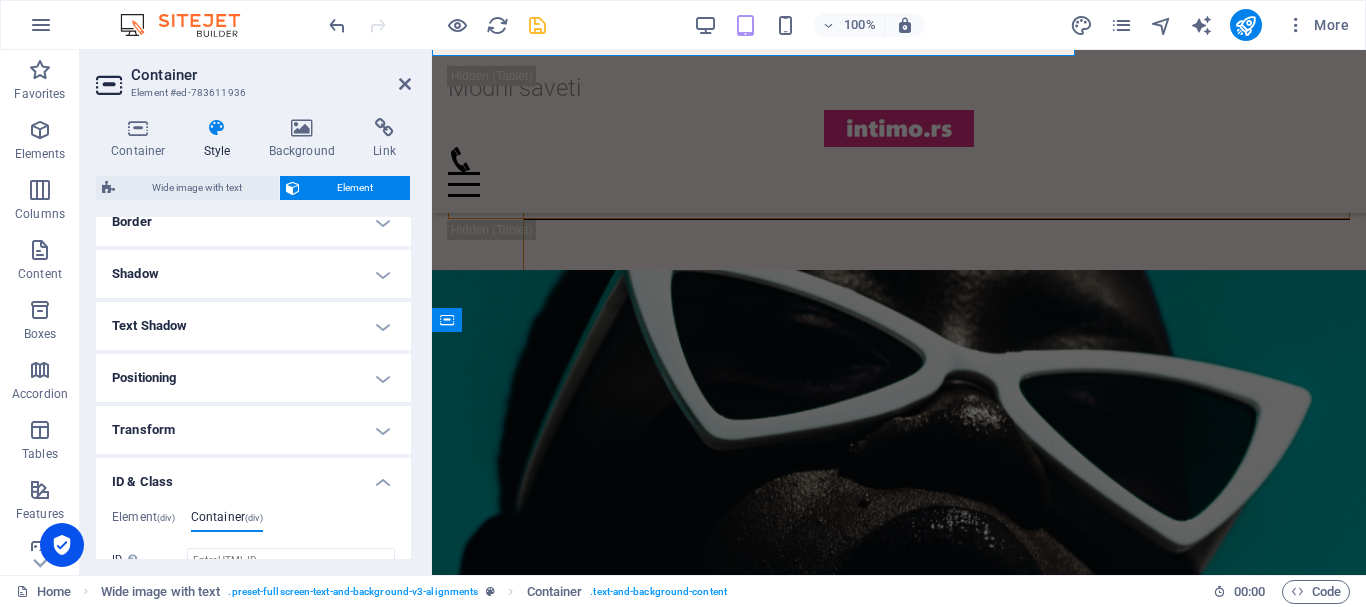 scroll, scrollTop: 483, scrollLeft: 0, axis: vertical 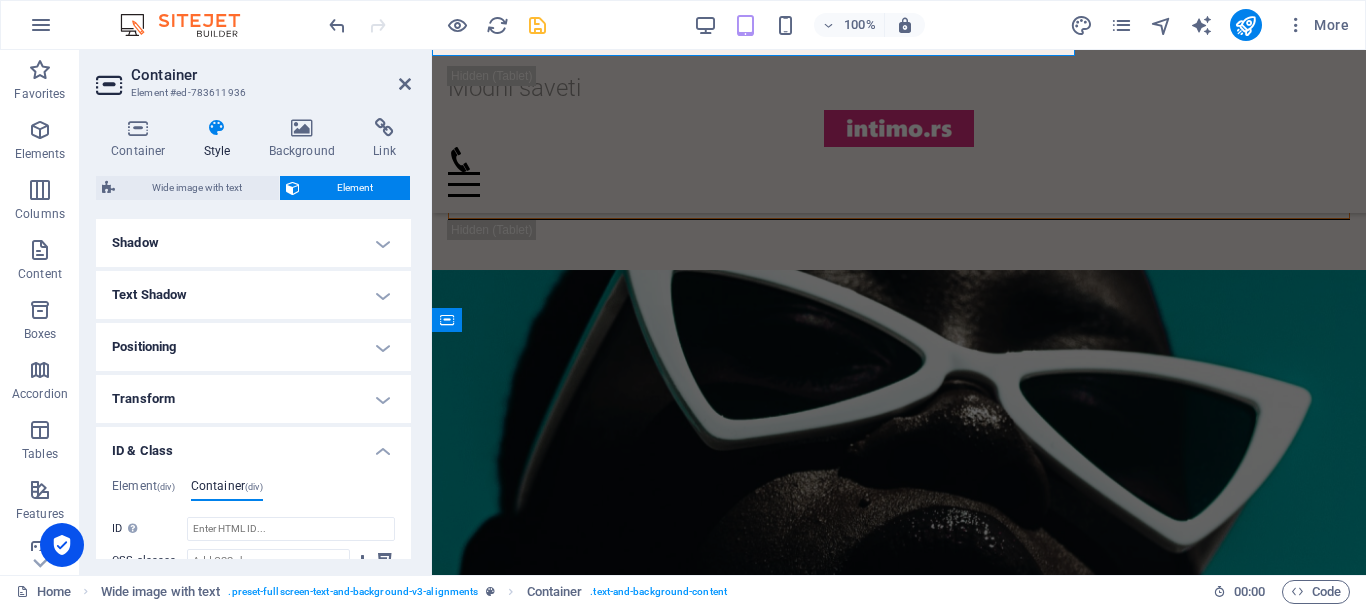 click on "Transform" at bounding box center [253, 399] 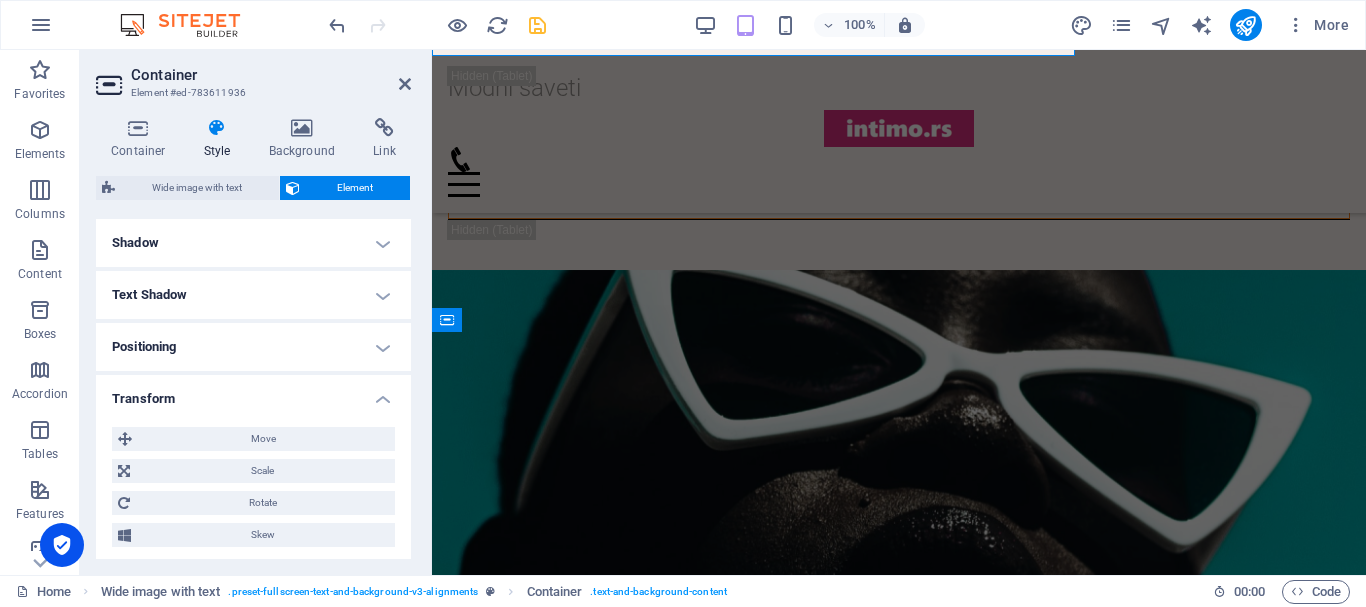 scroll, scrollTop: 383, scrollLeft: 0, axis: vertical 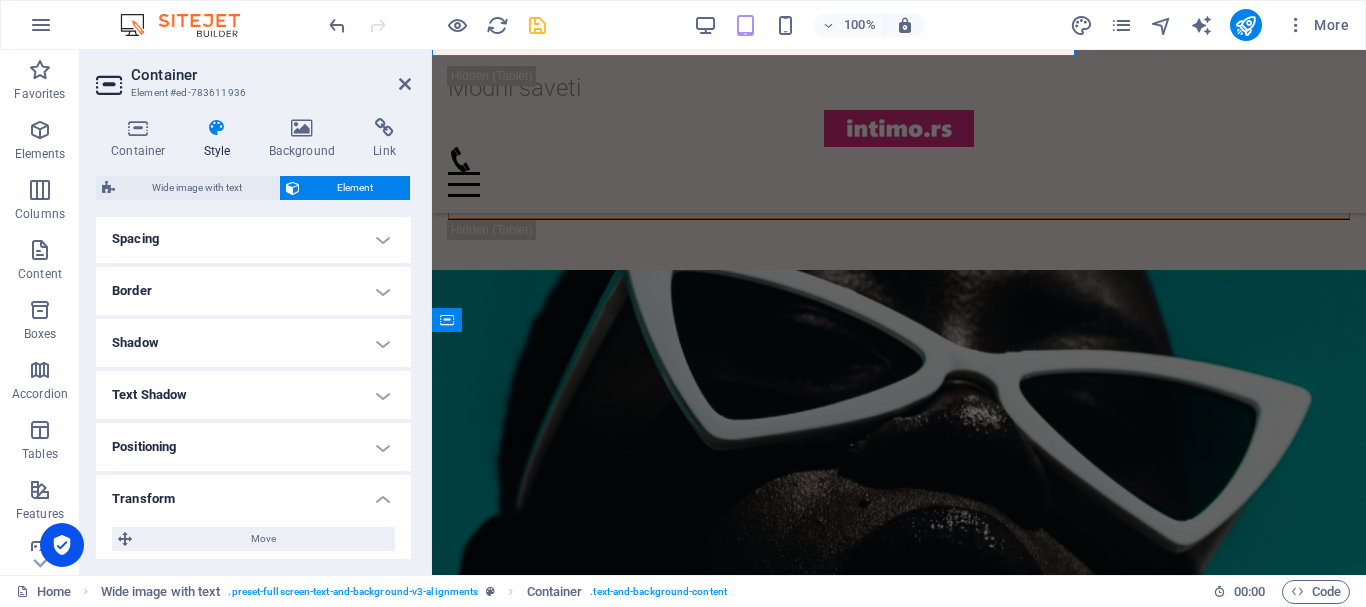 click on "Positioning" at bounding box center [253, 447] 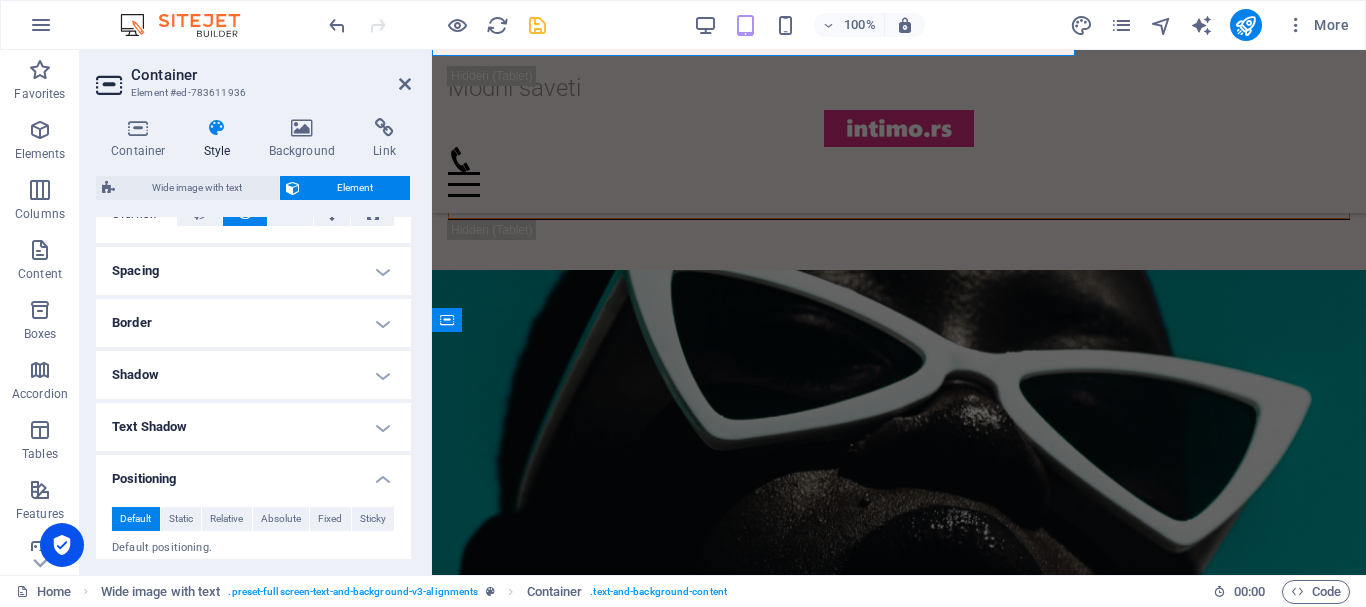 scroll, scrollTop: 383, scrollLeft: 0, axis: vertical 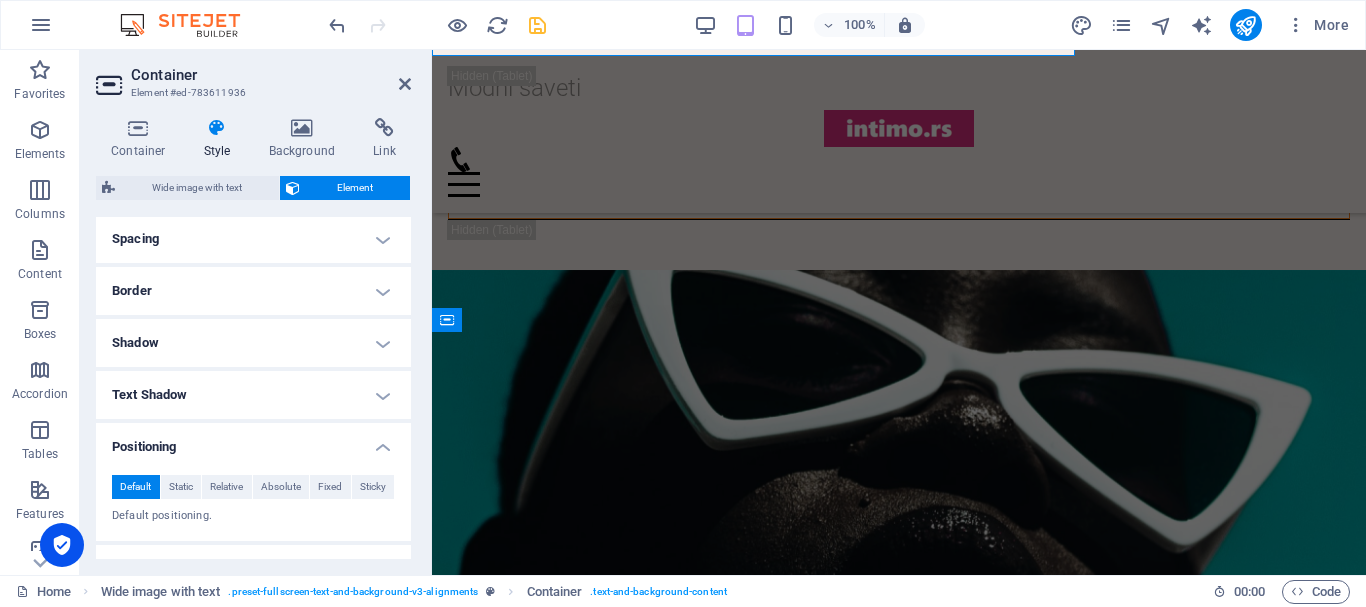 click on "Text Shadow" at bounding box center [253, 395] 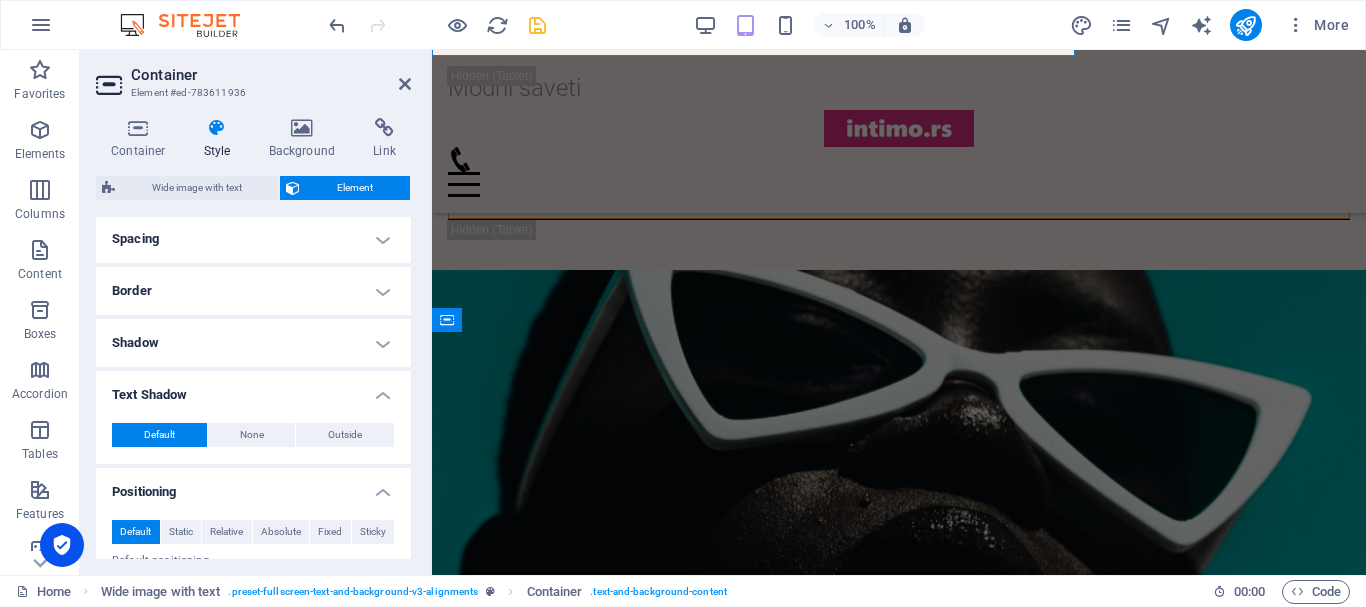 click on "Shadow" at bounding box center [253, 343] 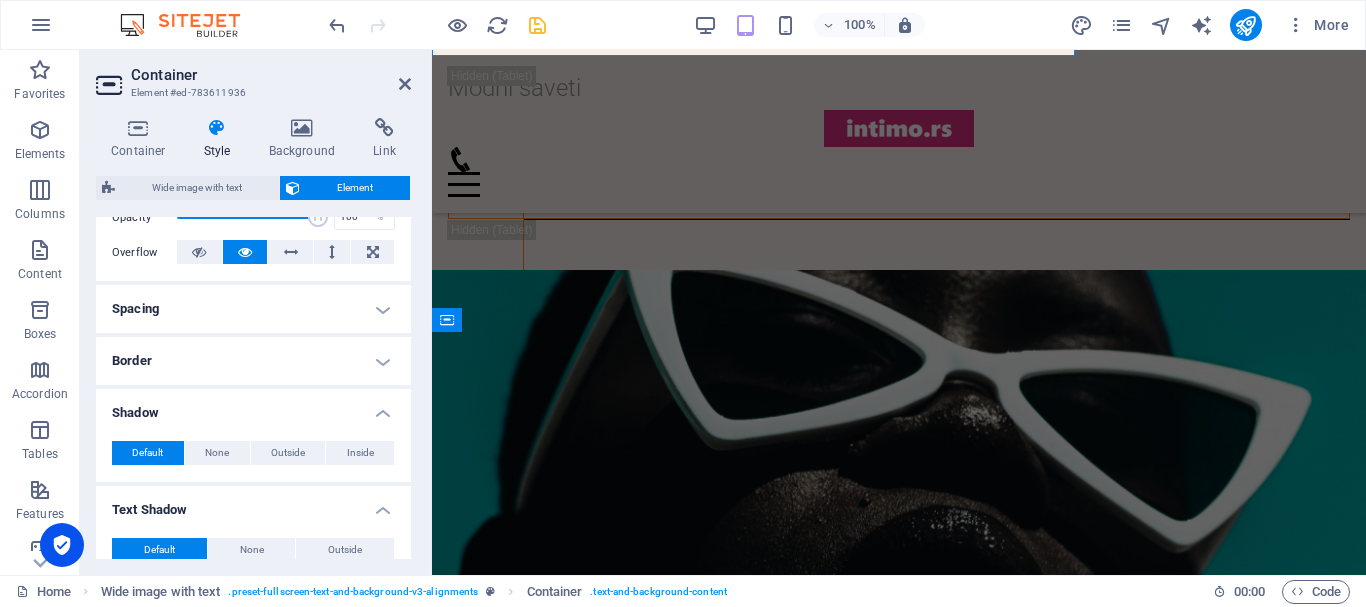 scroll, scrollTop: 283, scrollLeft: 0, axis: vertical 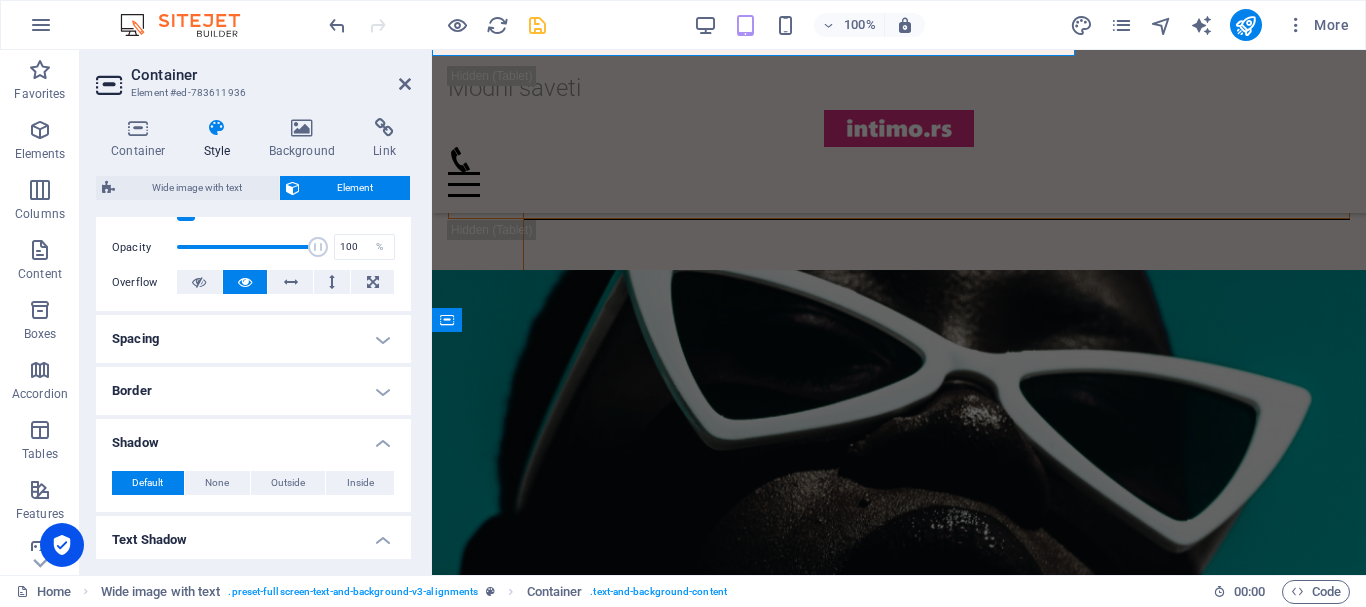 click on "Border" at bounding box center (253, 391) 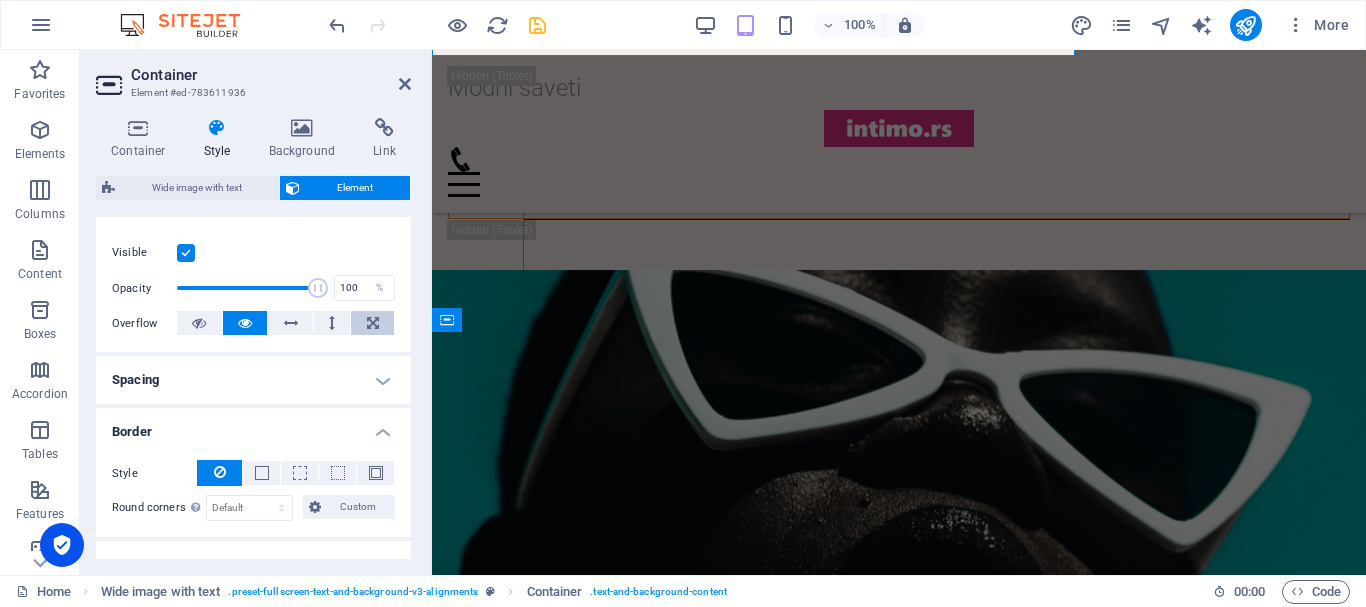 scroll, scrollTop: 183, scrollLeft: 0, axis: vertical 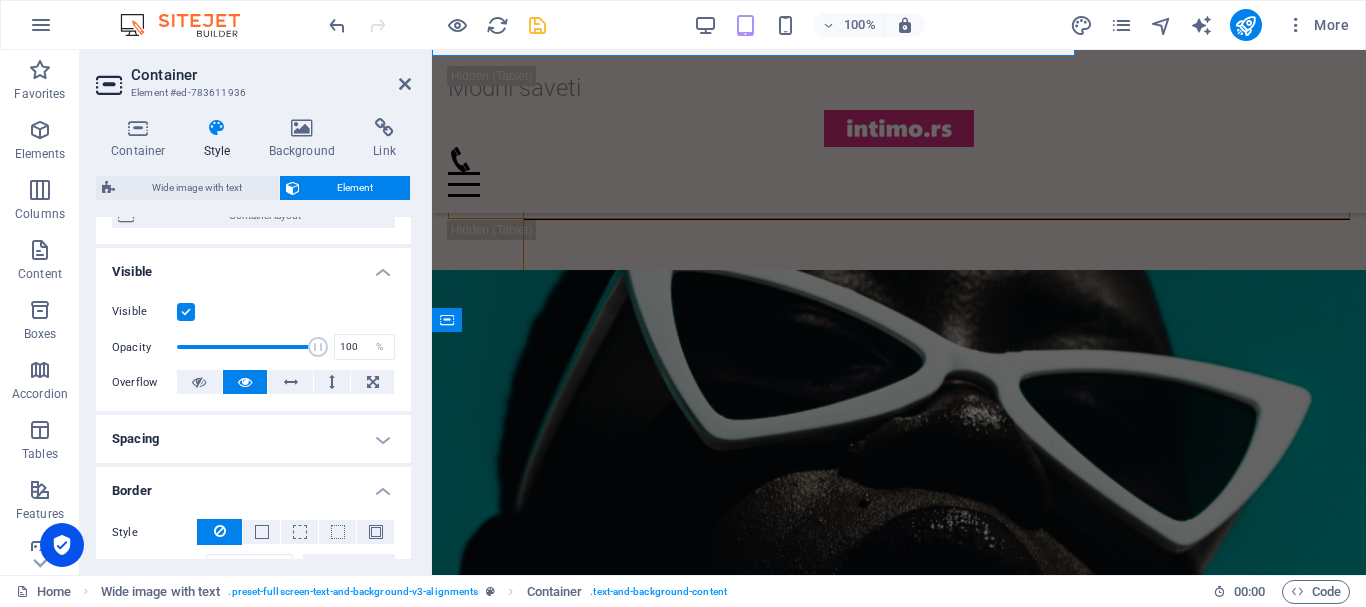 click on "Spacing" at bounding box center (253, 439) 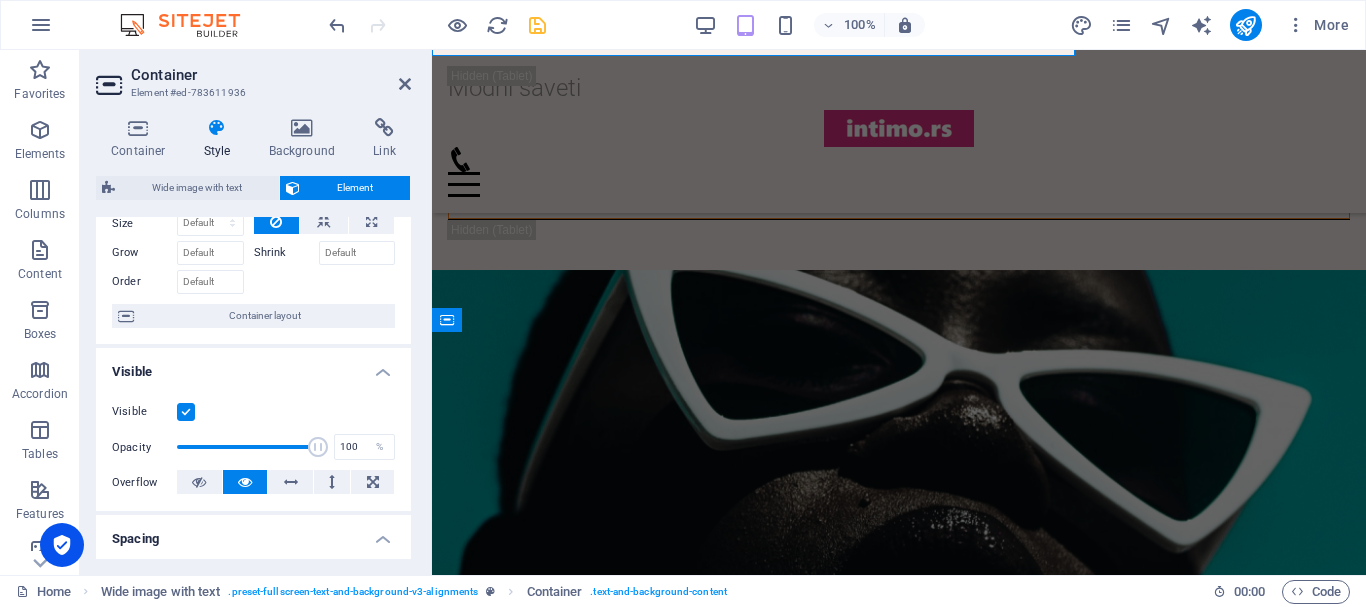 scroll, scrollTop: 0, scrollLeft: 0, axis: both 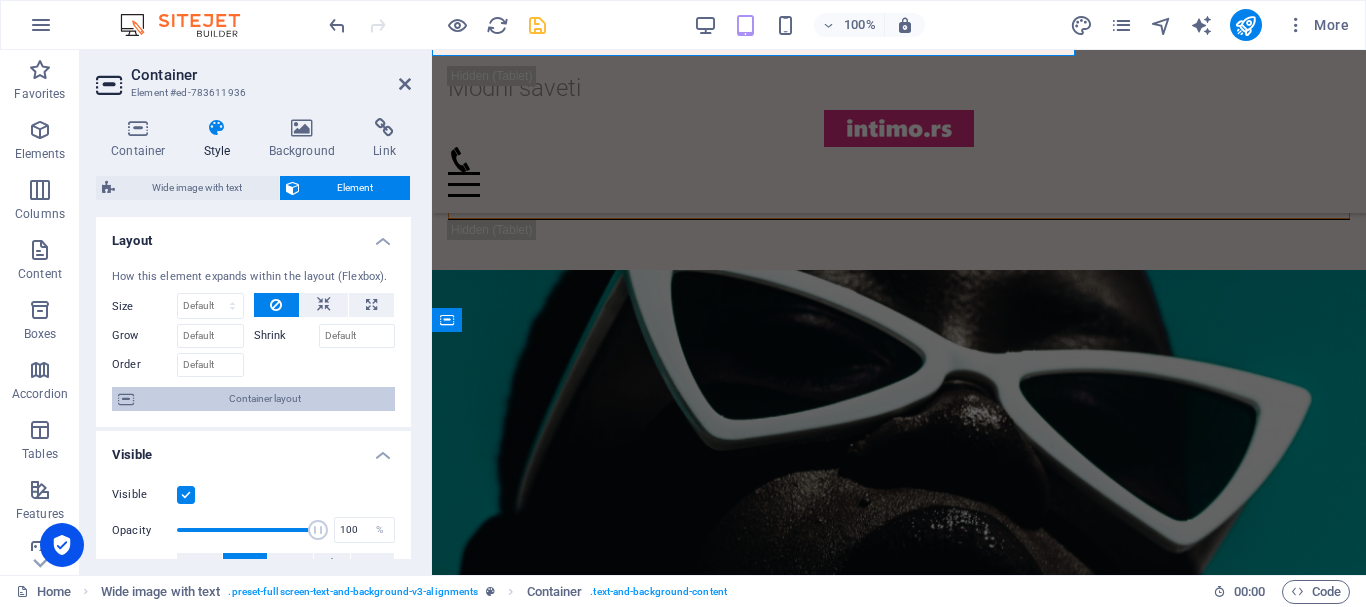 click on "Container layout" at bounding box center (264, 399) 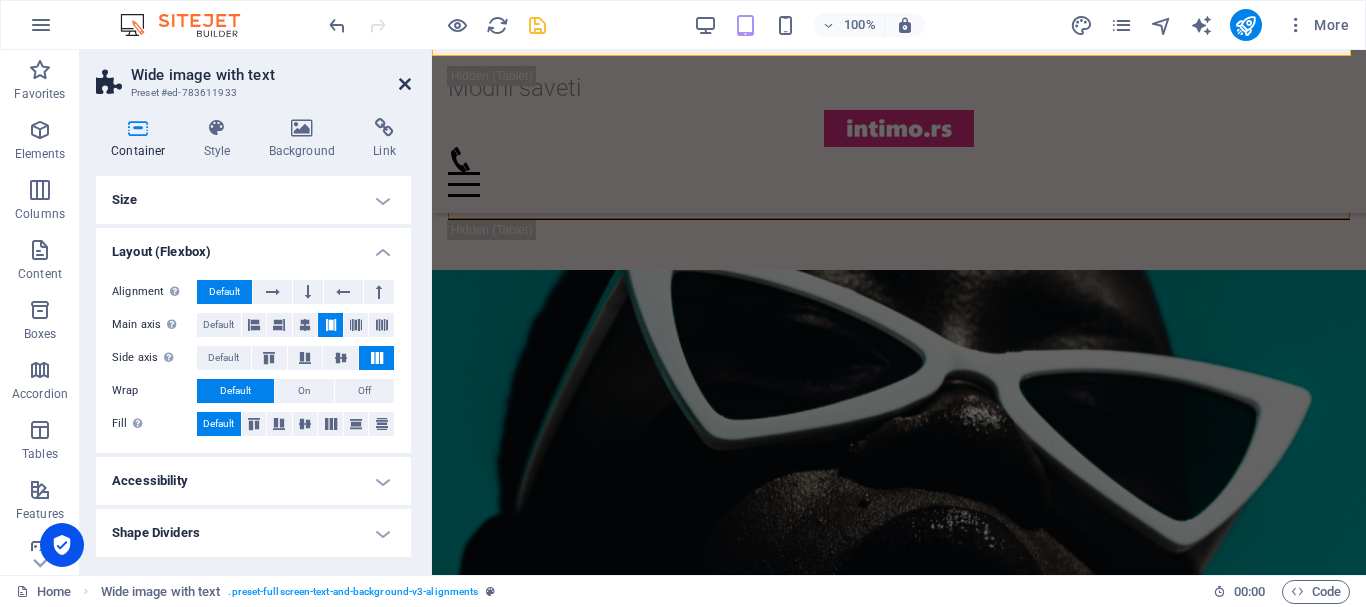click at bounding box center [405, 84] 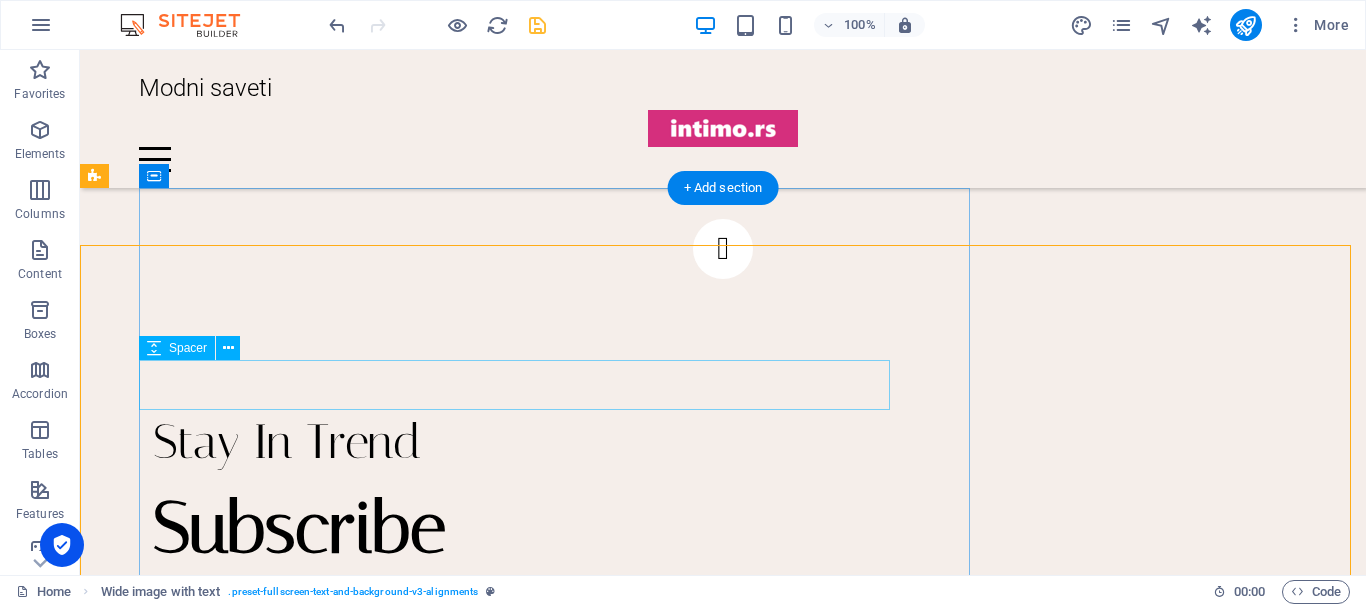 scroll, scrollTop: 3363, scrollLeft: 0, axis: vertical 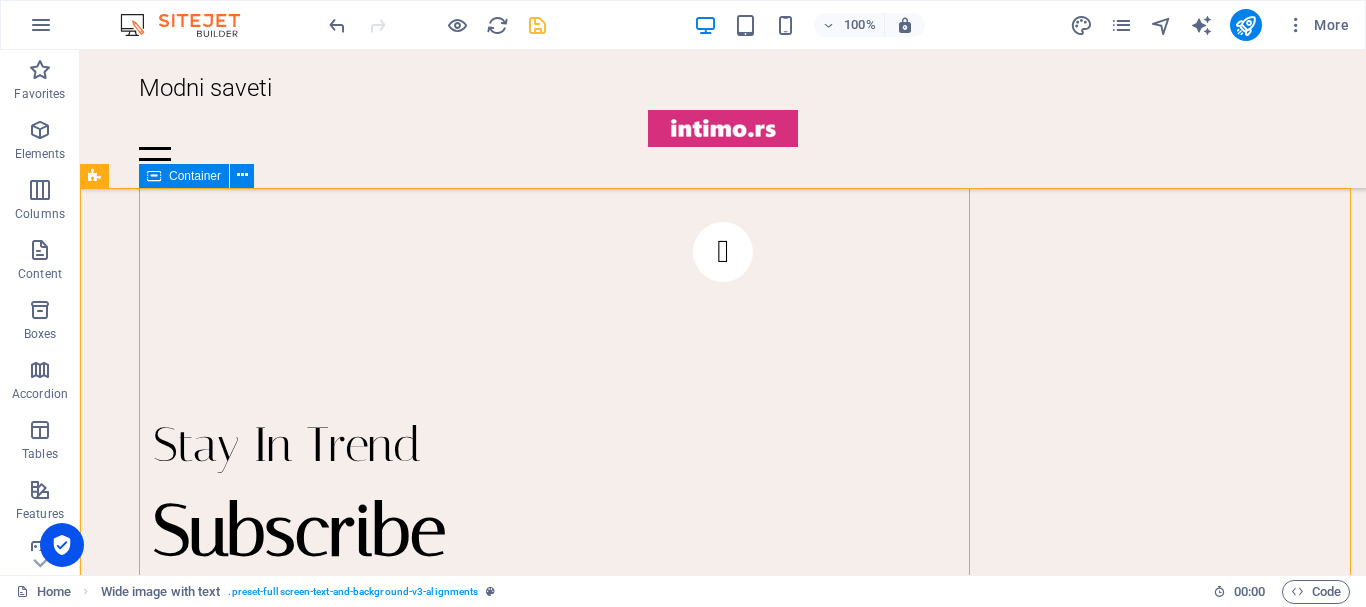 click on "Container" at bounding box center [195, 176] 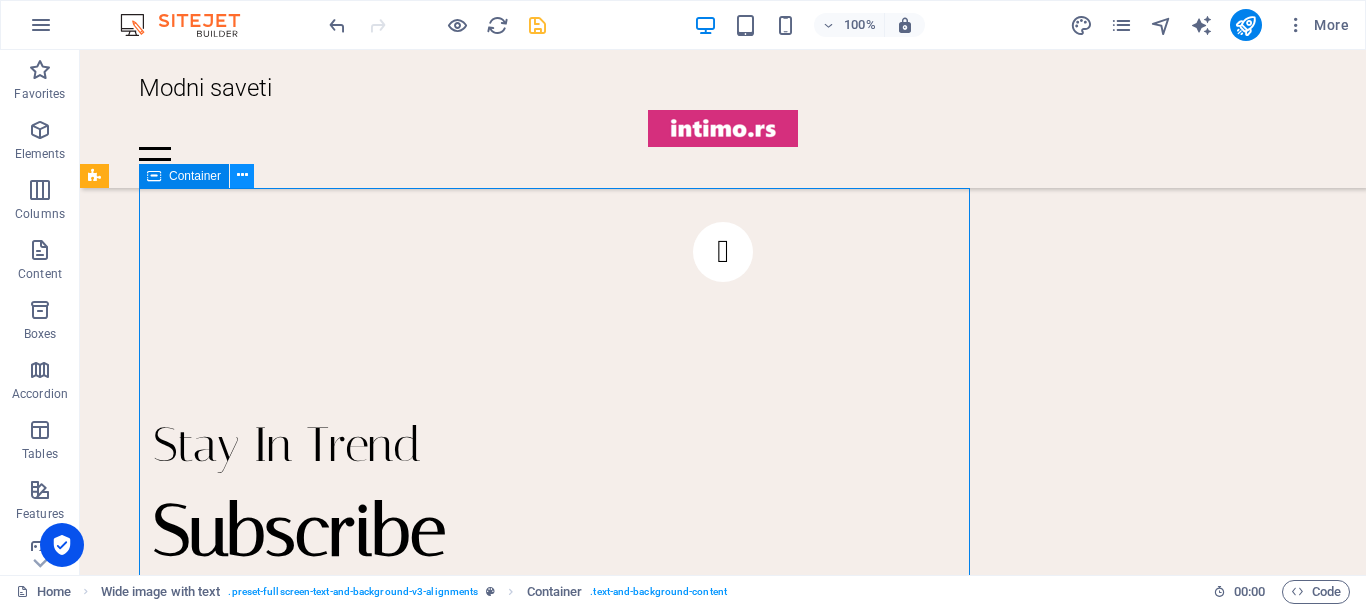 click at bounding box center [242, 175] 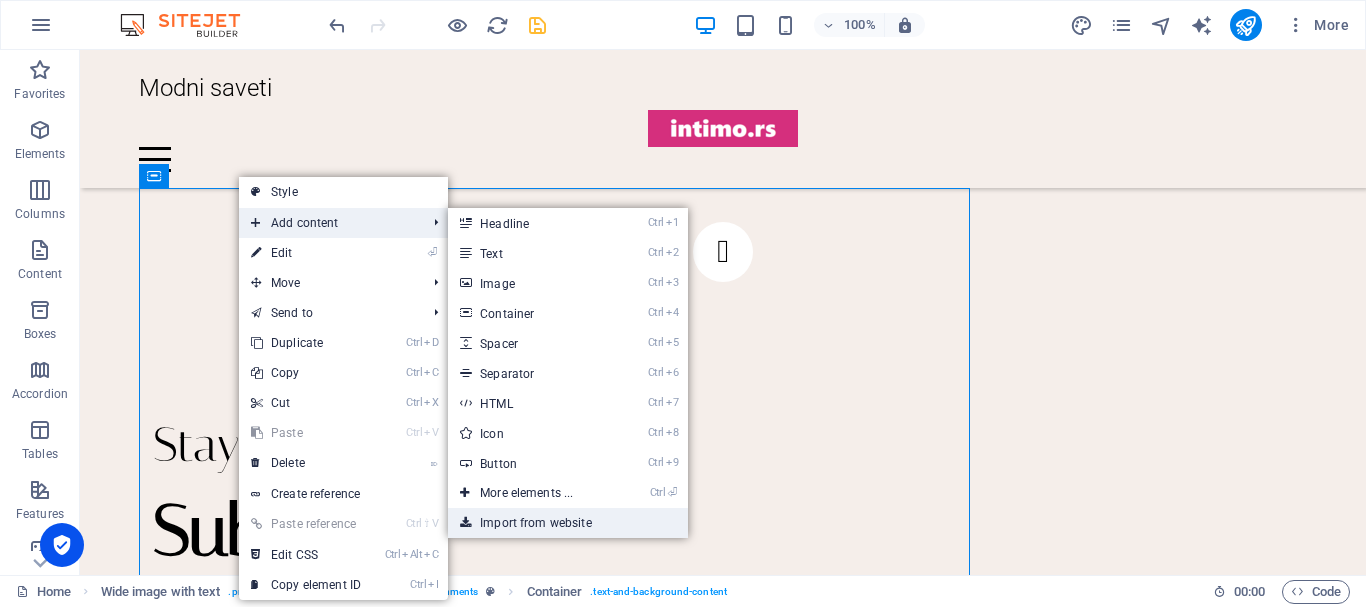 click on "Import from website" at bounding box center [568, 523] 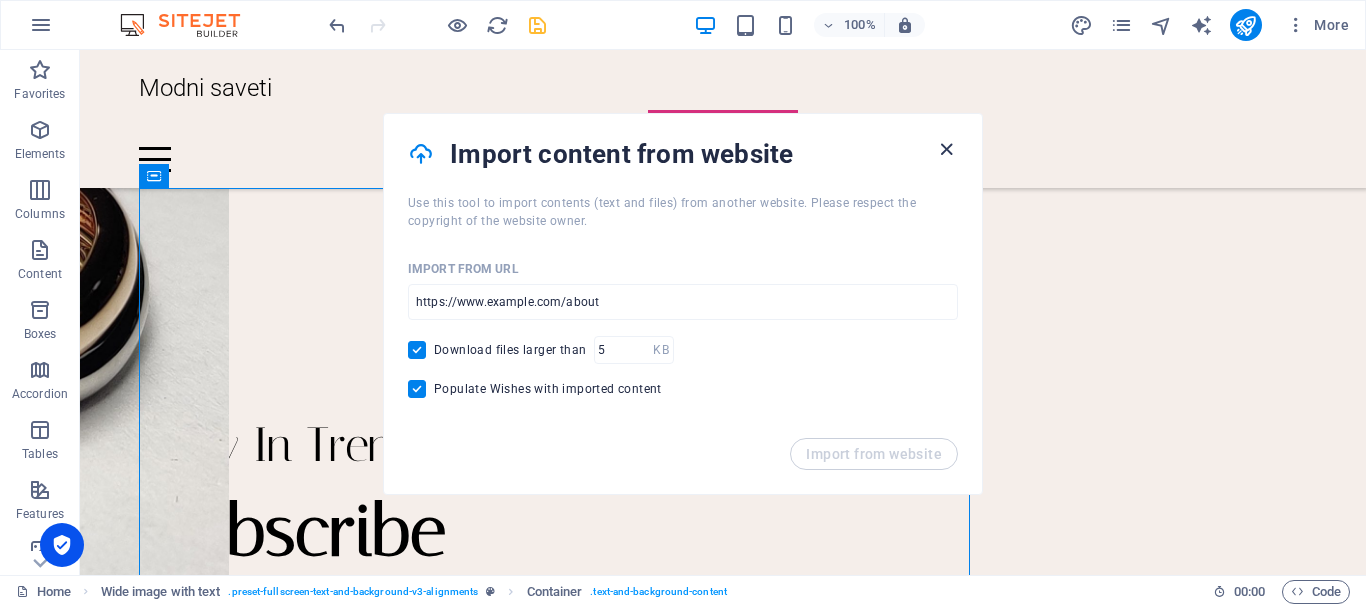 click at bounding box center [946, 149] 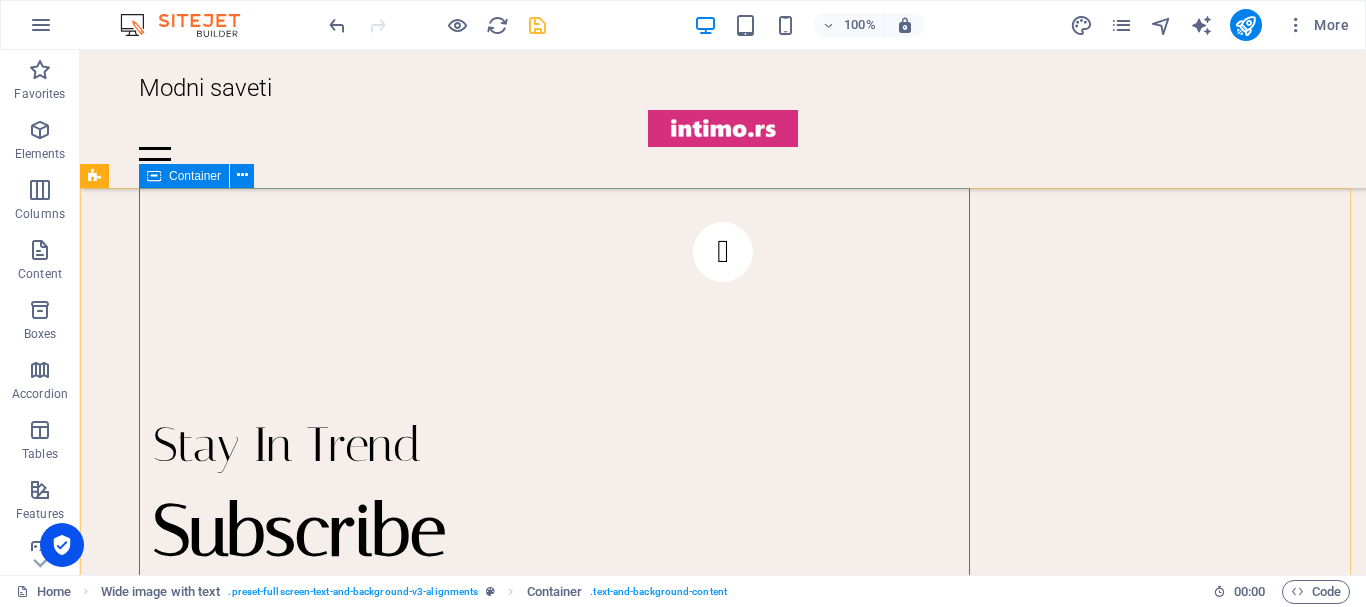 click at bounding box center (154, 176) 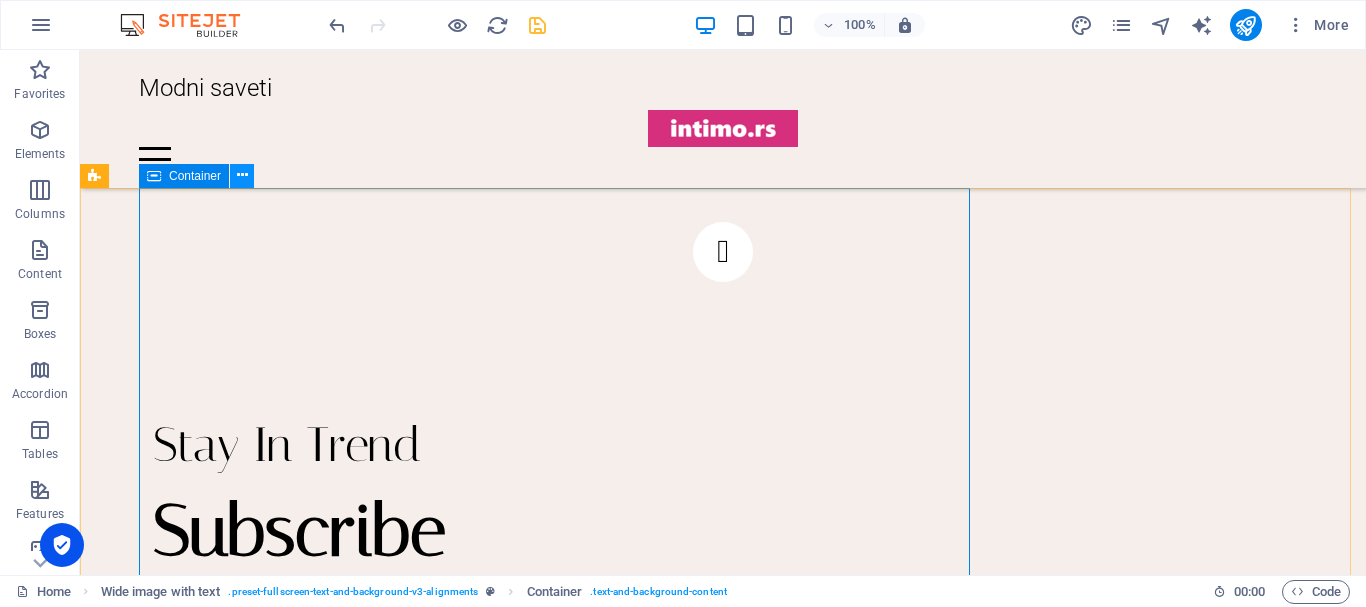 click at bounding box center (242, 175) 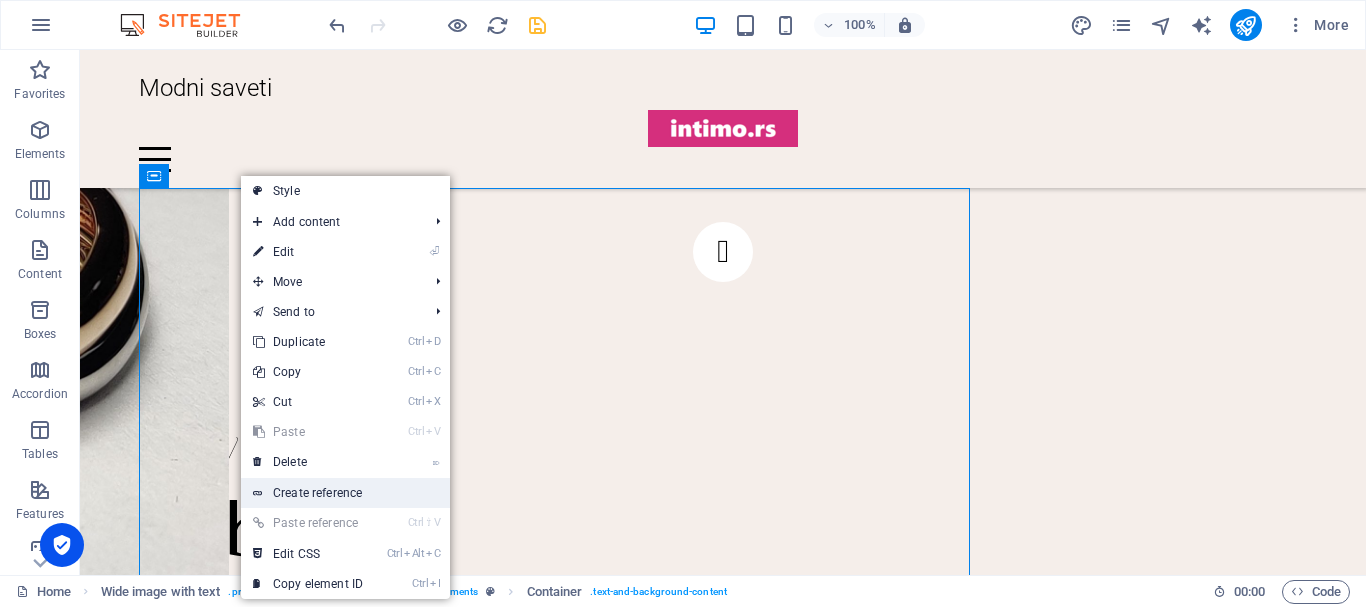 click on "Create reference" at bounding box center (345, 493) 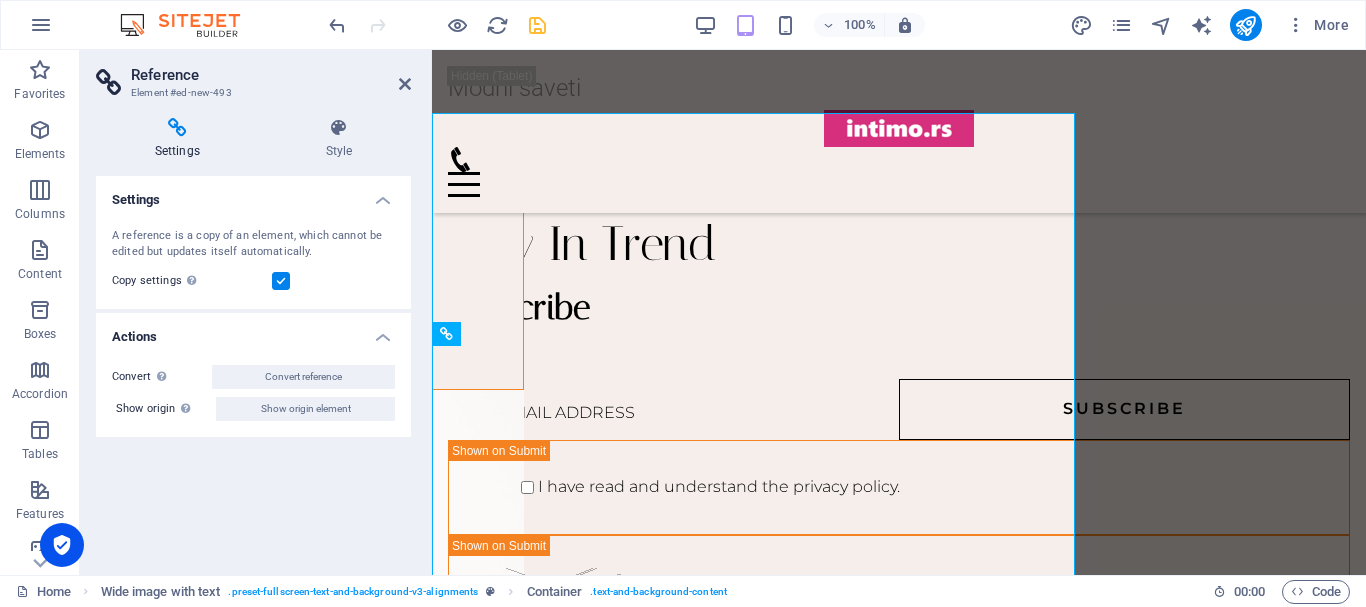 scroll, scrollTop: 3205, scrollLeft: 0, axis: vertical 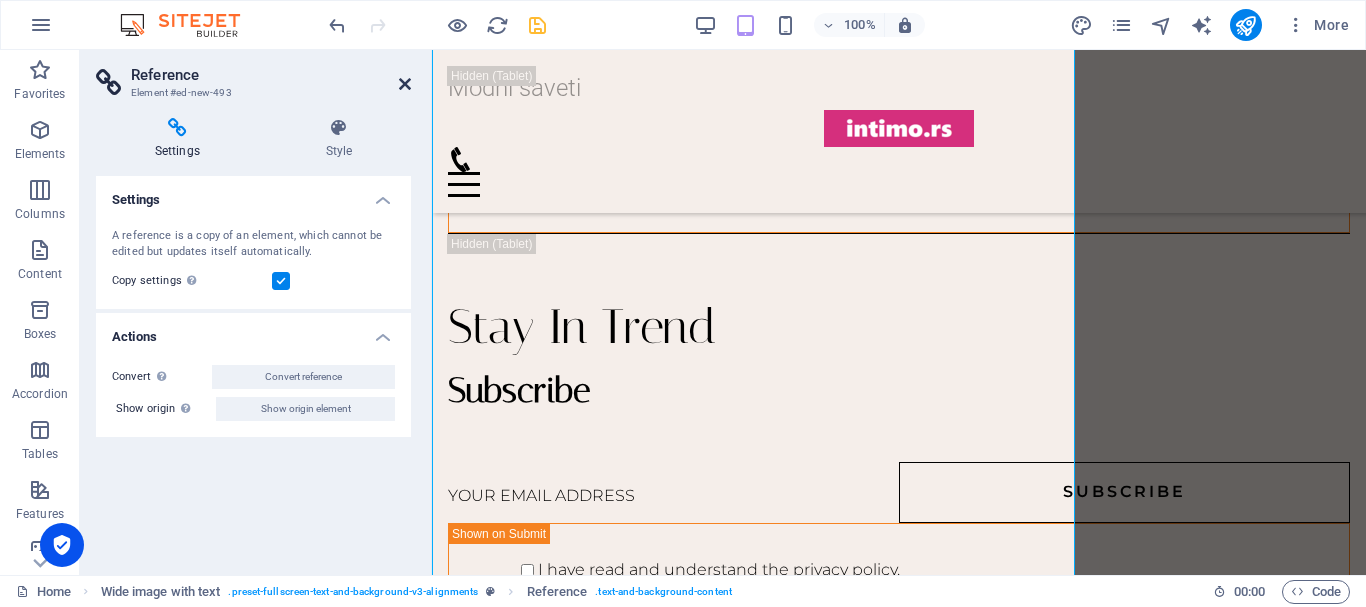 click at bounding box center (405, 84) 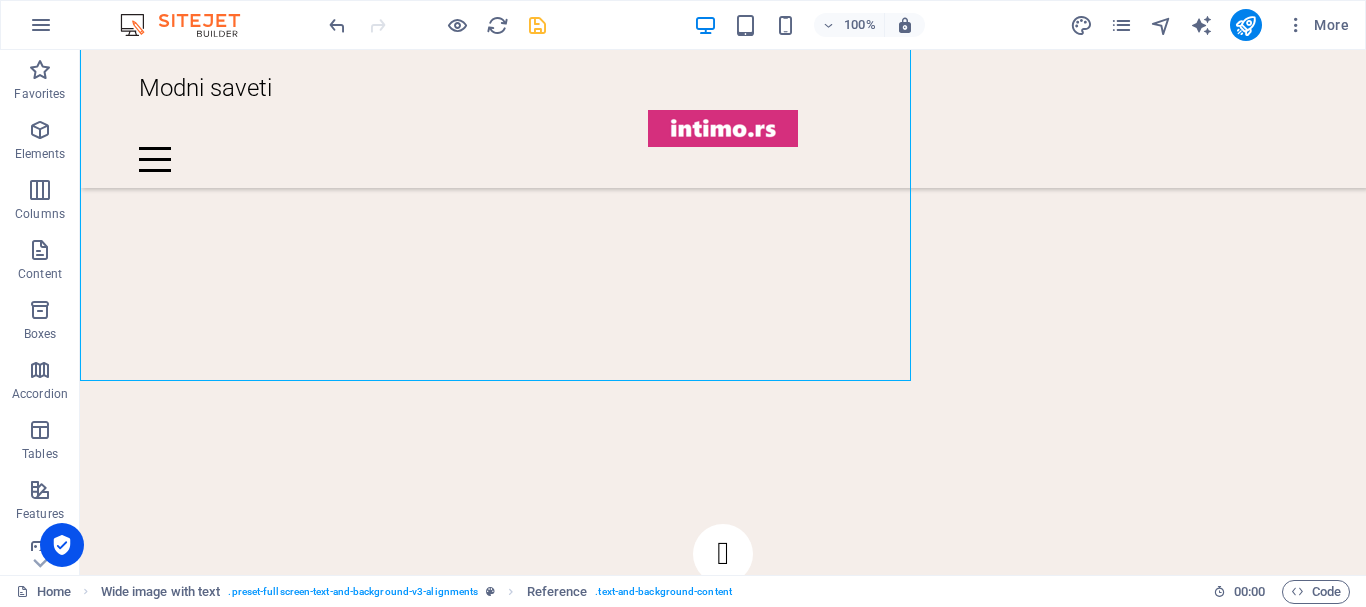 scroll, scrollTop: 4233, scrollLeft: 0, axis: vertical 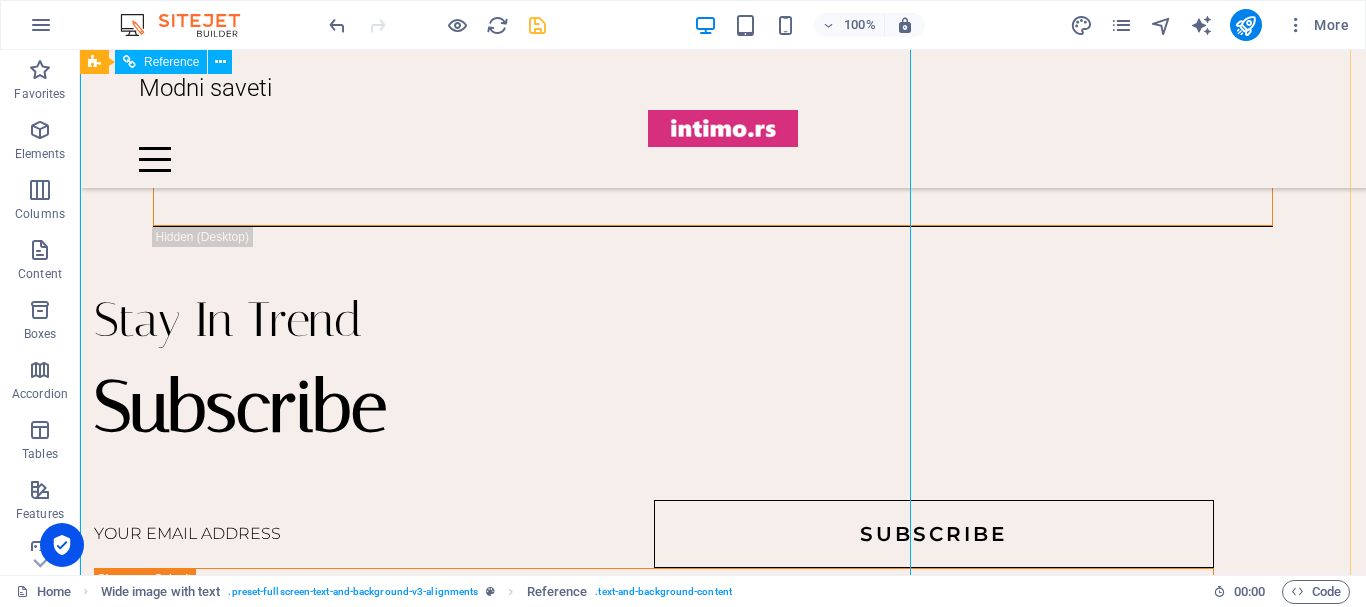 click on "Subscribe" at bounding box center (934, 534) 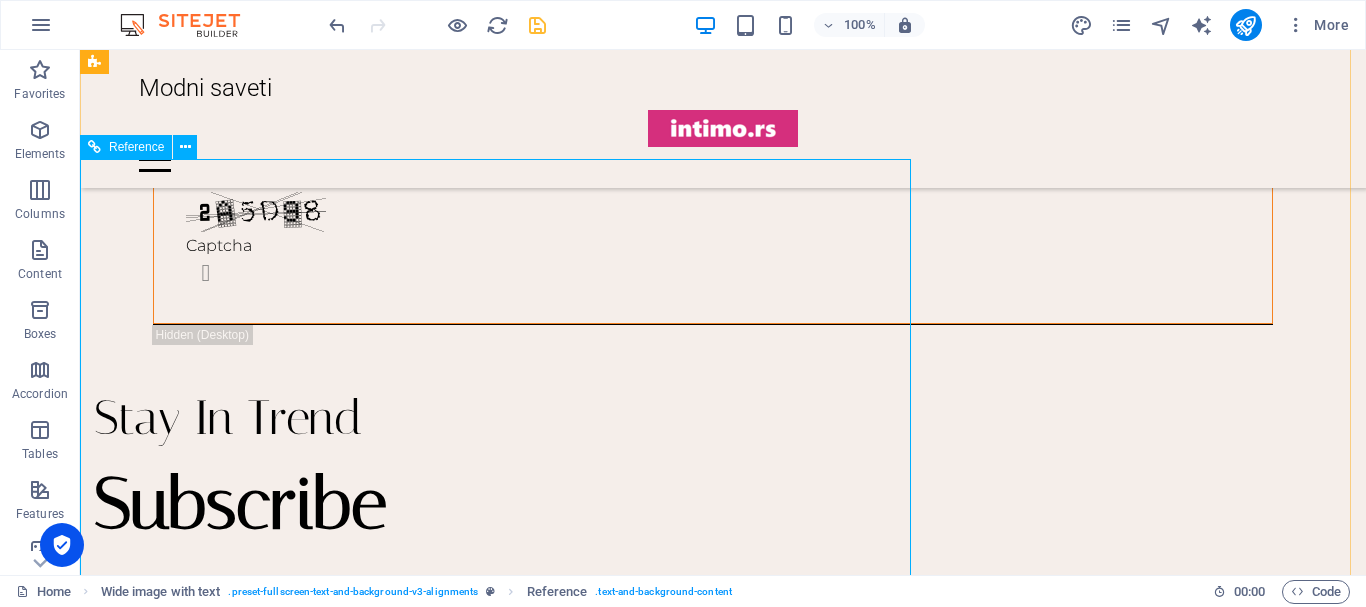 scroll, scrollTop: 3989, scrollLeft: 0, axis: vertical 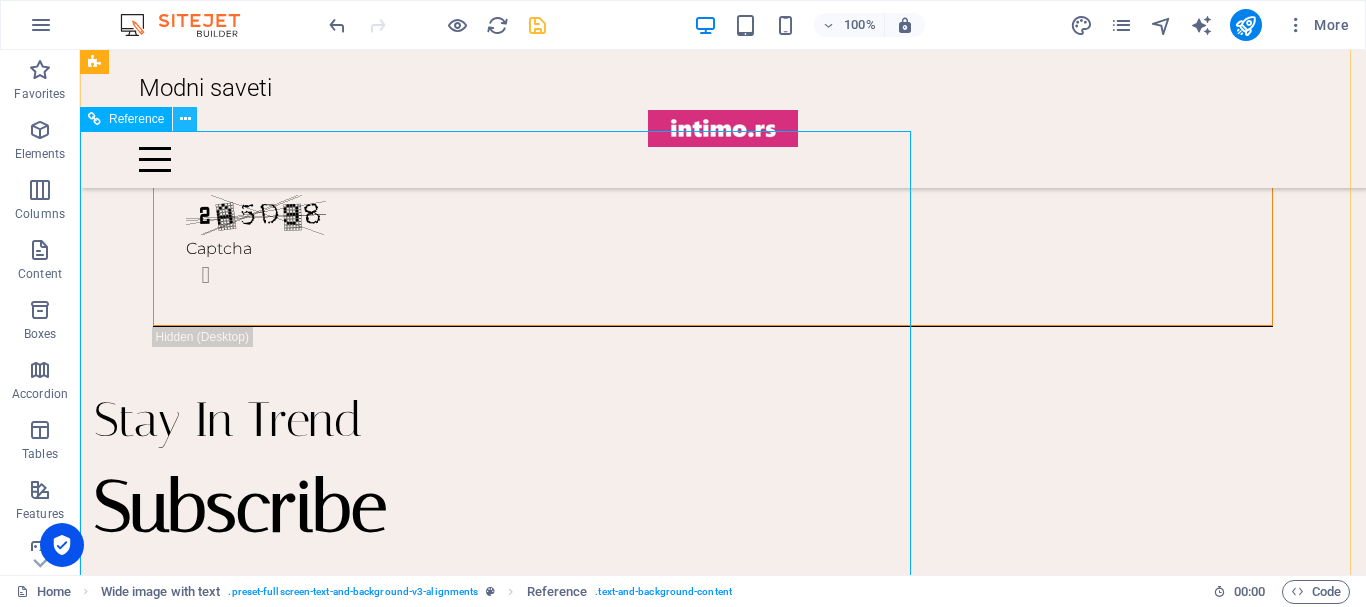click at bounding box center (185, 119) 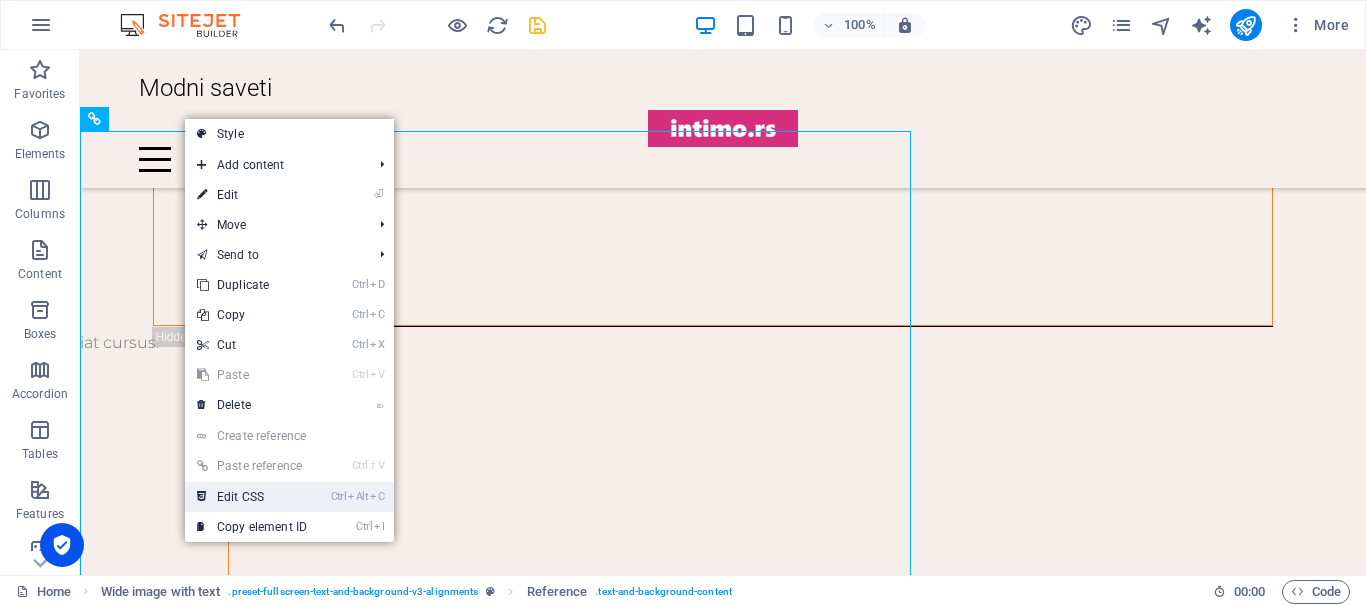 drag, startPoint x: 262, startPoint y: 492, endPoint x: 182, endPoint y: 440, distance: 95.41489 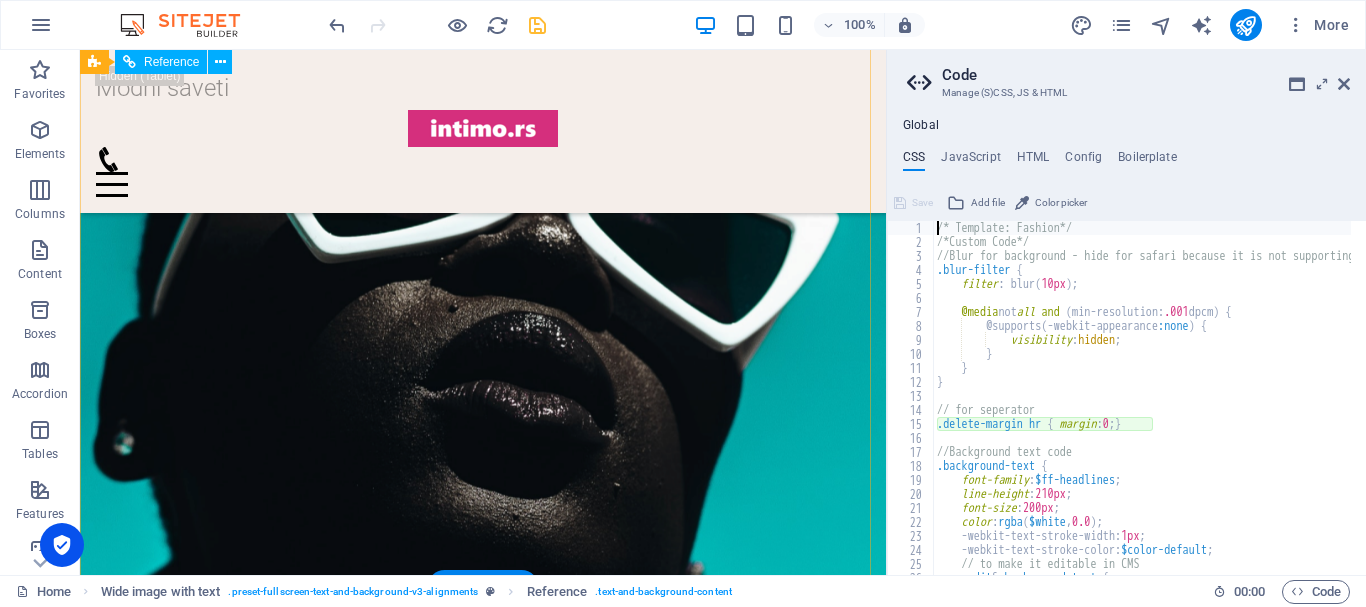 scroll, scrollTop: 3229, scrollLeft: 0, axis: vertical 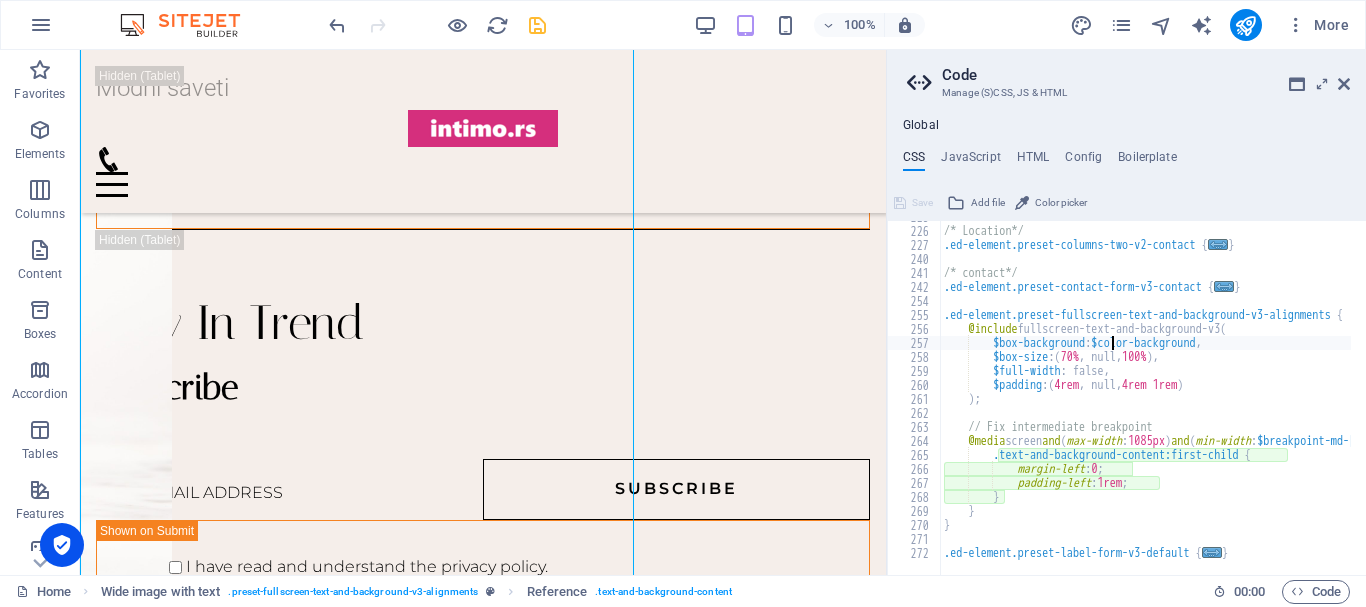 click on "/* Location*/ .ed-element.preset-columns-two-v2-contact   { ... } /* contact*/ .ed-element.preset-contact-form-v3-contact   { ... } .ed-element.preset-fullscreen-text-and-background-v3-alignments   {      @include  fullscreen-text-and-background-v3 (           $box-background :  $color-background ,            $box-size :  ( 70% , null,  100% ) ,            $full-width : false,            $padding :  ( 4rem , null,  4rem   1rem )      ) ;      // Fix intermediate breakpoint      @media  screen  and ( max-width :  1085px ) and ( min-width :  $breakpoint-md-max )   {           .text-and-background-content:first-child   {                margin-left :  0 ;                padding-left :  1rem ;           }      } } .ed-element.preset-label-form-v3-default   { ... }" at bounding box center [1210, 393] 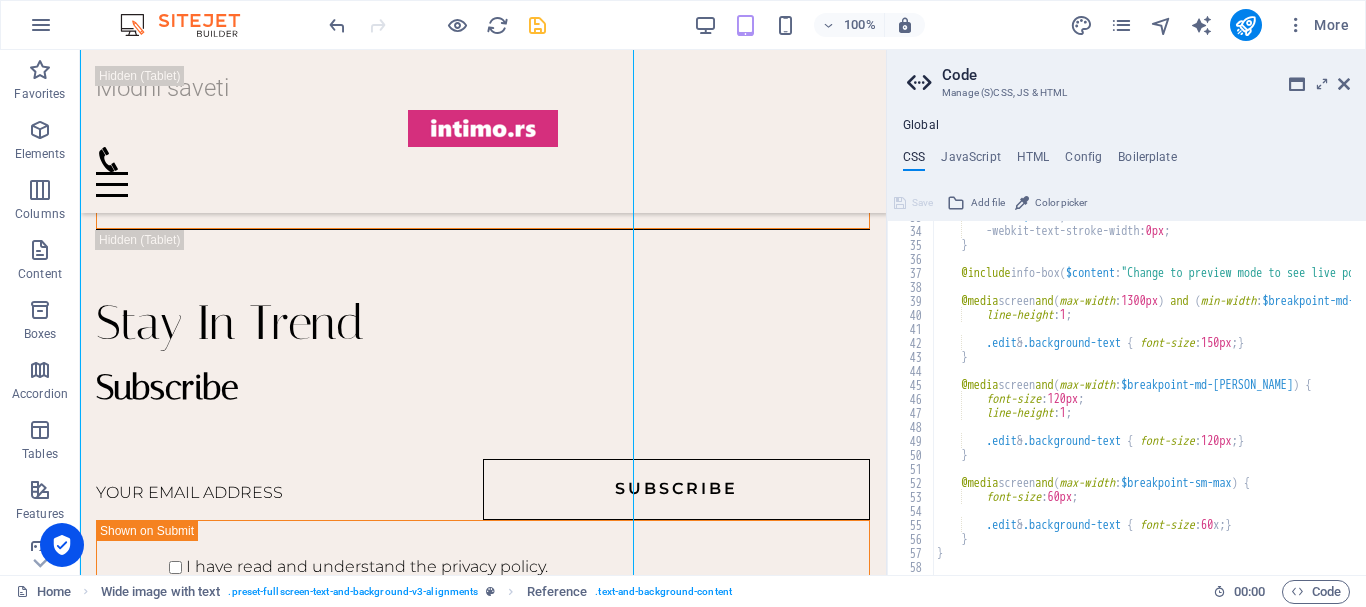 scroll, scrollTop: 459, scrollLeft: 0, axis: vertical 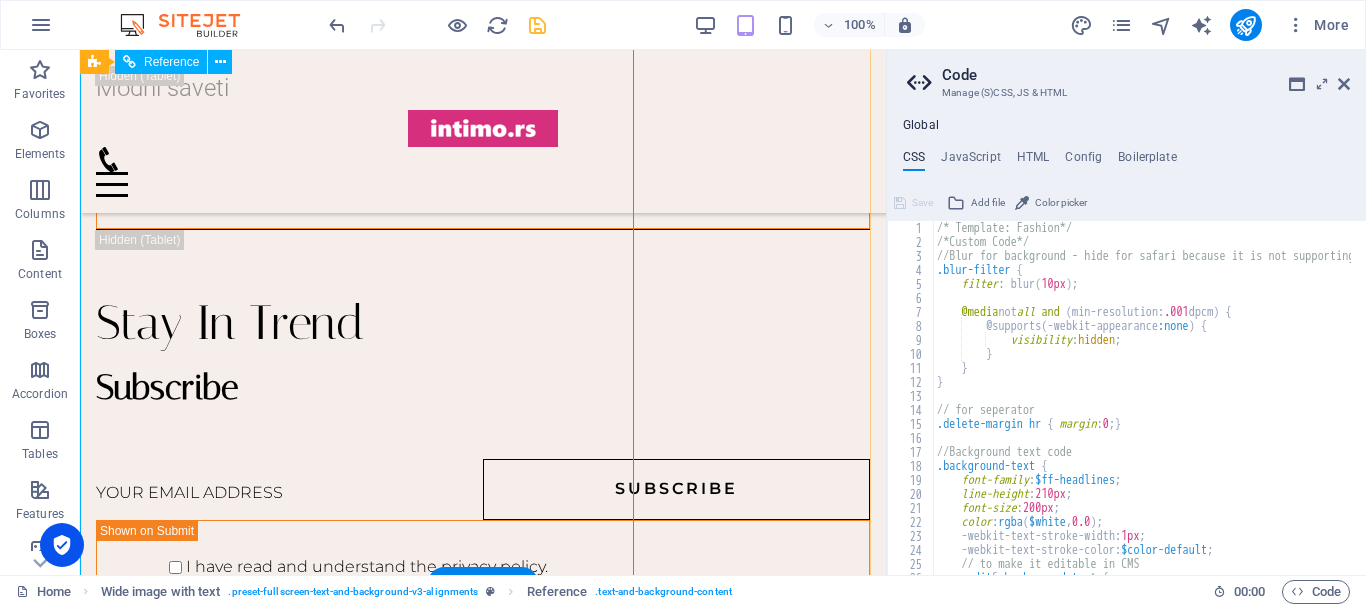 click at bounding box center (483, 434) 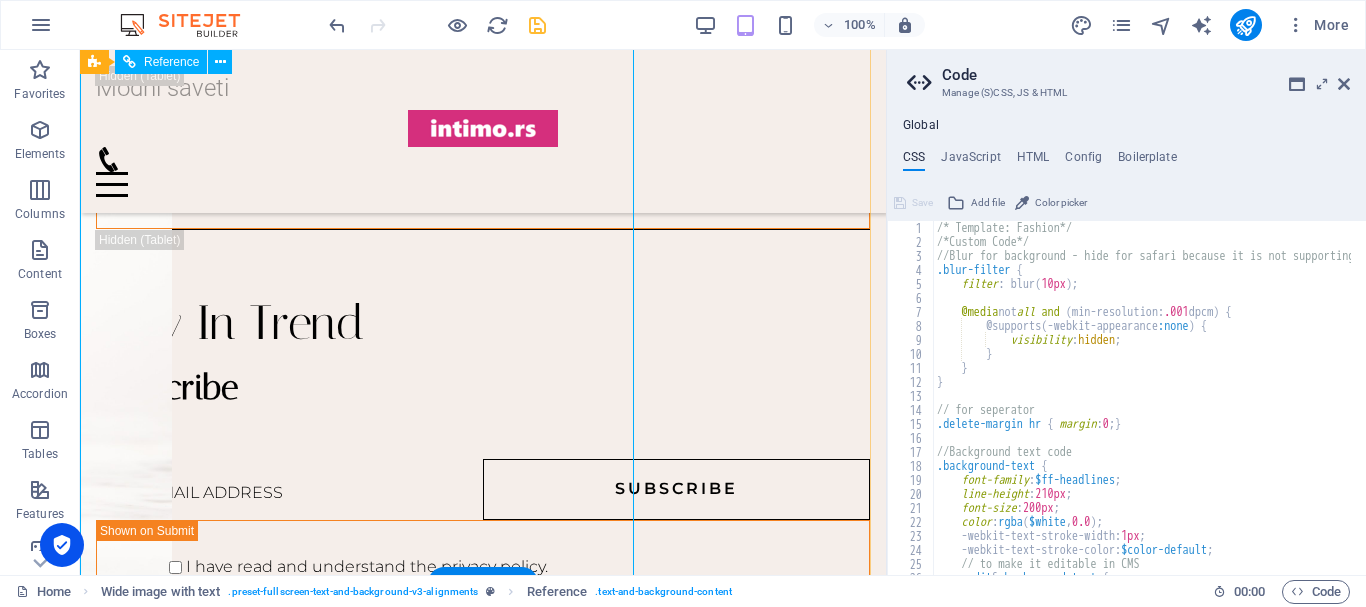 click on "Subscribe" at bounding box center [483, 388] 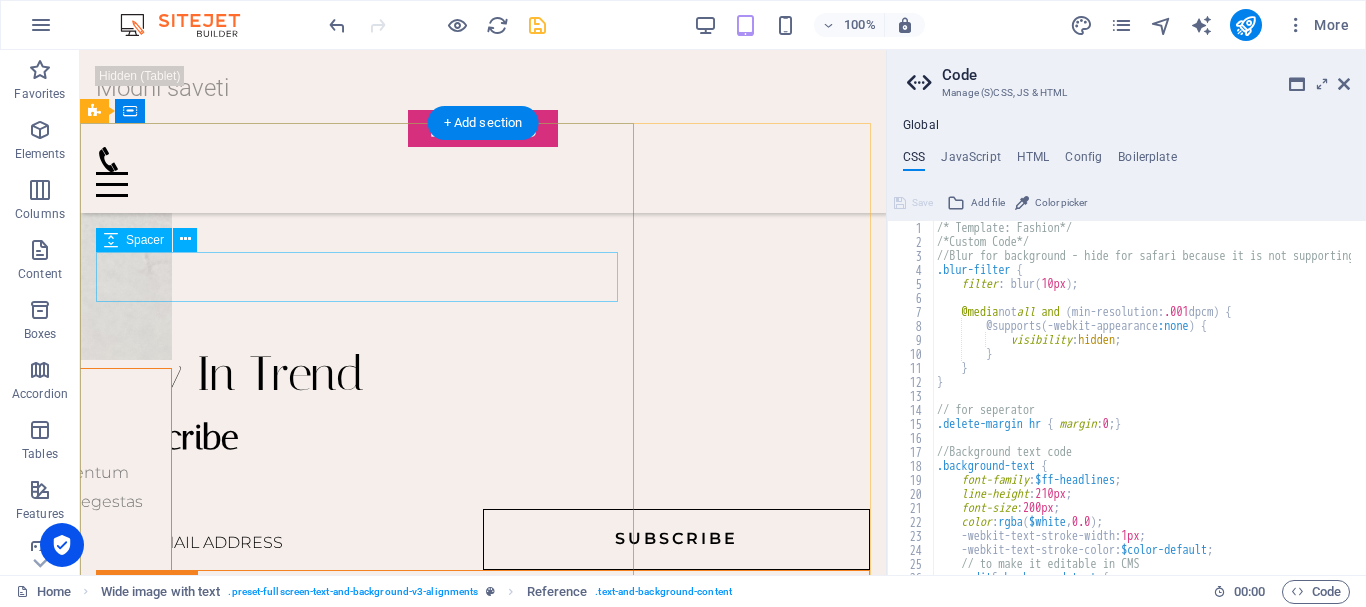 scroll, scrollTop: 2482, scrollLeft: 0, axis: vertical 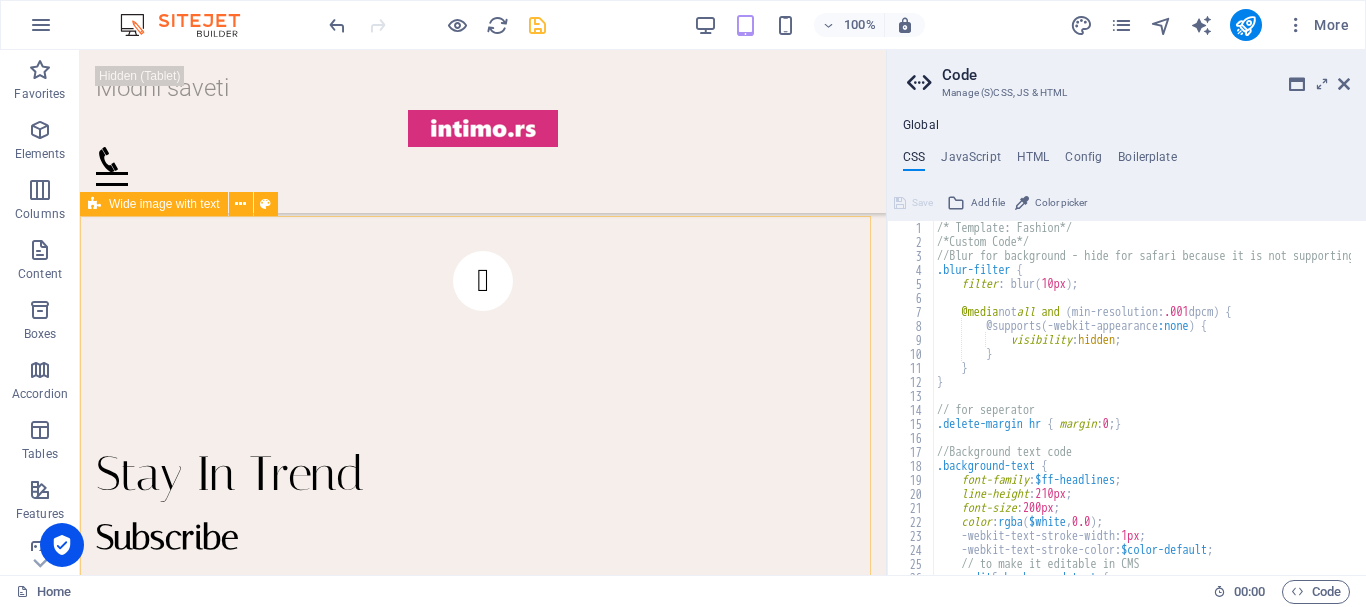click on "Wide image with text" at bounding box center (164, 204) 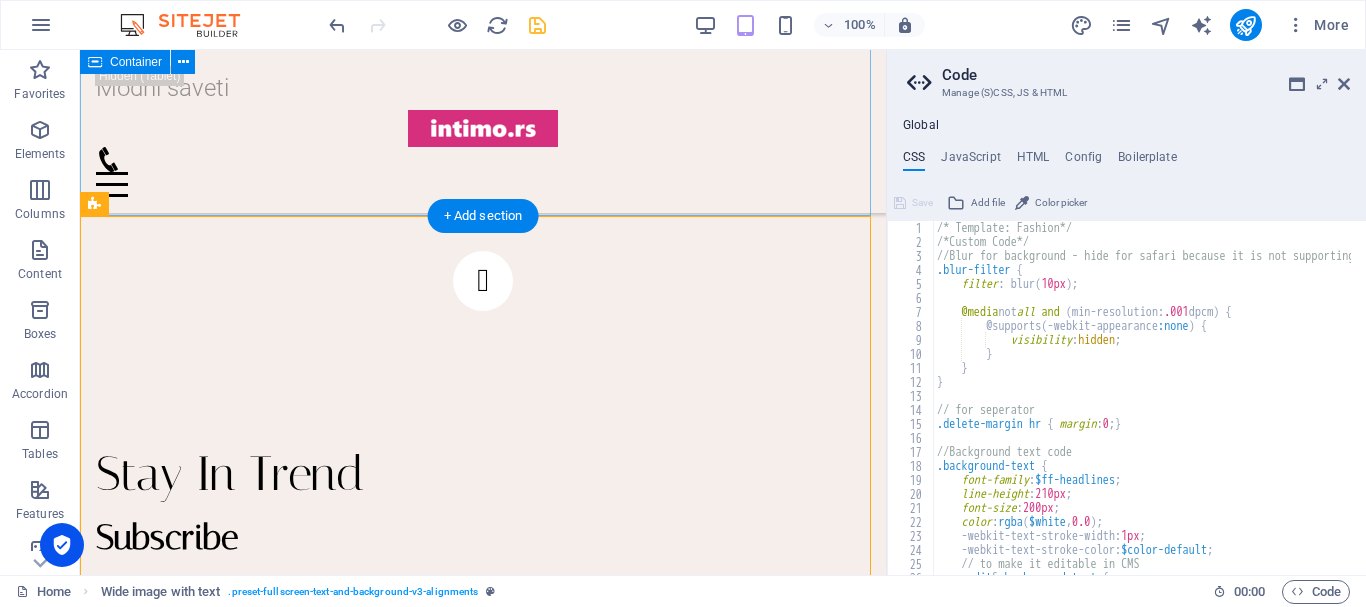 click on "Products FAUX SUEDE my Gold Earrings Lorem ipsum dolor sit amet, consectetur adipiscing elit. Condimentum diam orci pretium a pharetra, feugiat cursus. Dictumst risus, sem egestas odio cras adipiscing vulputate. Nisi, risus in suscipit non. $39.99 $20.99 Buy now FAUX SUEDE  Sunglasses Lorem ipsum dolor sit amet, consectetur adipiscing elit. Condimentum diam orci pretium a pharetra, feugiat cursus. Dictumst risus, sem egestas odio cras adipiscing vulputate. Nisi, risus in suscipit non. $49.99 $39.99 Buy now FAUX SUEDE CROSSbody bag with handle Lorem ipsum dolor sit amet, consectetur adipiscing elit. Condimentum diam orci pretium a pharetra, feugiat cursus. Dictumst risus, sem egestas odio cras adipiscing vulputate. Nisi, risus in suscipit non. $49.99 $39.99 Buy now FAUX SUEDE my Gold Earrings Lorem ipsum dolor sit amet, consectetur adipiscing elit. Condimentum diam orci pretium a pharetra, feugiat cursus. Dictumst risus, sem egestas odio cras adipiscing vulputate. Nisi, risus in suscipit non. $39.99 $20.99" at bounding box center [483, 36] 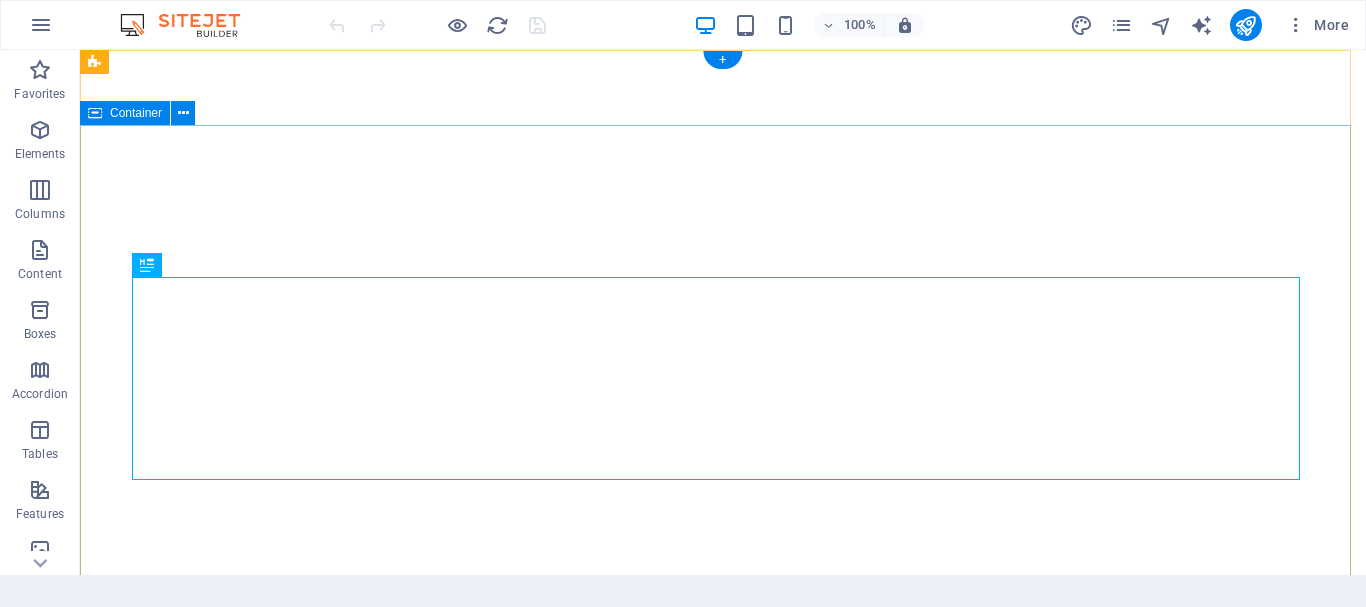 scroll, scrollTop: 0, scrollLeft: 0, axis: both 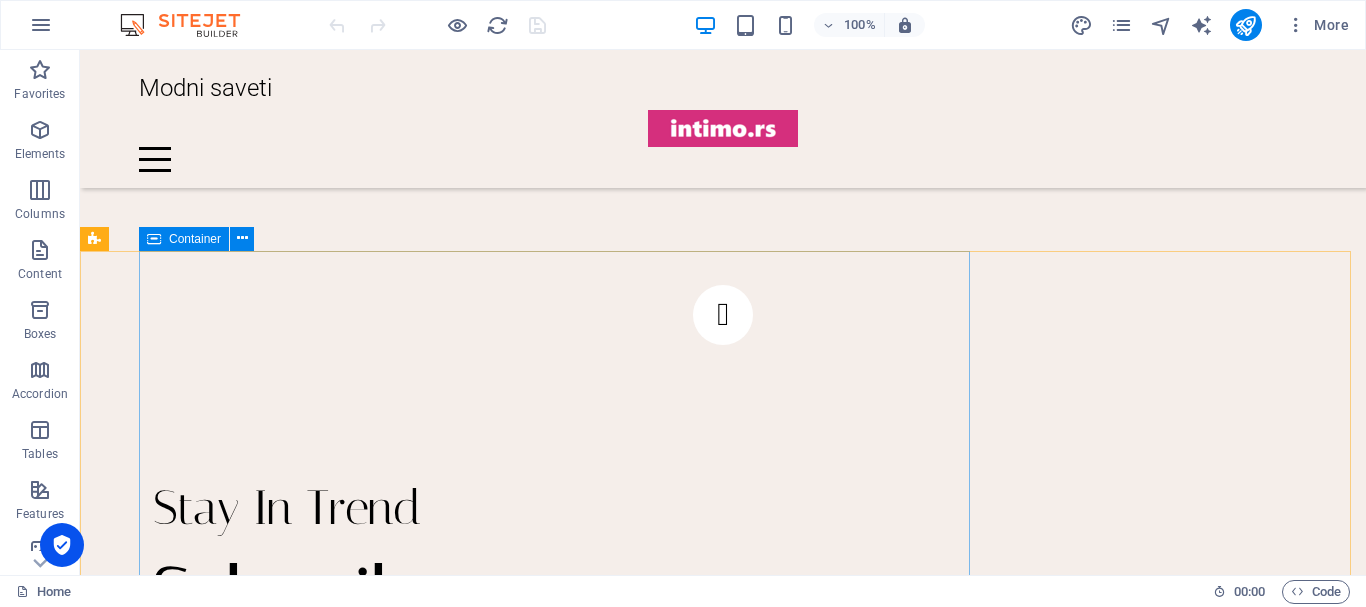 click at bounding box center [154, 239] 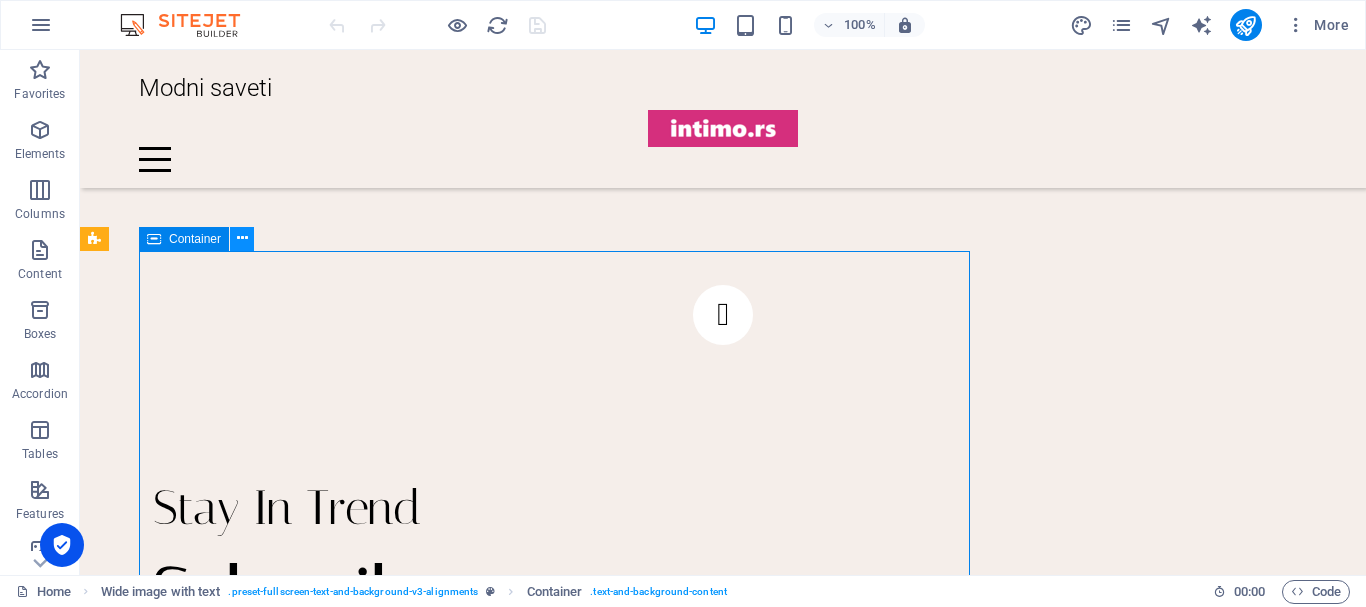 click at bounding box center (242, 238) 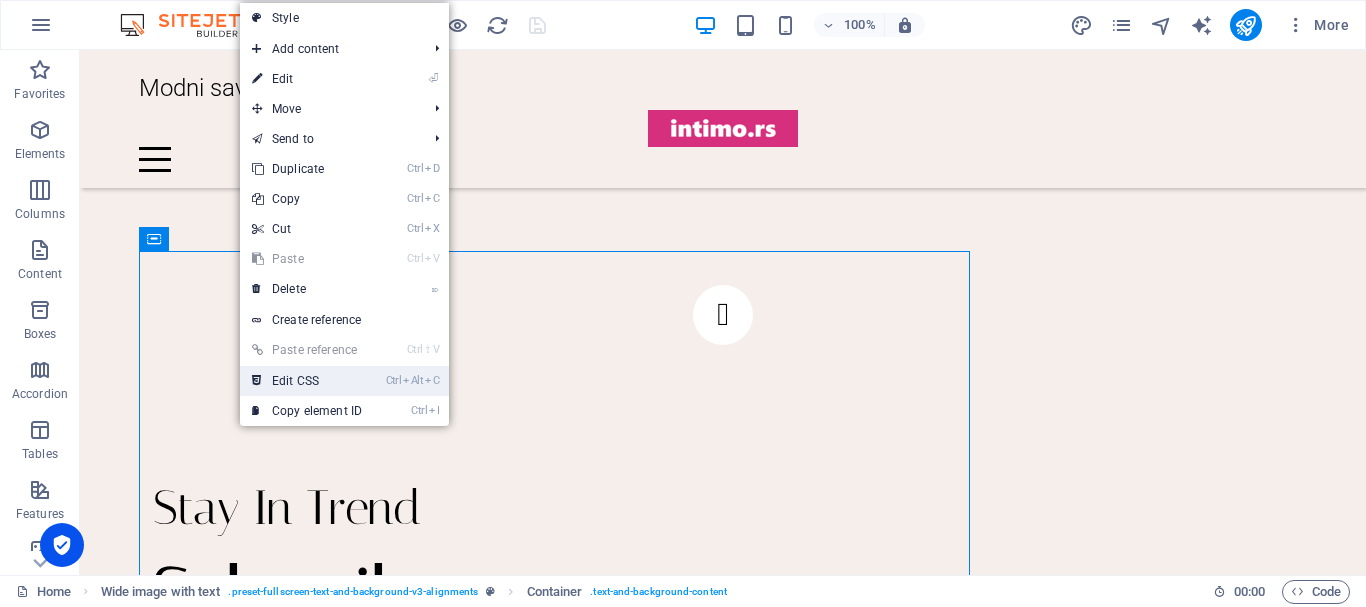 click on "Ctrl Alt C  Edit CSS" at bounding box center (307, 381) 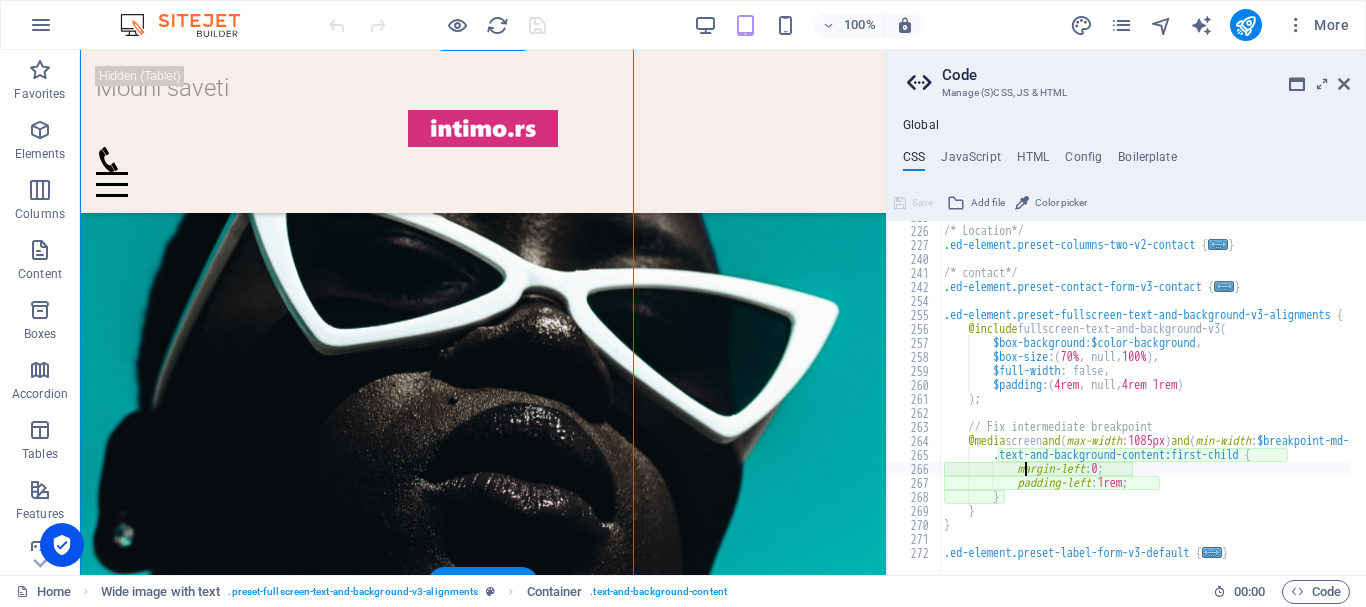 scroll, scrollTop: 2664, scrollLeft: 0, axis: vertical 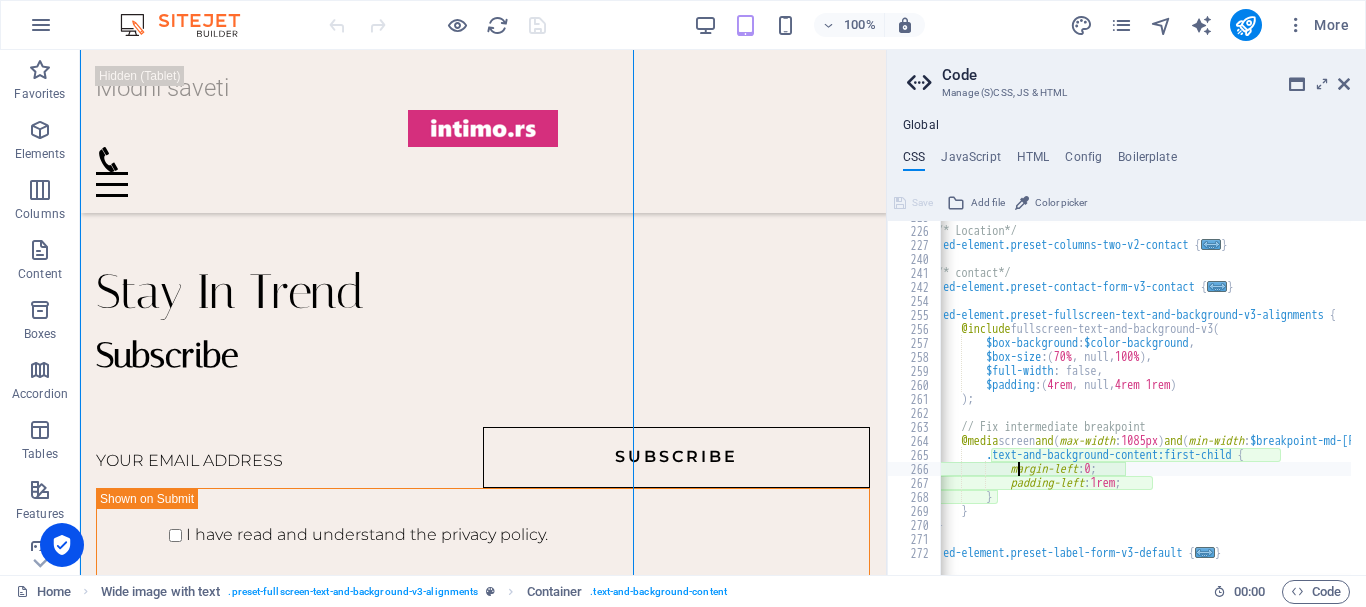 click on "/* Location*/ .ed-element.preset-columns-two-v2-contact   { ... } /* contact*/ .ed-element.preset-contact-form-v3-contact   { ... } .ed-element.preset-fullscreen-text-and-background-v3-alignments   {      @include  fullscreen-text-and-background-v3 (           $box-background :  $color-background ,            $box-size :  ( 70% , null,  100% ) ,            $full-width : false,            $padding :  ( 4rem , null,  4rem   1rem )      ) ;      // Fix intermediate breakpoint      @media  screen  and ( max-width :  1085px ) and ( min-width :  $breakpoint-md-max )   {           .text-and-background-content:first-child   {                margin-left :  0 ;                padding-left :  1rem ;           }      } } .ed-element.preset-label-form-v3-default   { ... }" at bounding box center [1203, 393] 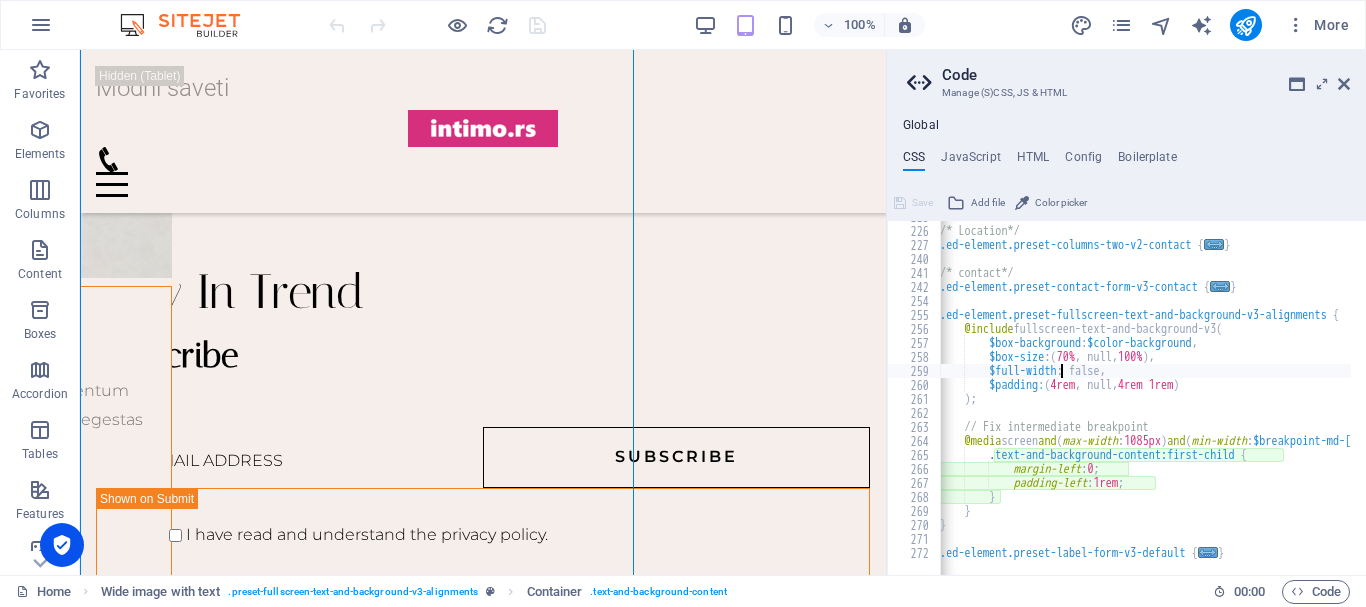 scroll, scrollTop: 0, scrollLeft: 0, axis: both 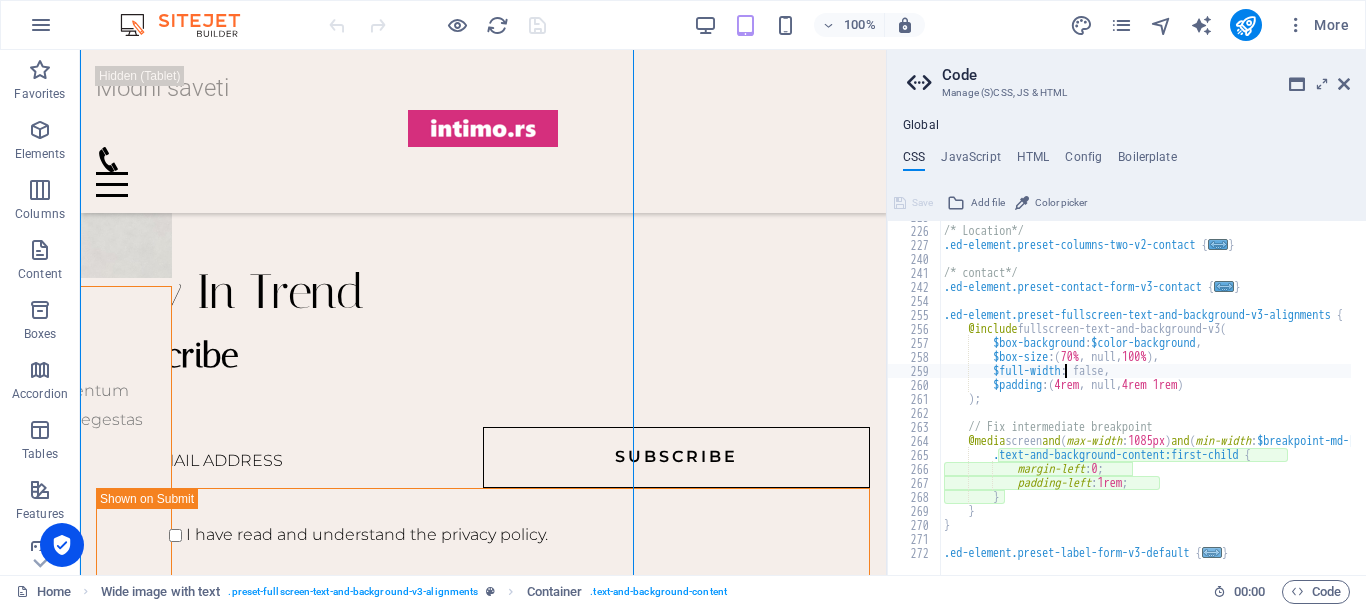 click on "..." at bounding box center (1212, 552) 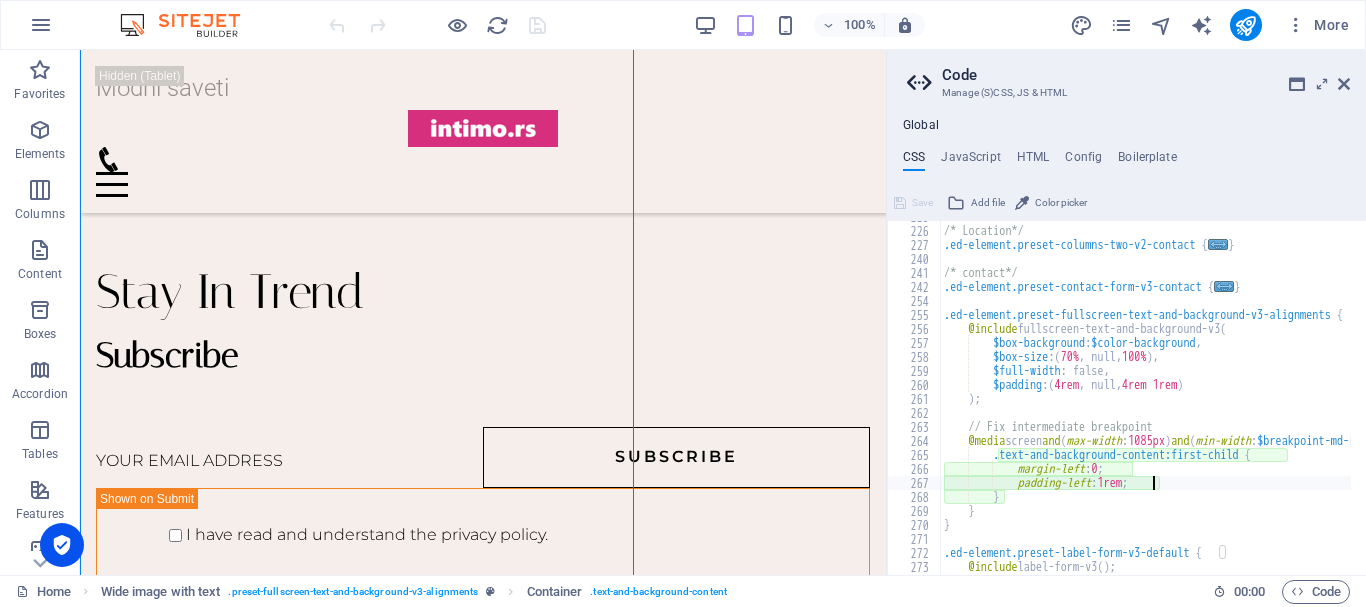 click on "/* Location*/ .ed-element.preset-columns-two-v2-contact   { ... } /* contact*/ .ed-element.preset-contact-form-v3-contact   { ... } .ed-element.preset-fullscreen-text-and-background-v3-alignments   {      @include  fullscreen-text-and-background-v3 (           $box-background :  $color-background ,            $box-size :  ( 70% , null,  100% ) ,            $full-width : false,            $padding :  ( 4rem , null,  4rem   1rem )      ) ;      // Fix intermediate breakpoint      @media  screen  and ( max-width :  1085px ) and ( min-width :  $breakpoint-md-max )   {           .text-and-background-content:first-child   {                margin-left :  0 ;                padding-left :  1rem ;           }      } } .ed-element.preset-label-form-v3-default   {      @include  label-form-v3 ( ) ;" at bounding box center (1210, 393) 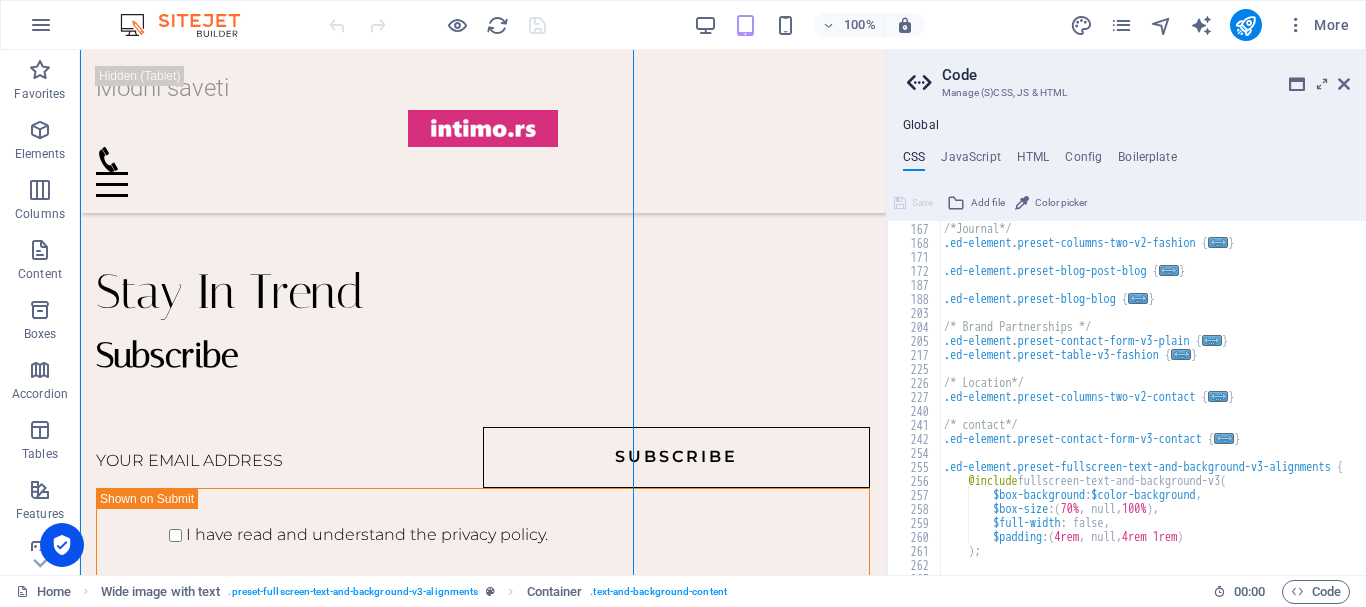 scroll, scrollTop: 1147, scrollLeft: 0, axis: vertical 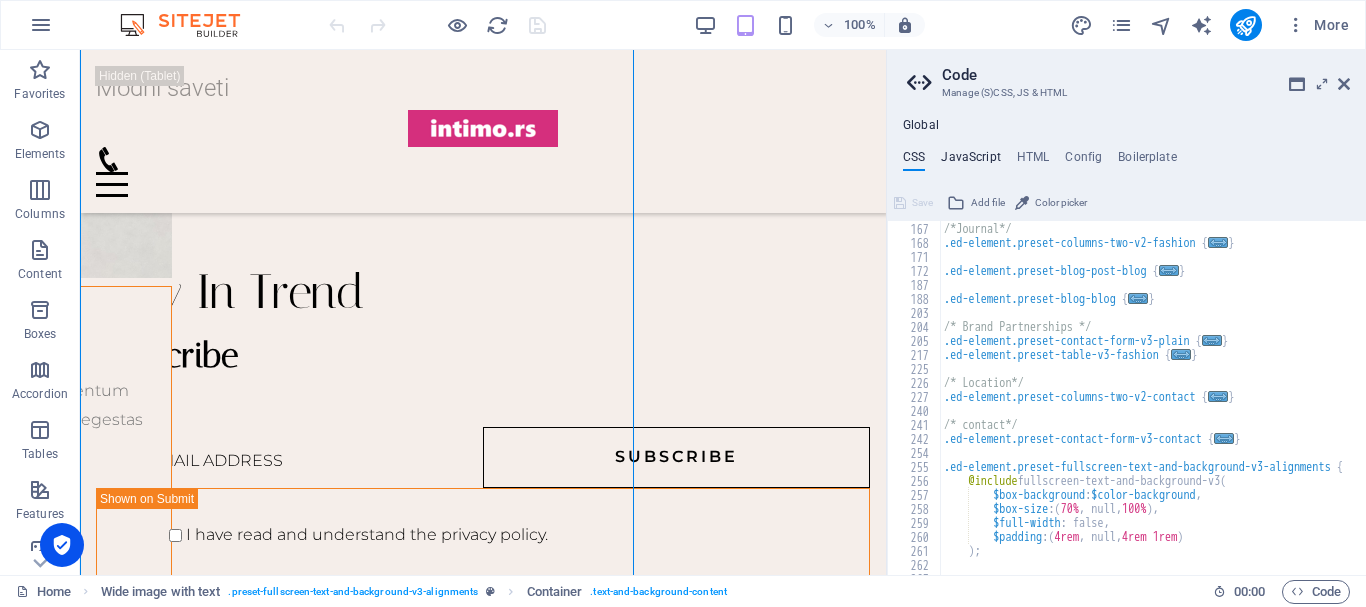 click on "JavaScript" at bounding box center [970, 161] 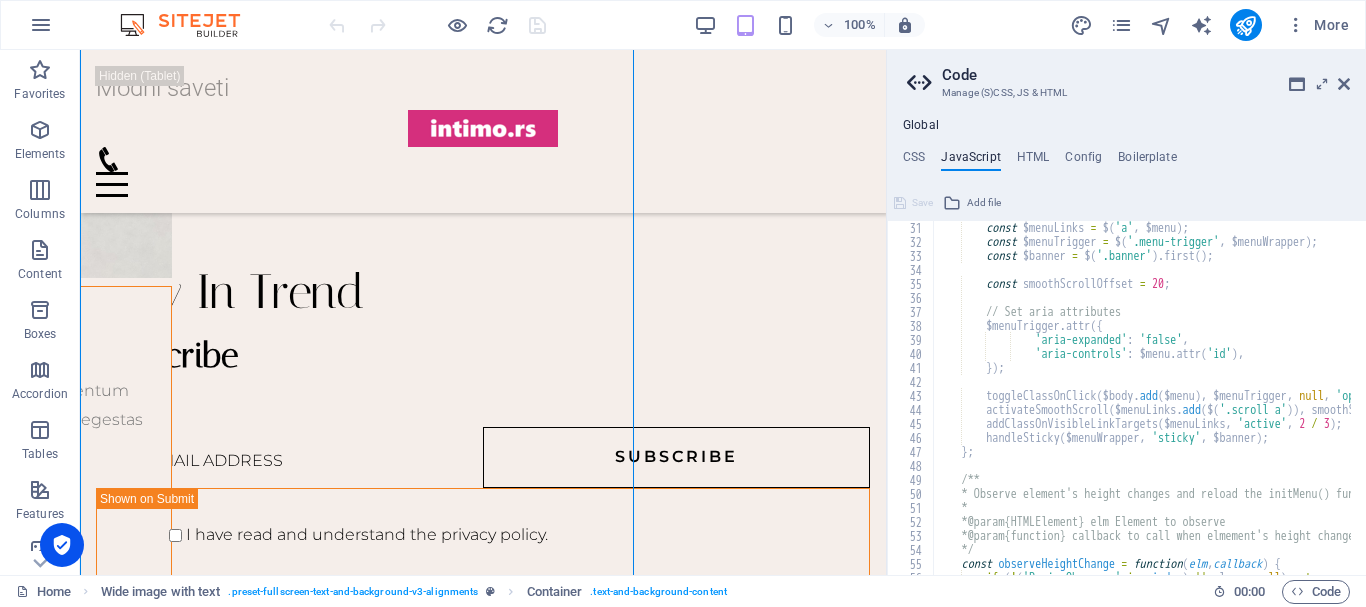 scroll, scrollTop: 420, scrollLeft: 0, axis: vertical 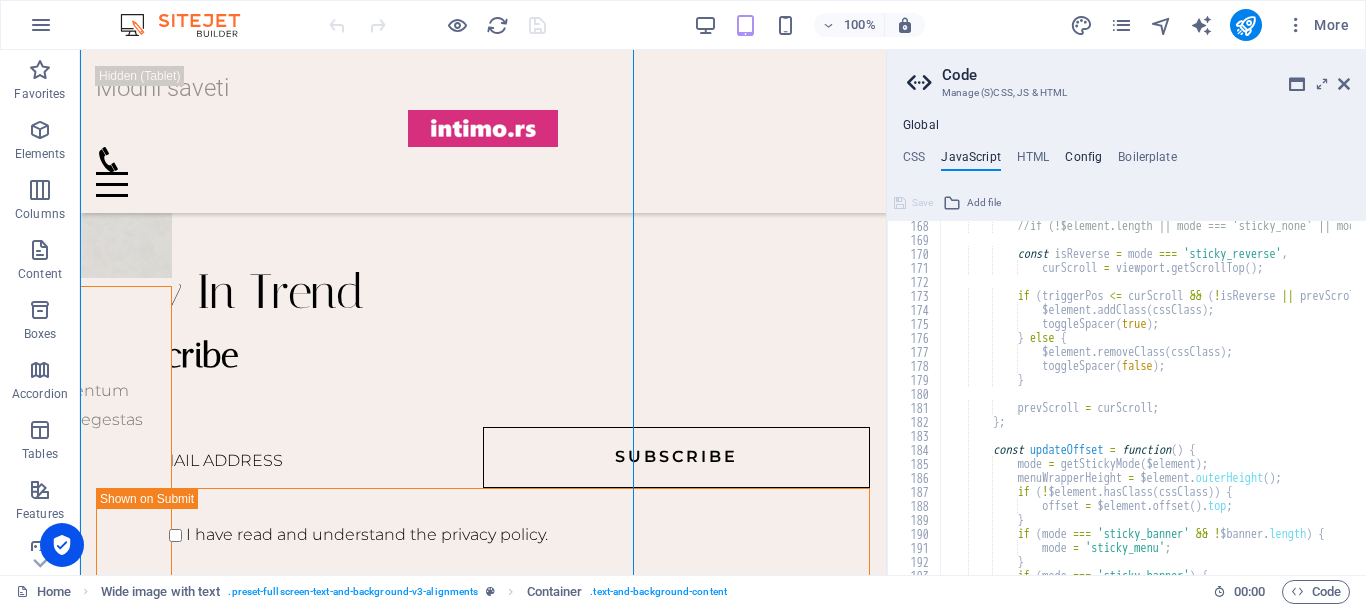 click on "Config" at bounding box center (1083, 161) 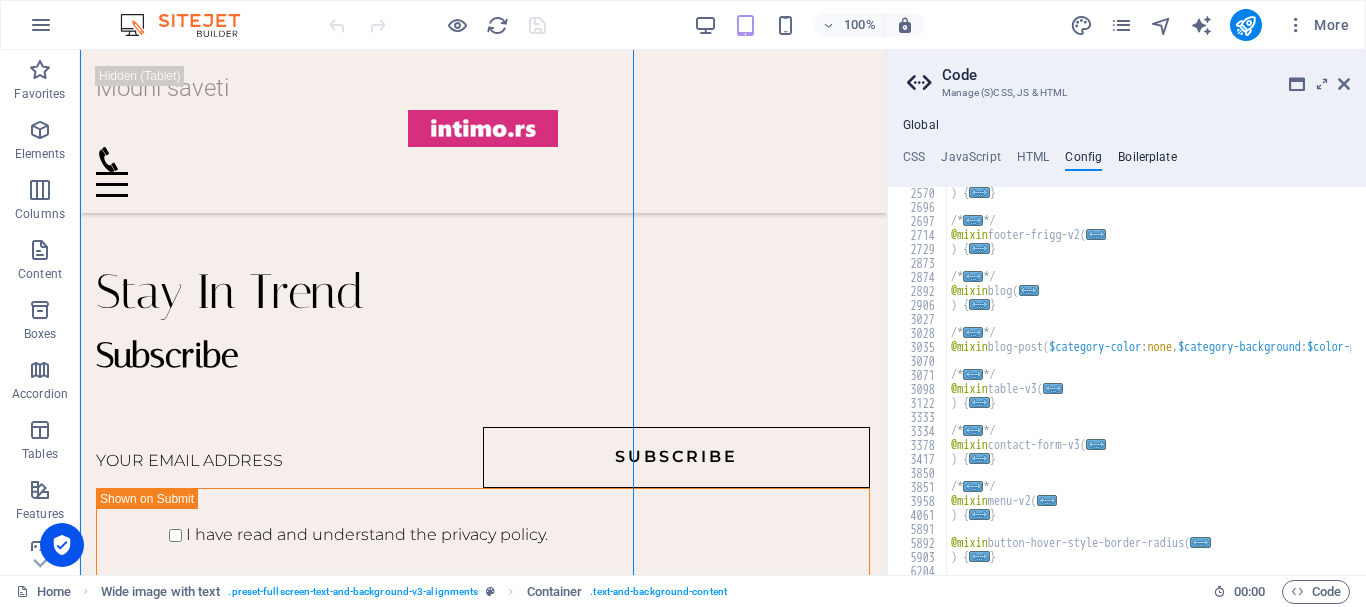 scroll, scrollTop: 1317, scrollLeft: 0, axis: vertical 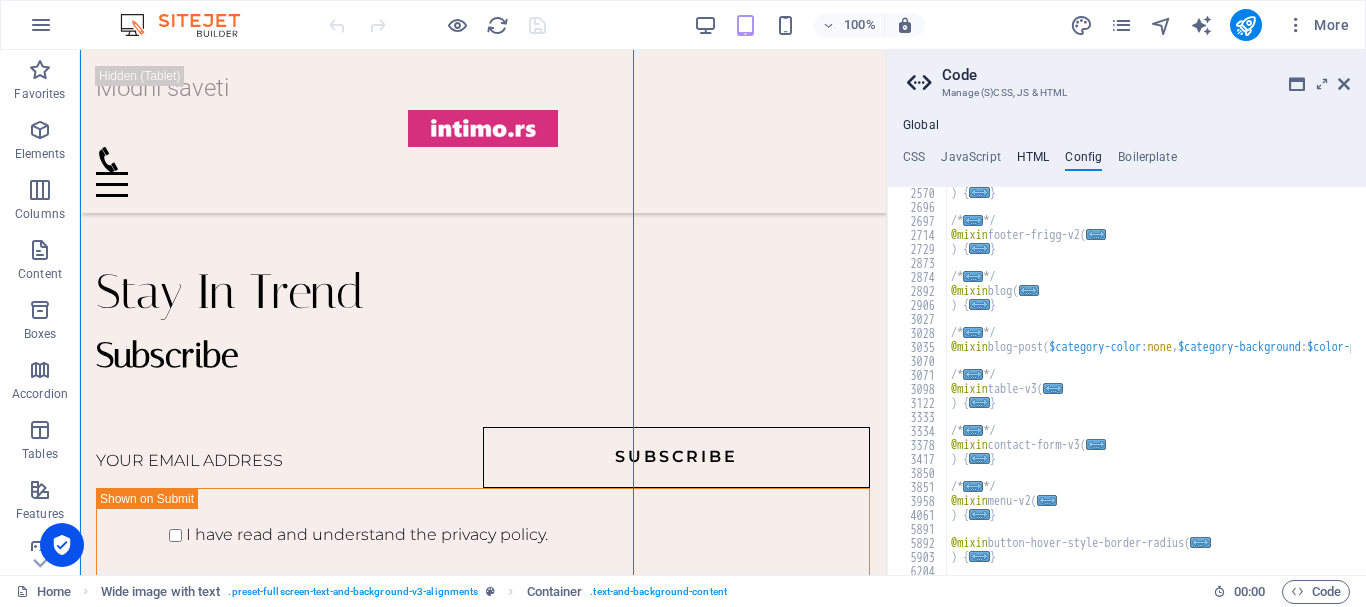 click on "HTML" at bounding box center (1033, 161) 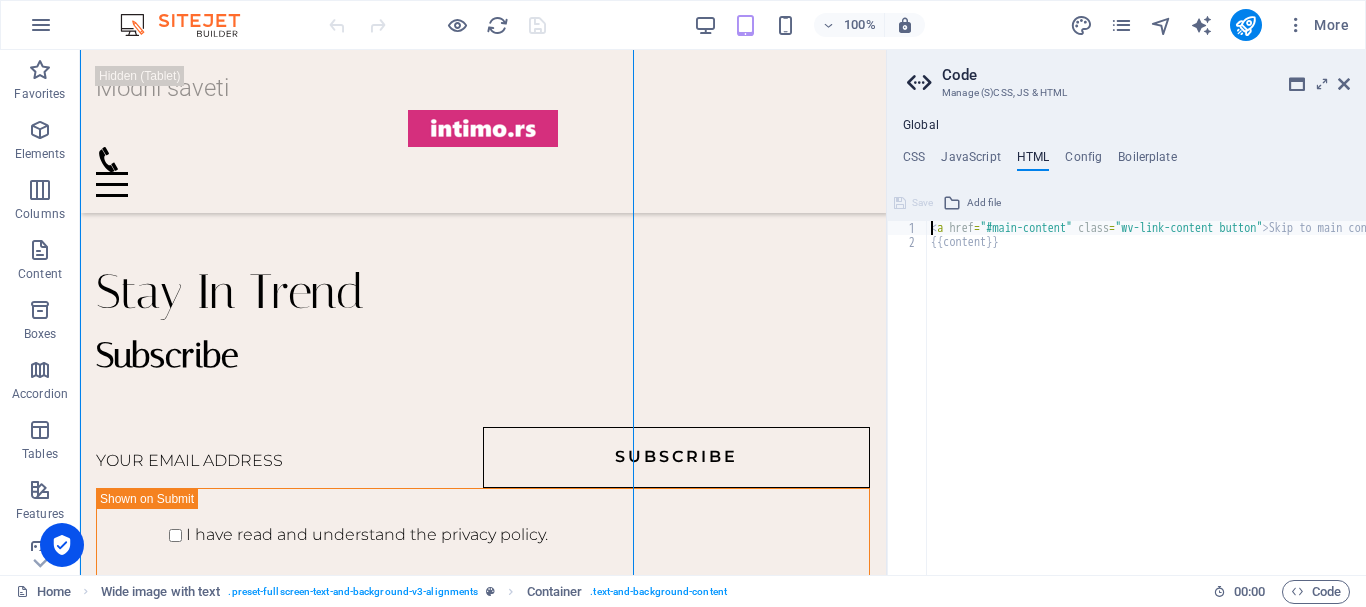 scroll, scrollTop: 0, scrollLeft: 0, axis: both 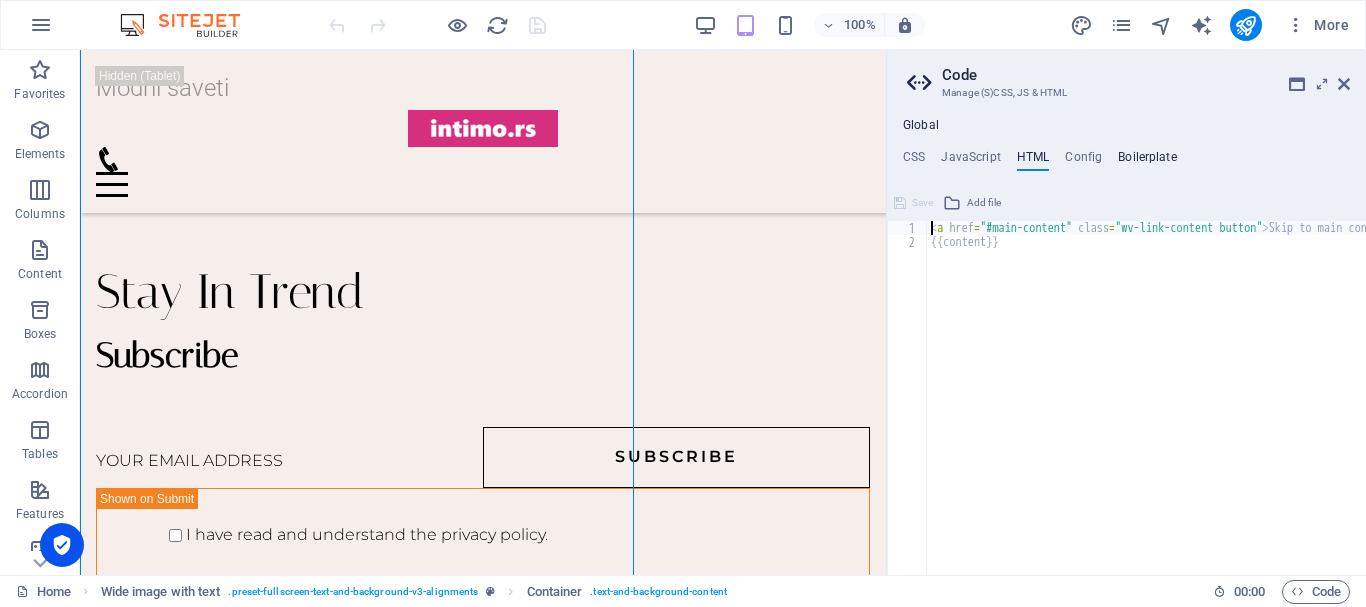 click on "Boilerplate" at bounding box center [1147, 161] 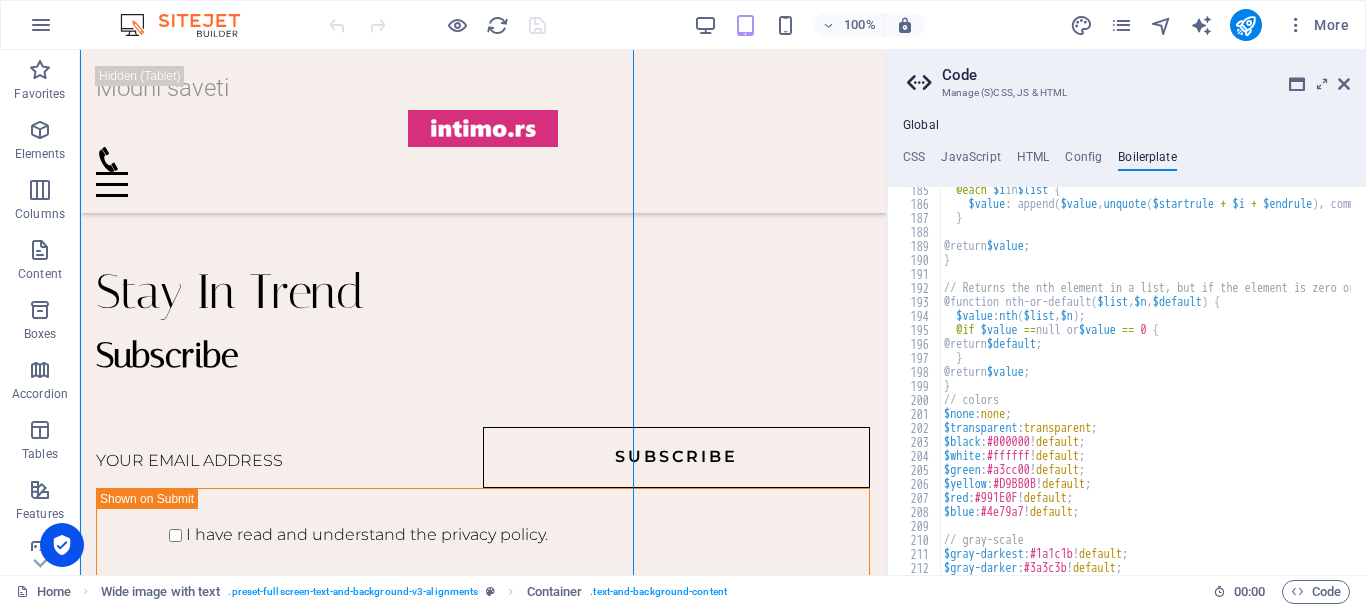 scroll, scrollTop: 1464, scrollLeft: 0, axis: vertical 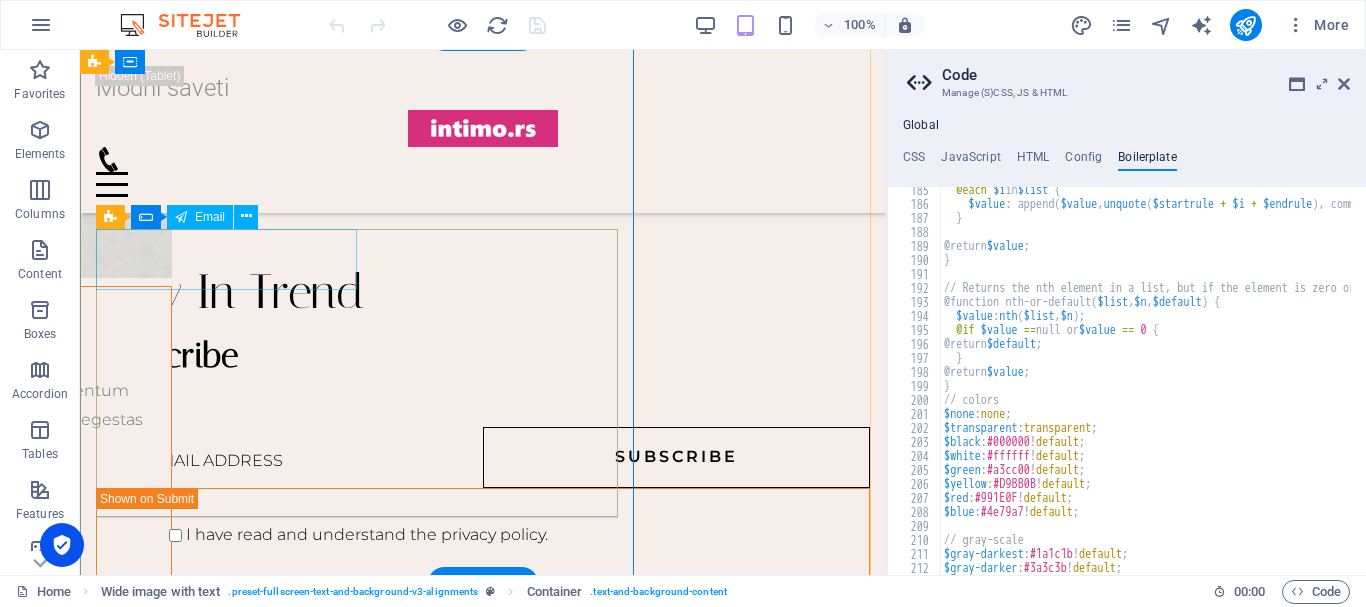 drag, startPoint x: 284, startPoint y: 265, endPoint x: 203, endPoint y: 269, distance: 81.09871 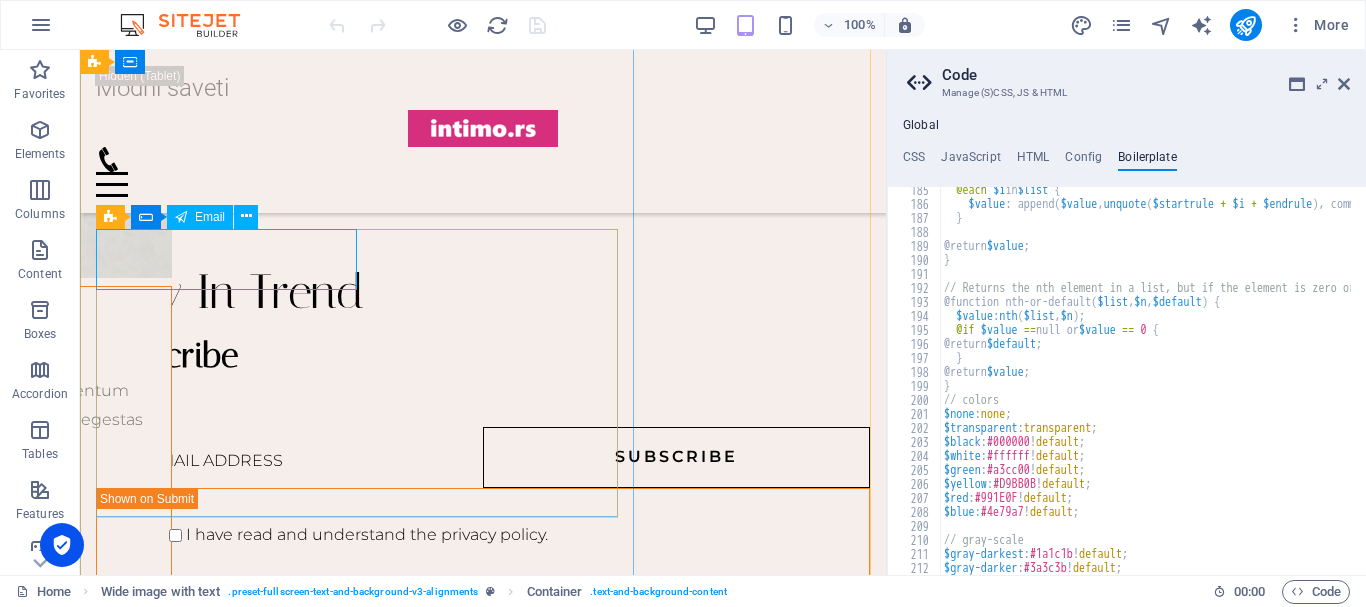click on "Email" at bounding box center (210, 217) 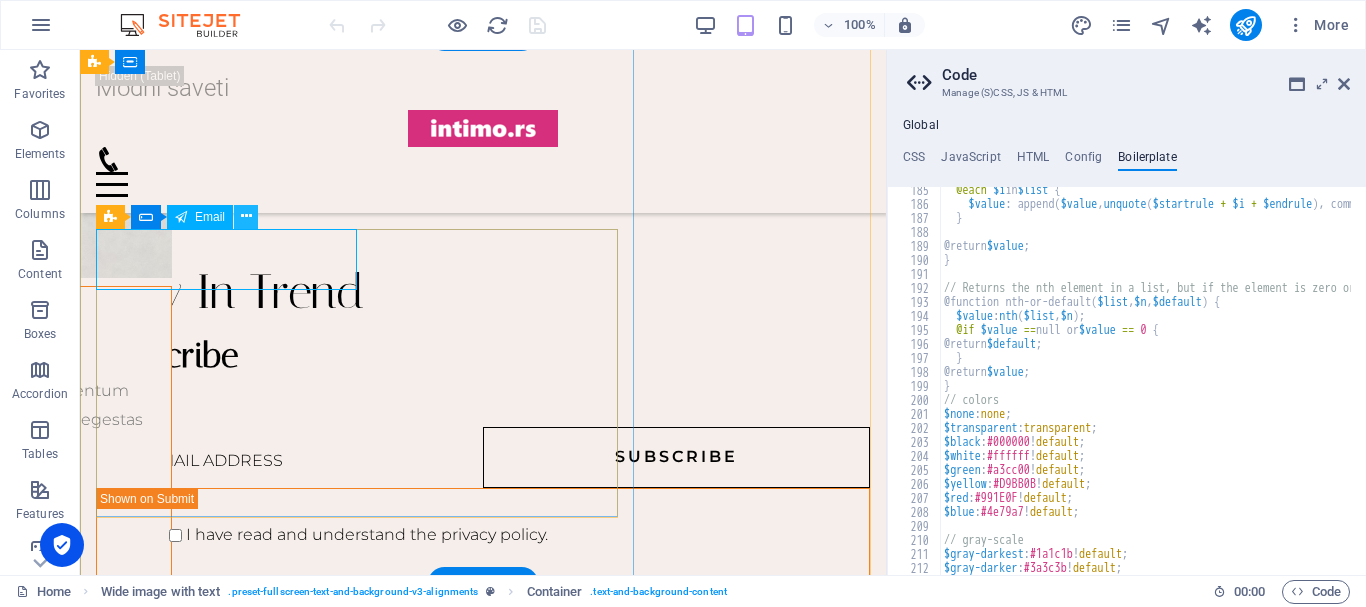 click at bounding box center (246, 216) 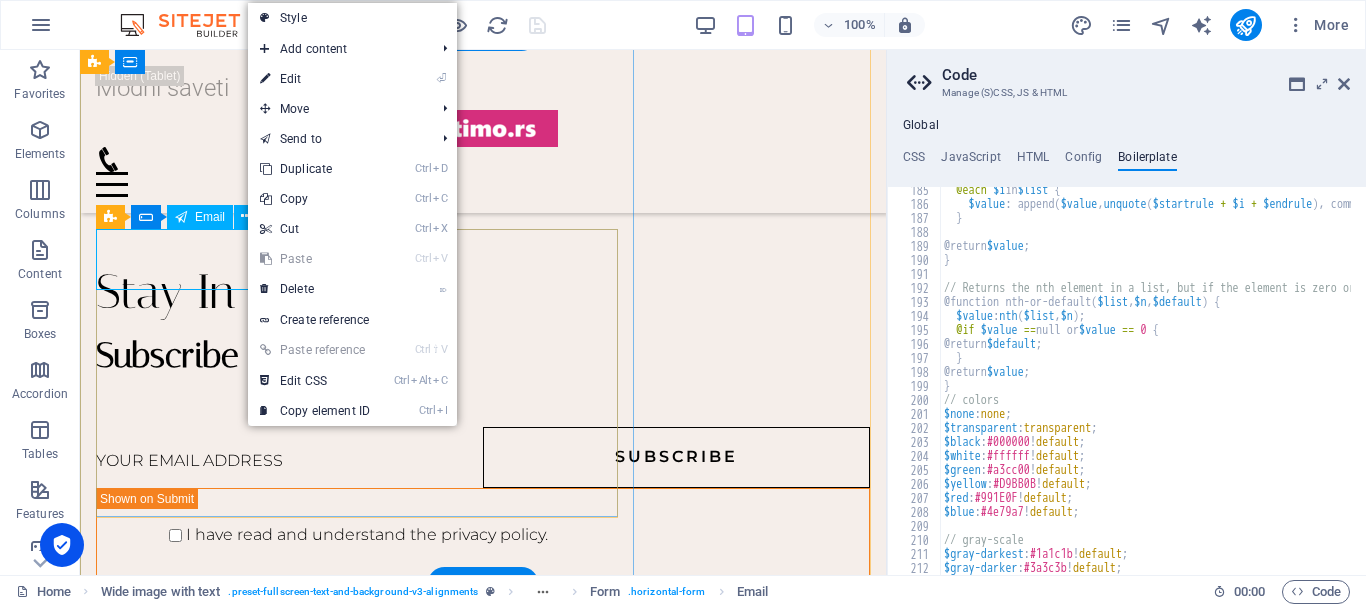 click at bounding box center [289, 457] 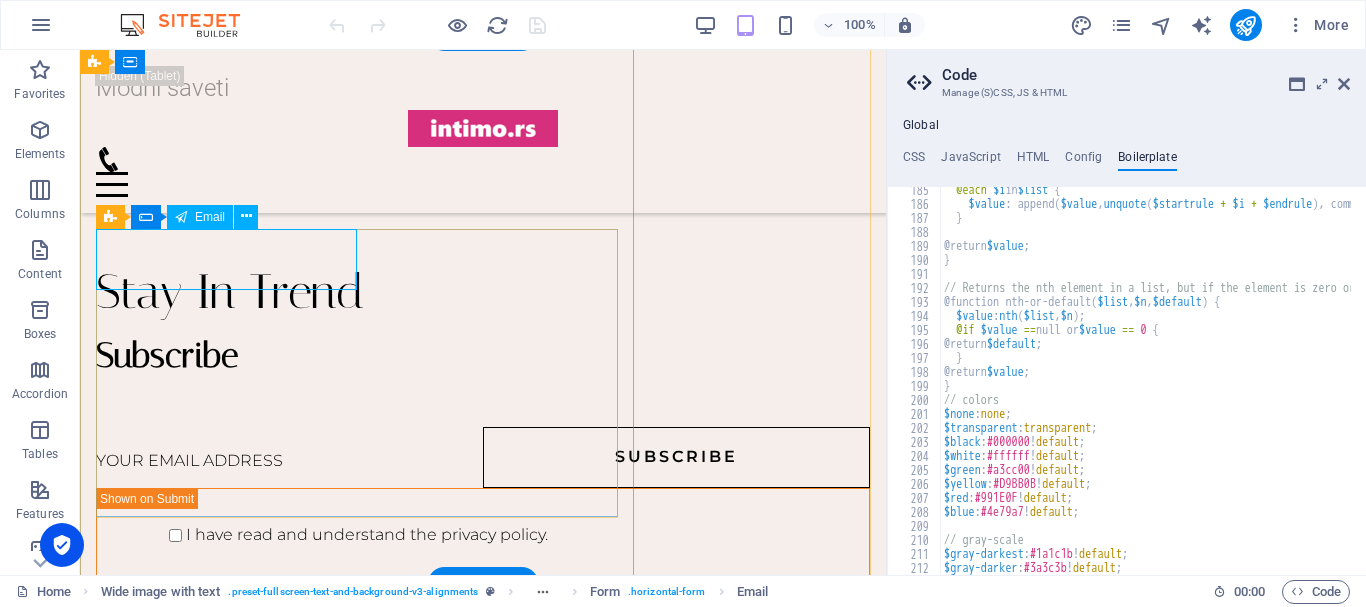 click at bounding box center [289, 457] 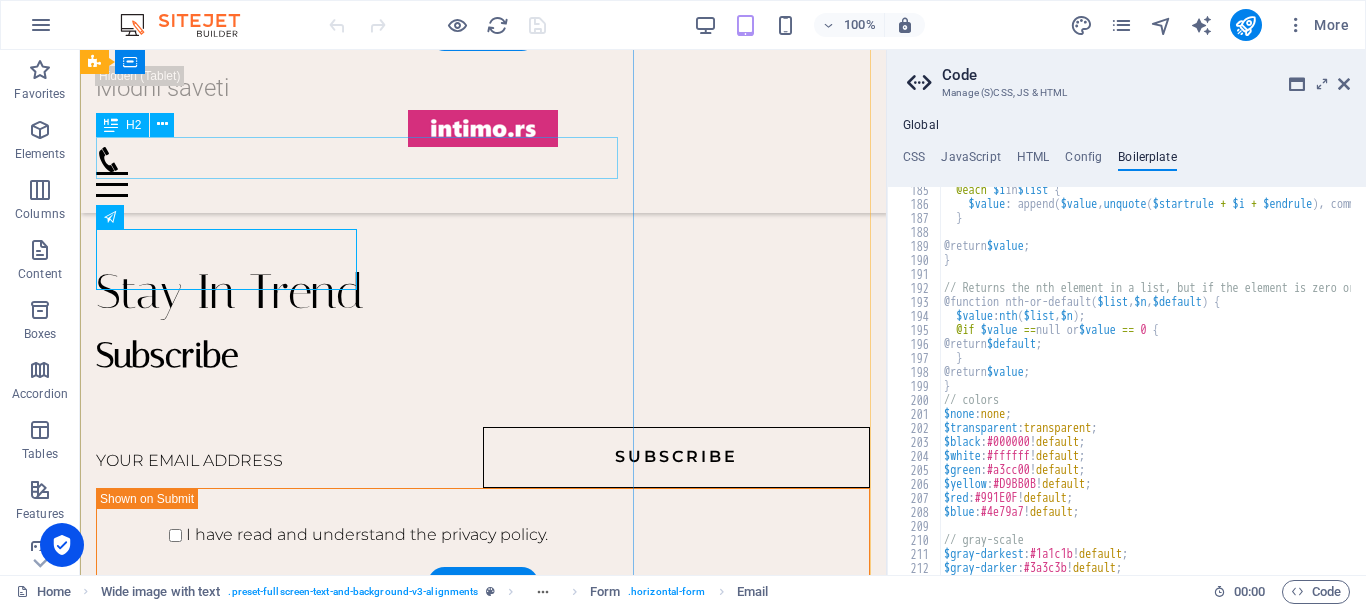 click on "Subscribe" at bounding box center (483, 356) 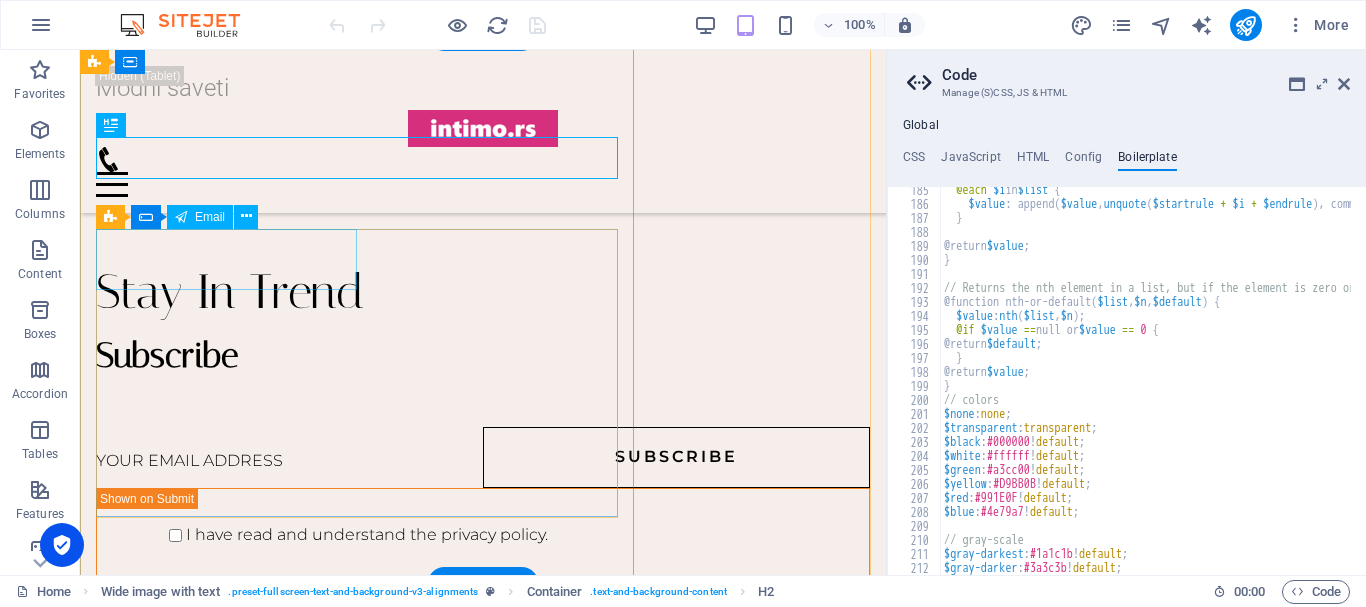 click at bounding box center [289, 457] 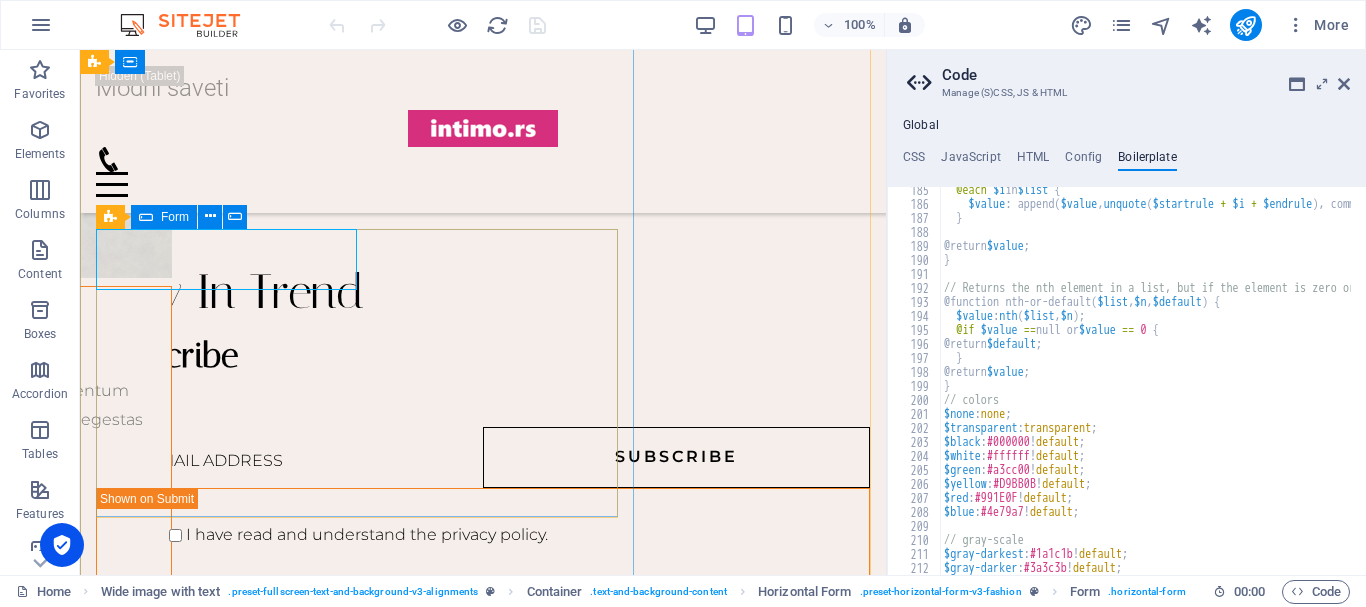 click on "Form" at bounding box center [175, 217] 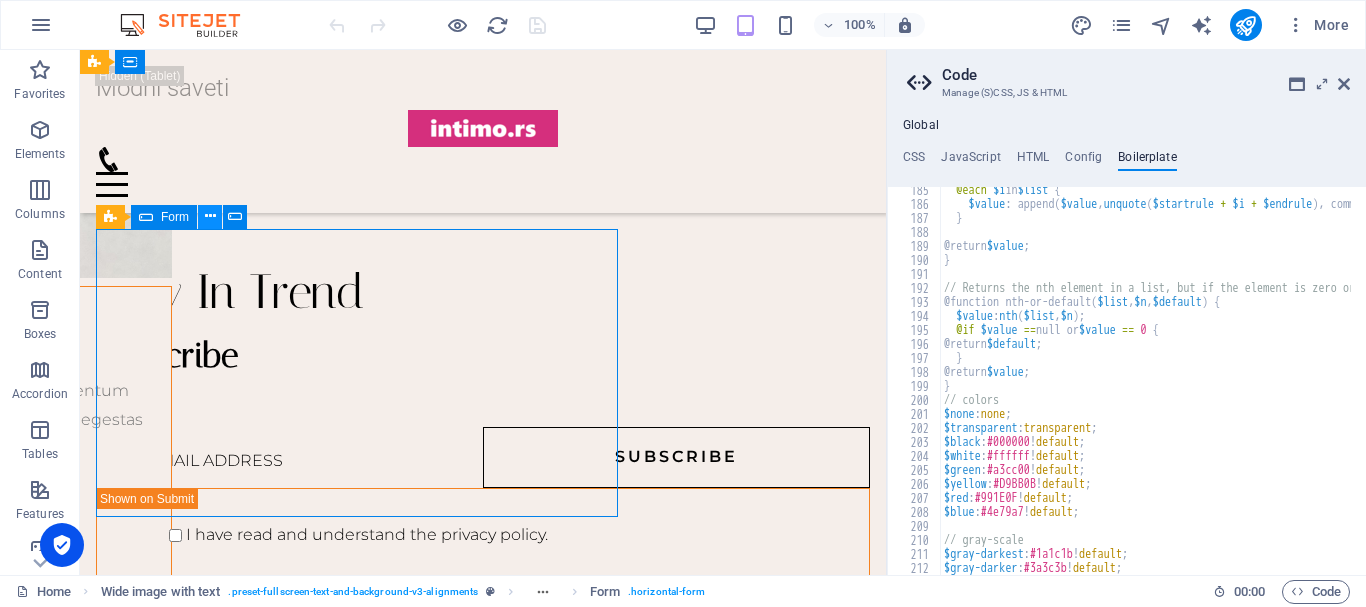 click at bounding box center [210, 216] 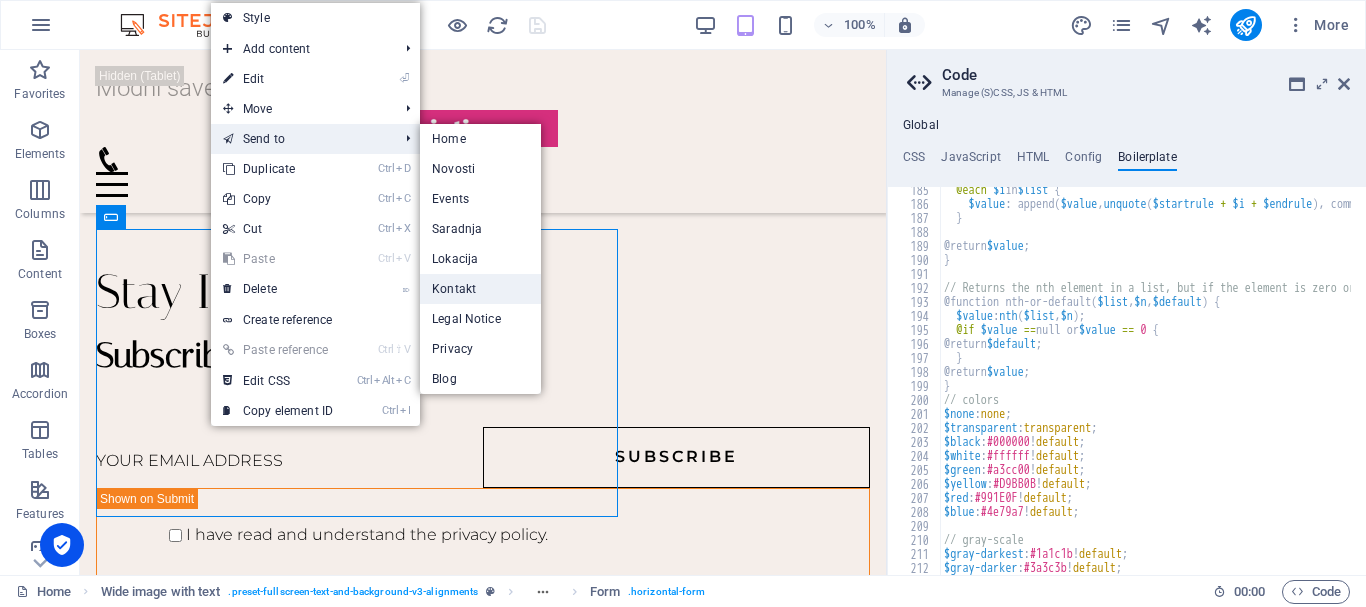 click on "Kontakt" at bounding box center (480, 289) 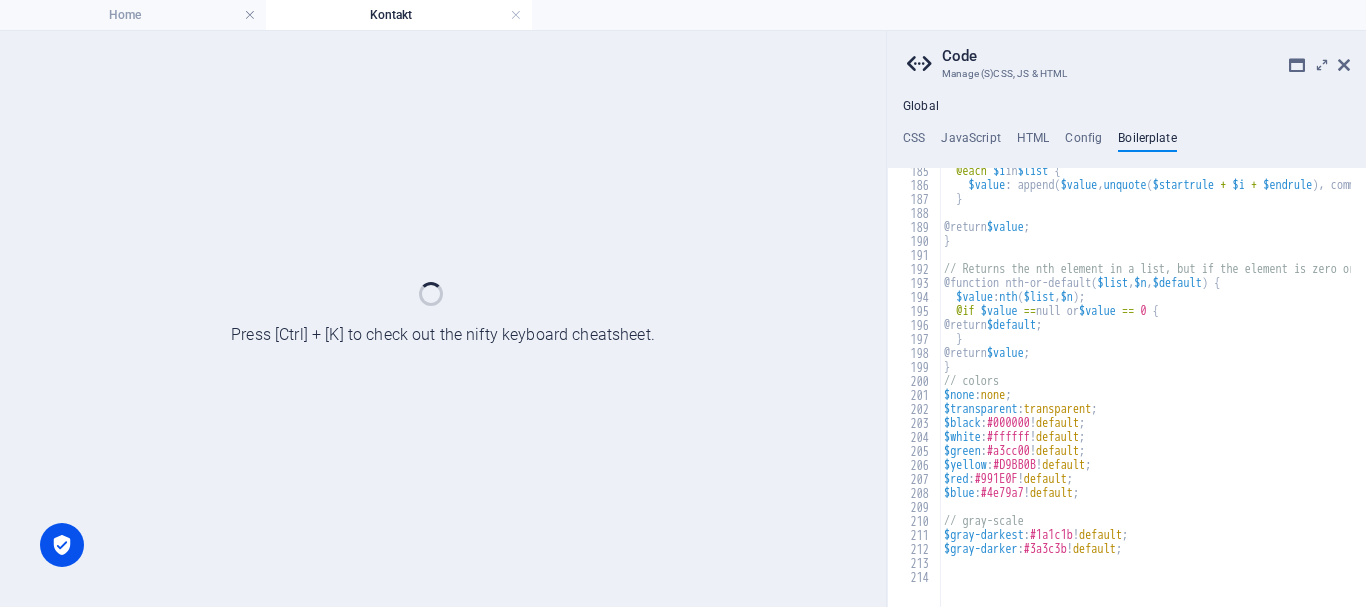 scroll, scrollTop: 0, scrollLeft: 0, axis: both 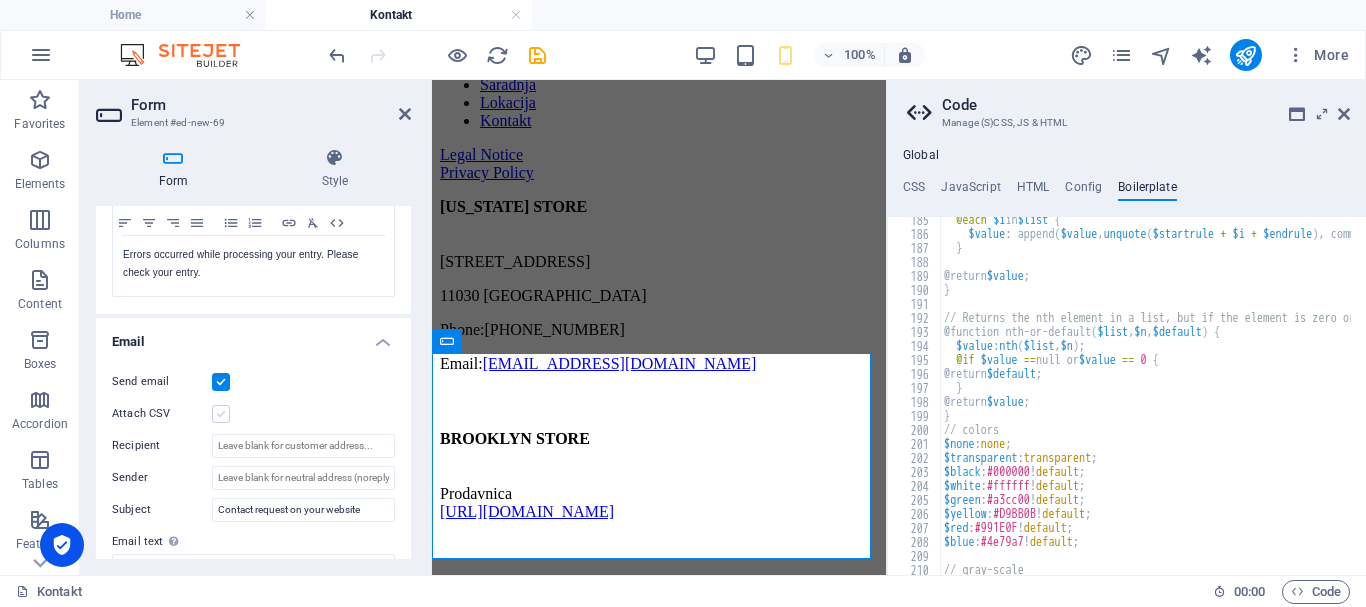 click at bounding box center (221, 414) 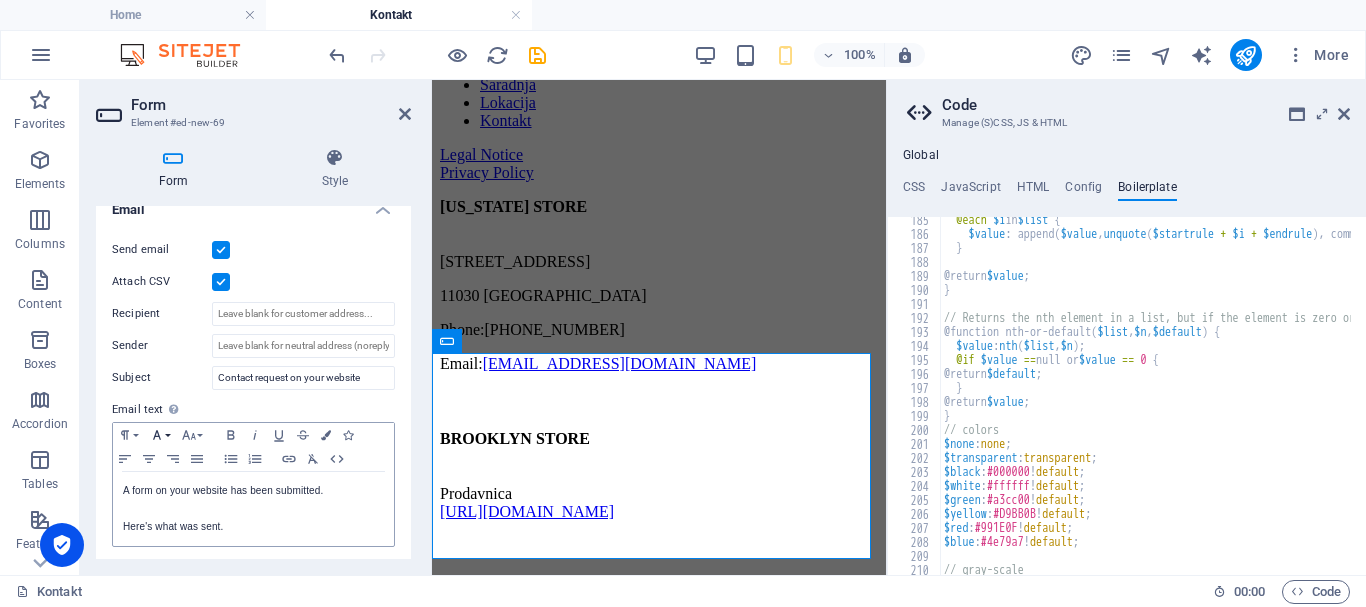 scroll, scrollTop: 500, scrollLeft: 0, axis: vertical 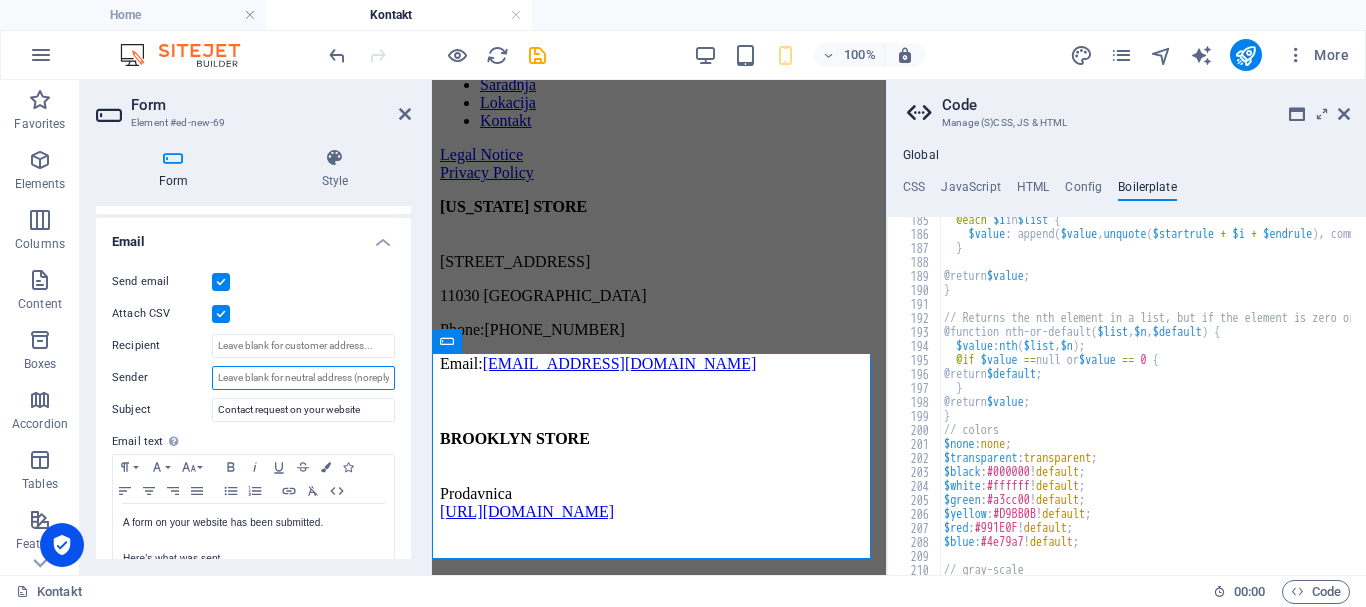 click on "Sender" at bounding box center (303, 378) 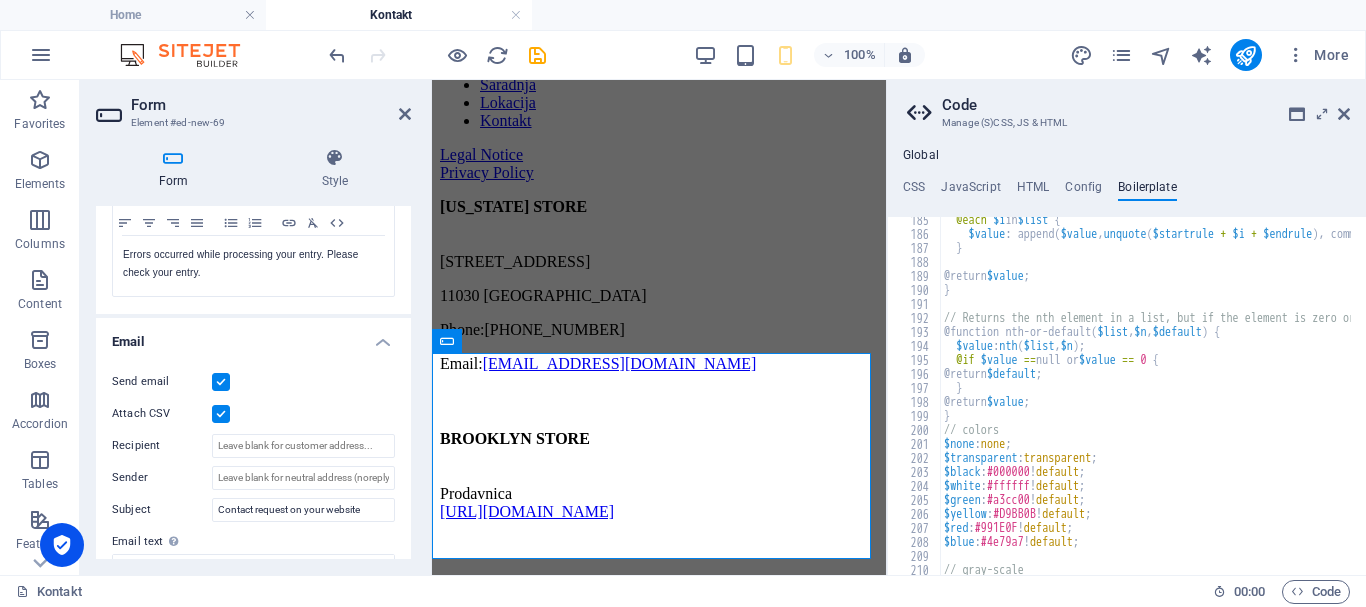 click at bounding box center [221, 414] 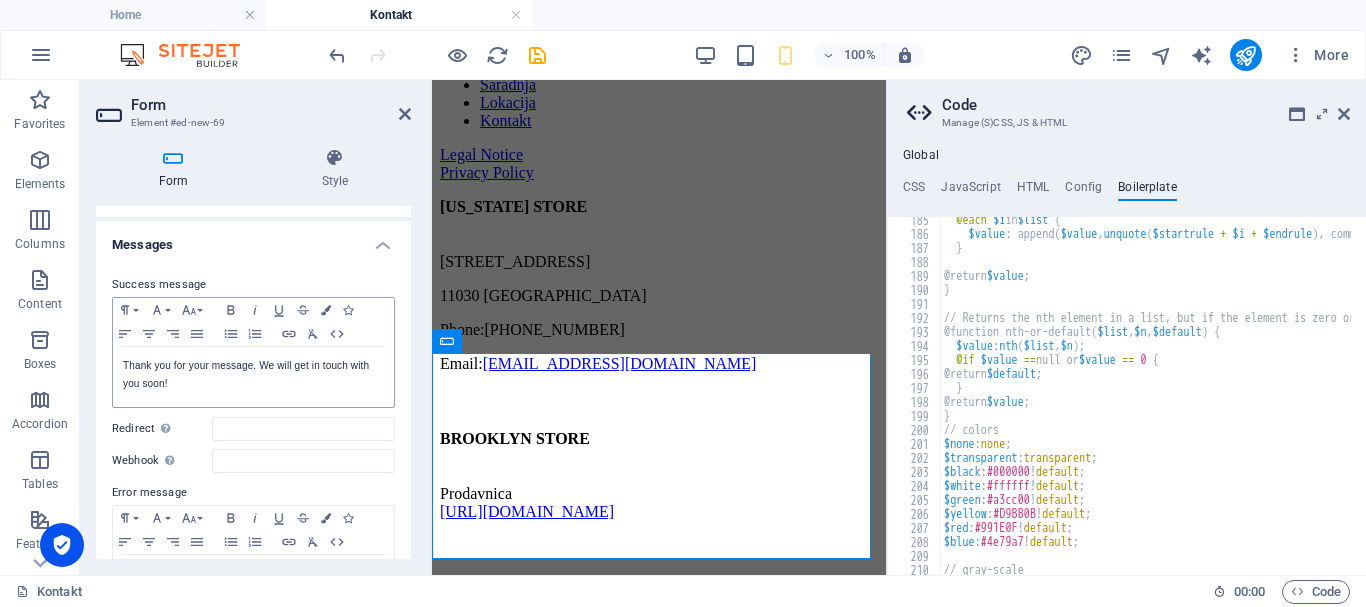 scroll, scrollTop: 100, scrollLeft: 0, axis: vertical 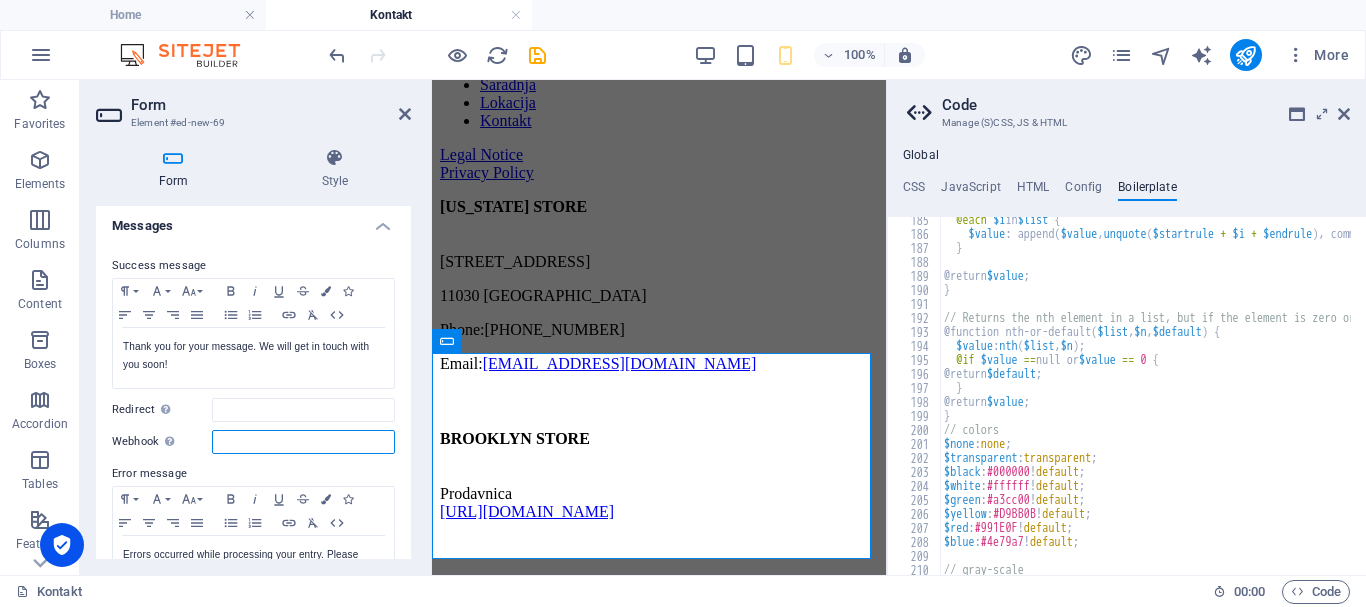 click on "Webhook A webhook is a push notification from this form to another server. Every time someone submits this form, the data will be pushed to your server." at bounding box center (303, 442) 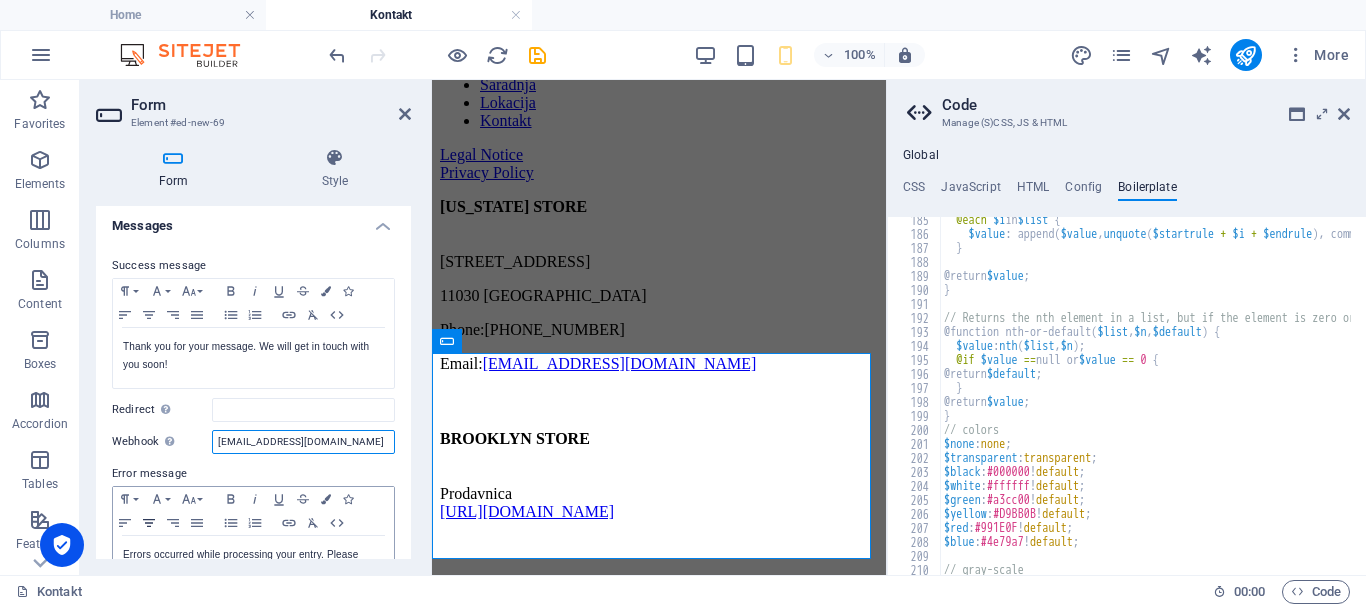 scroll, scrollTop: 200, scrollLeft: 0, axis: vertical 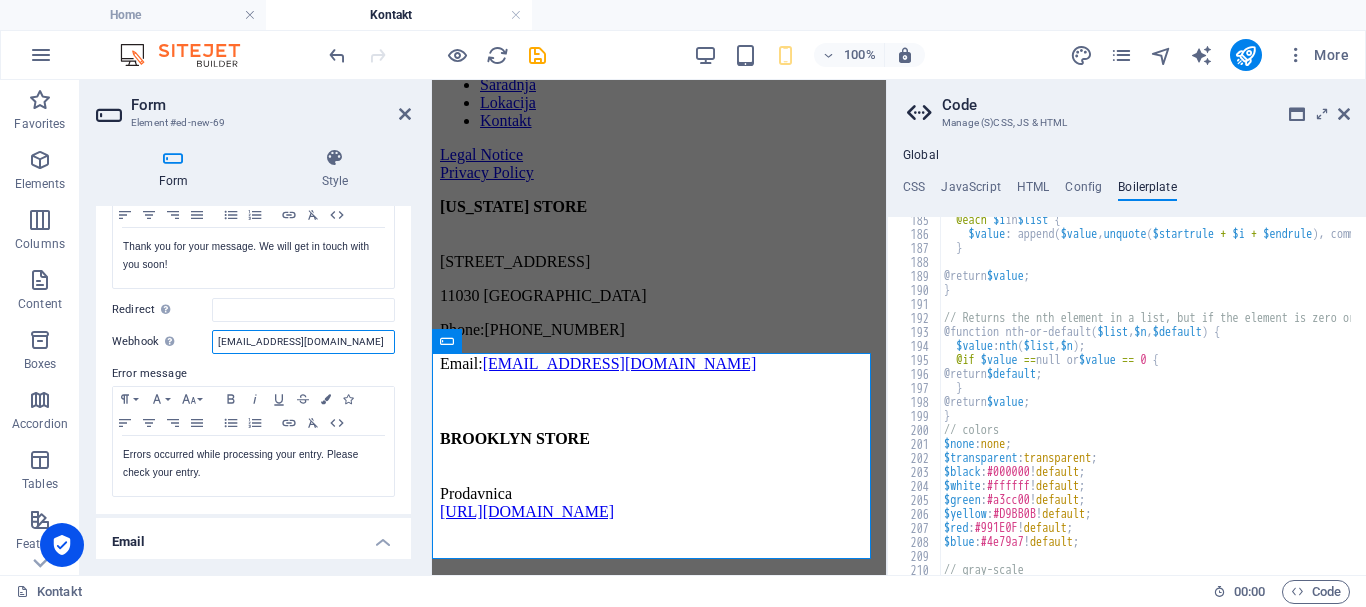 type on "[EMAIL_ADDRESS][DOMAIN_NAME]" 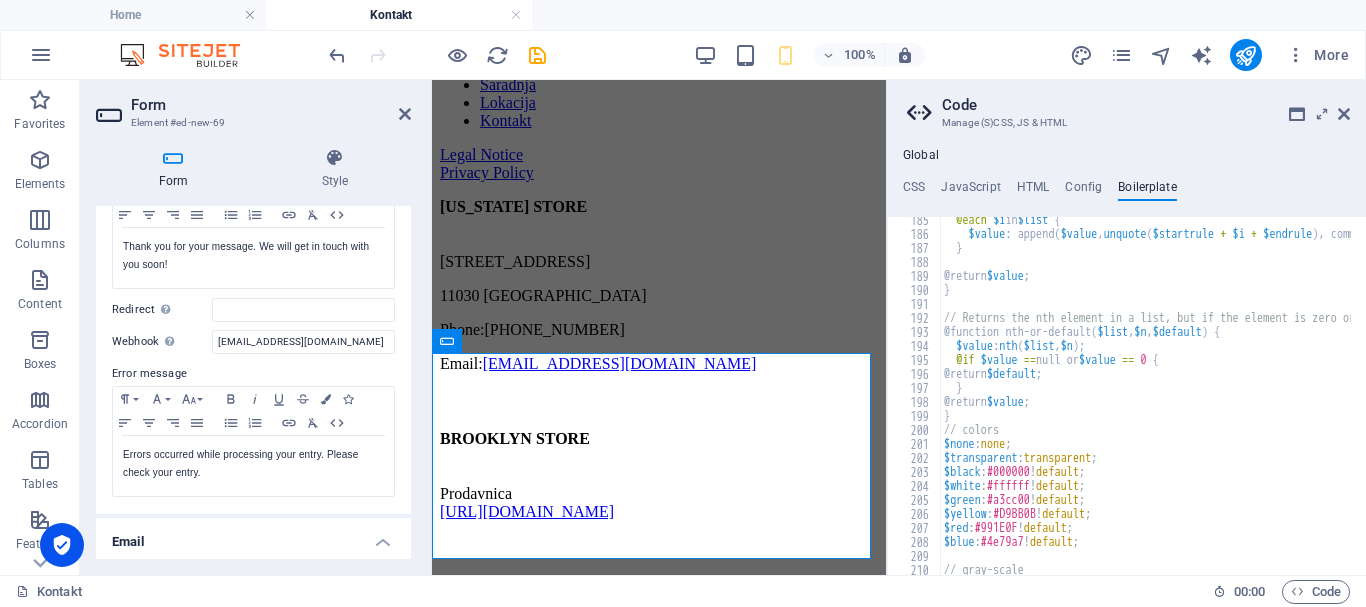 click on "Success message Paragraph Format Normal Heading 1 Heading 2 Heading 3 Heading 4 Heading 5 Heading 6 Code Font Family Arial [US_STATE] Impact Tahoma Times New Roman Verdana Font Size 8 9 10 11 12 14 18 24 30 36 48 60 72 96 Bold Italic Underline Strikethrough Colors Icons Align Left Align Center Align Right Align Justify Unordered List Ordered List Insert Link Clear Formatting HTML Thank you for your message. We will get in touch with you soon! Shown after form was submitted successfully... Redirect Define a redirect target upon successful form submission; for example, a success page. Webhook A webhook is a push notification from this form to another server. Every time someone submits this form, the data will be pushed to your server.  [EMAIL_ADDRESS][DOMAIN_NAME] Error message Paragraph Format Normal Heading 1 Heading 2 Heading 3 Heading 4 Heading 5 Heading 6 Code Font Family Arial [US_STATE] Impact Tahoma Times New Roman Verdana Font Size 8 9 10 11 12 14 18 24 30 36 48 60 72 96 Bold Italic Underline Strikethrough Colors Icons" at bounding box center (253, 326) 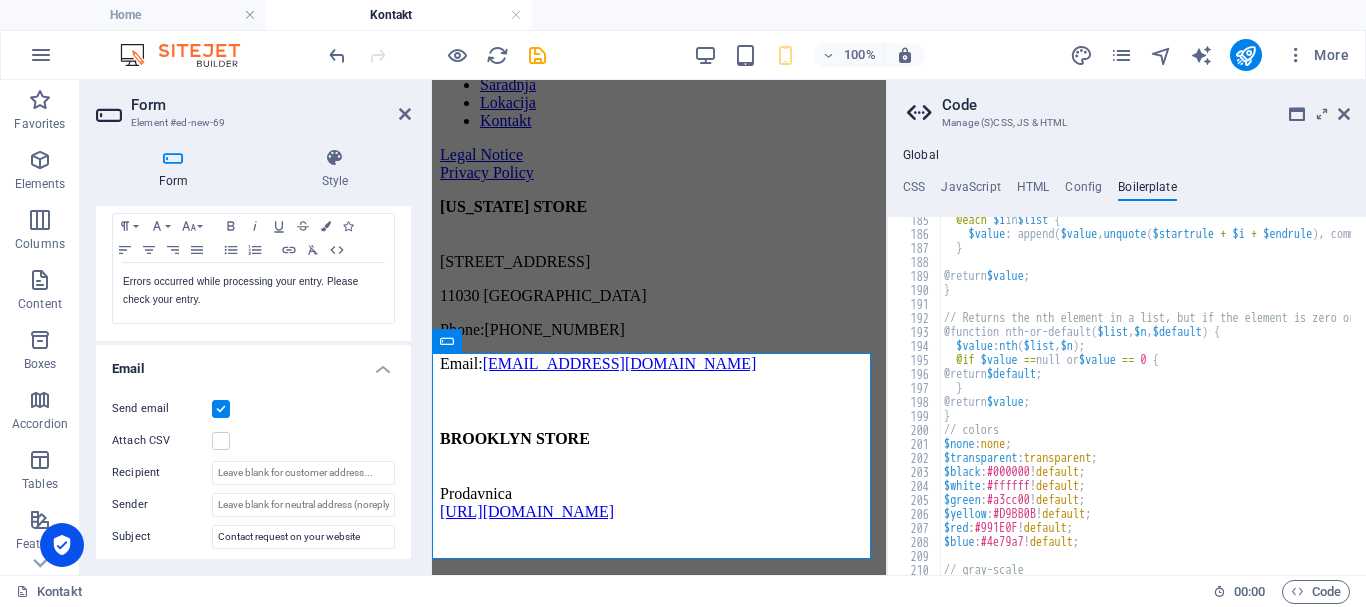 scroll, scrollTop: 400, scrollLeft: 0, axis: vertical 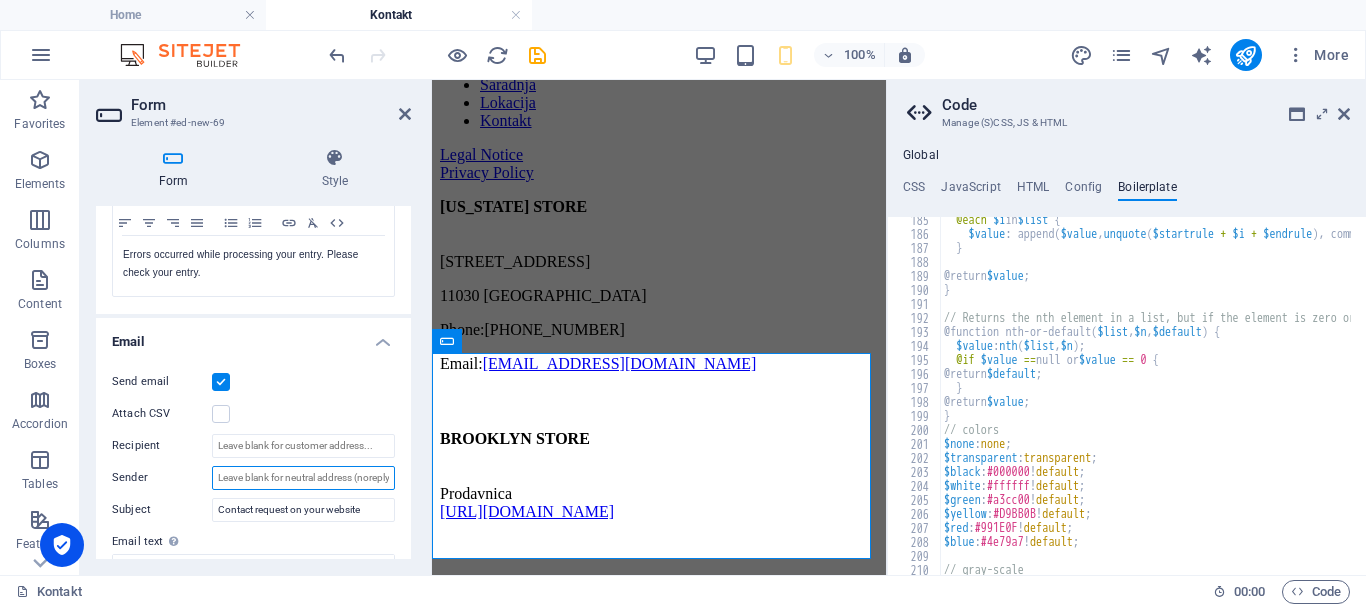 click on "Sender" at bounding box center [303, 478] 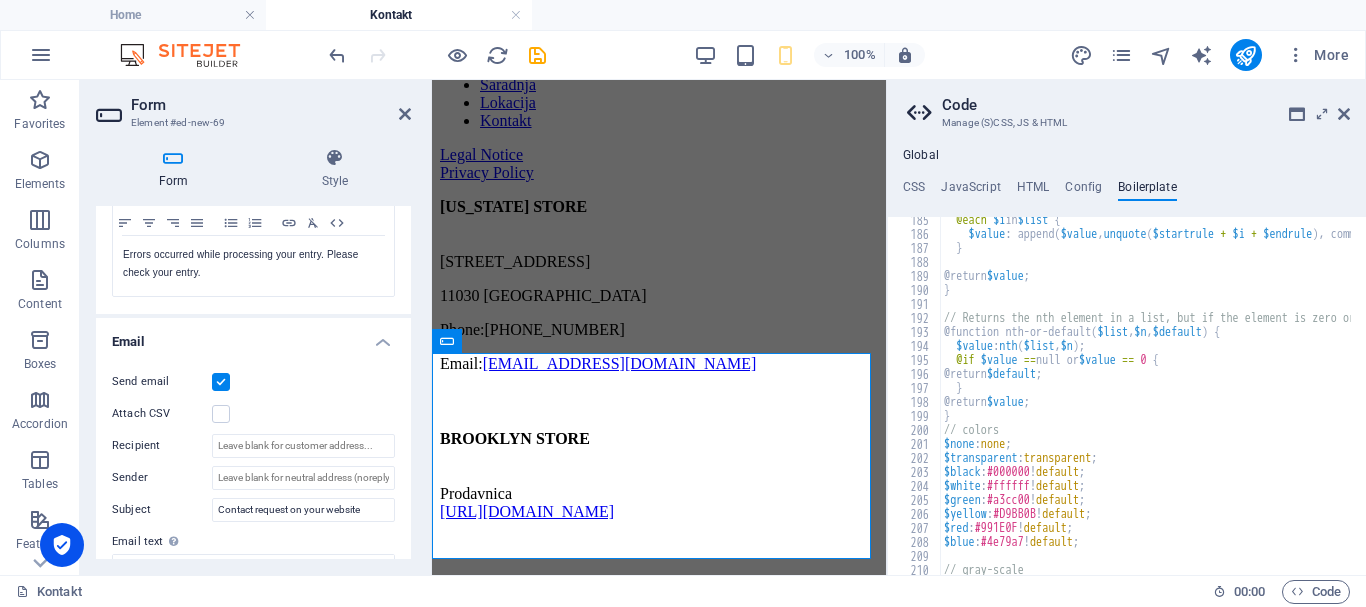 click on "Sender" at bounding box center [162, 478] 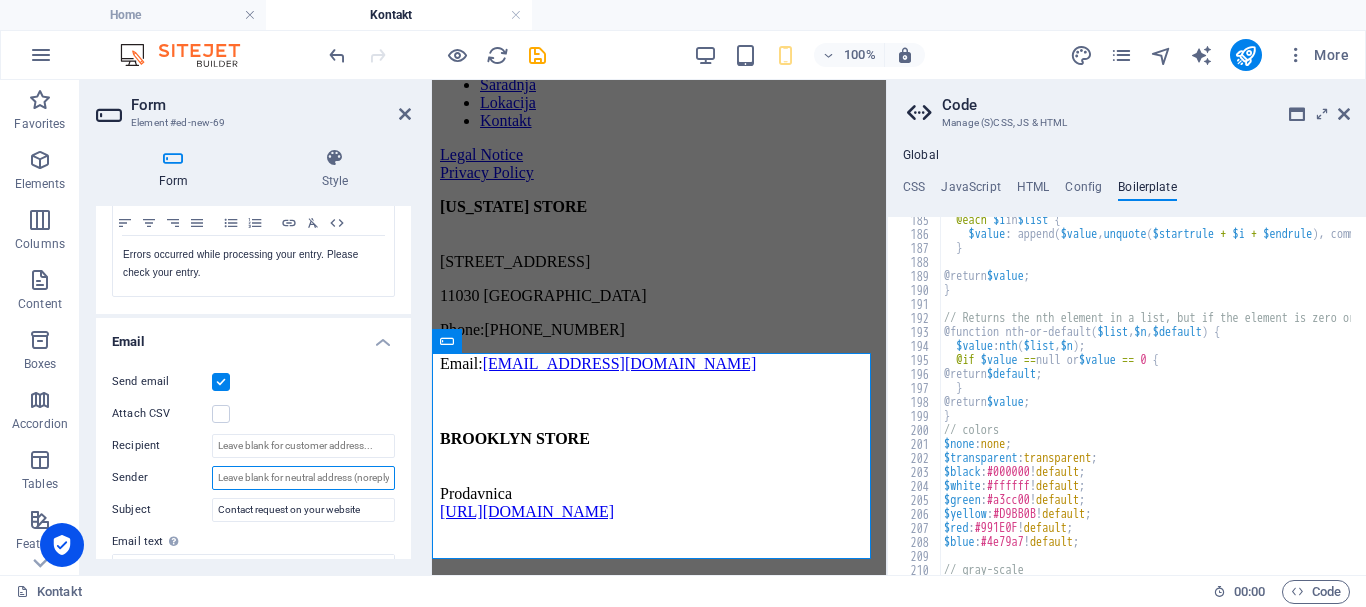 click on "Sender" at bounding box center [303, 478] 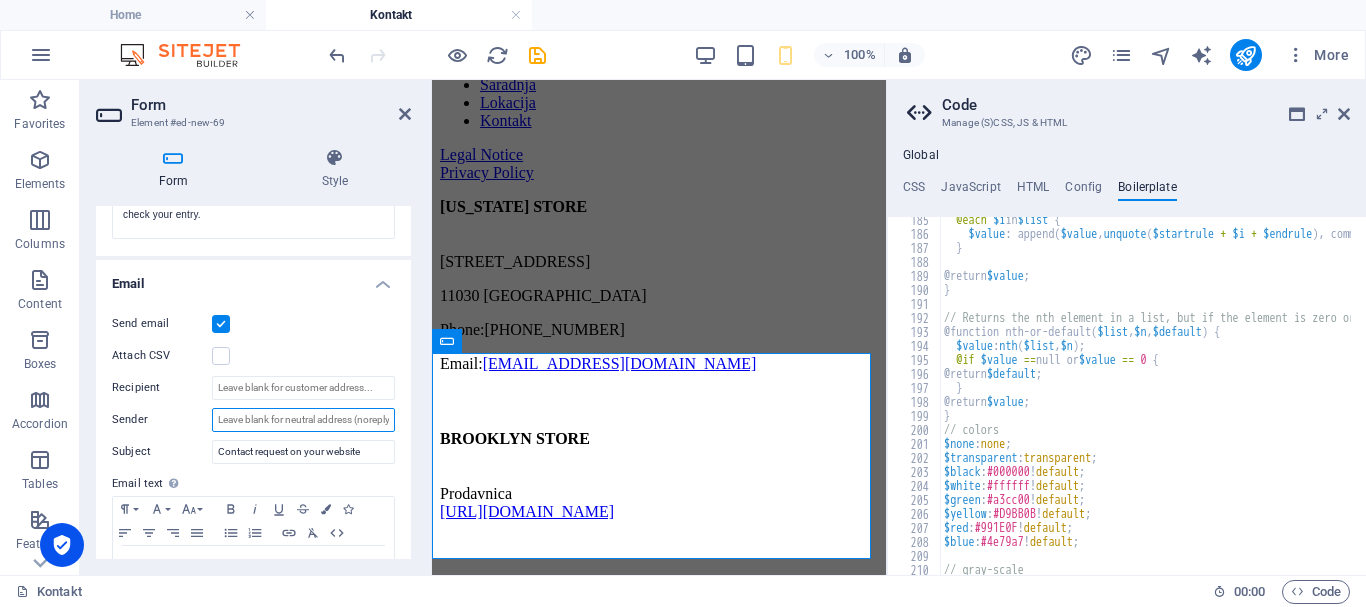 scroll, scrollTop: 500, scrollLeft: 0, axis: vertical 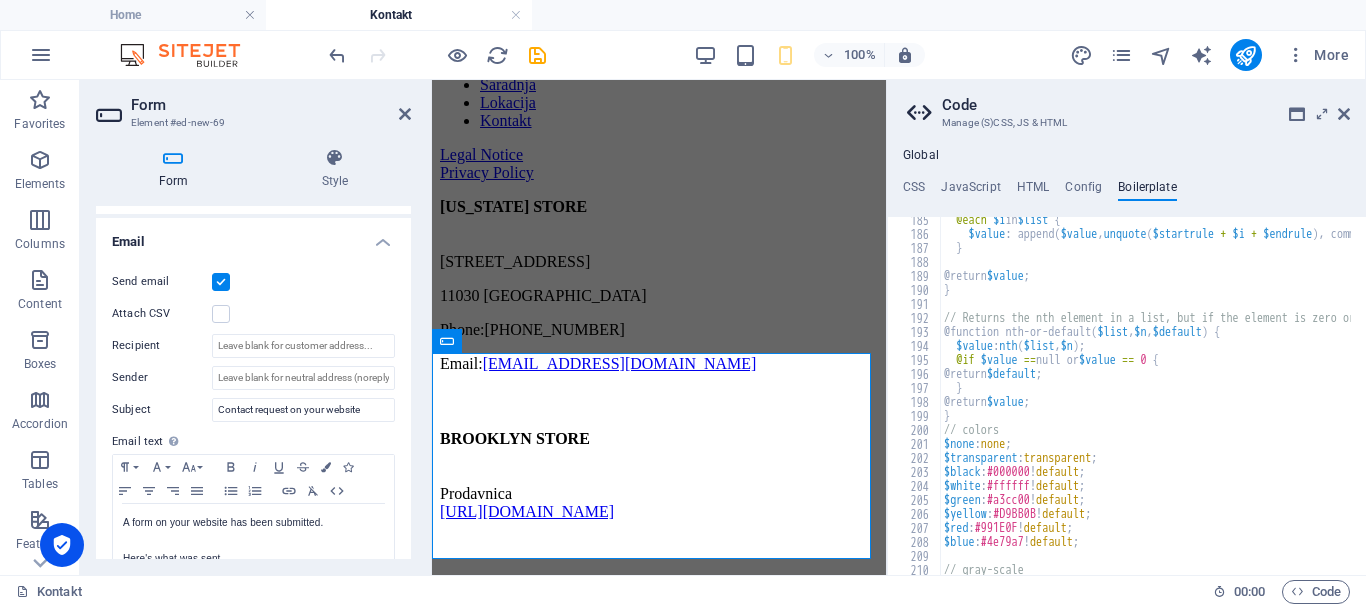 click on "Send email Attach CSV Recipient Sender Subject Contact request on your website Email text Define text to be sent if form inputs should be sent by email. Paragraph Format Normal Heading 1 Heading 2 Heading 3 Heading 4 Heading 5 Heading 6 Code Font Family Arial [US_STATE] Impact Tahoma Times New Roman Verdana Font Size 8 9 10 11 12 14 18 24 30 36 48 60 72 96 Bold Italic Underline Strikethrough Colors Icons Align Left Align Center Align Right Align Justify Unordered List Ordered List Insert Link Clear Formatting HTML A form on your website has been submitted. Here's what was sent. Text of the email..." at bounding box center [253, 425] 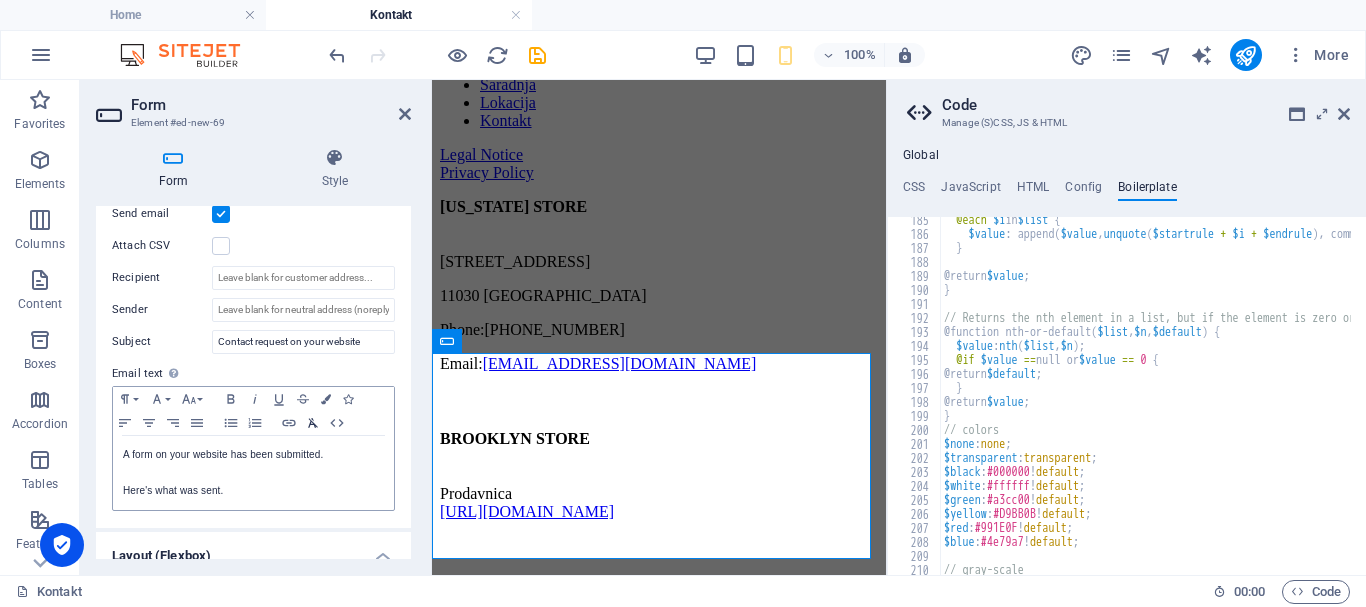 scroll, scrollTop: 566, scrollLeft: 0, axis: vertical 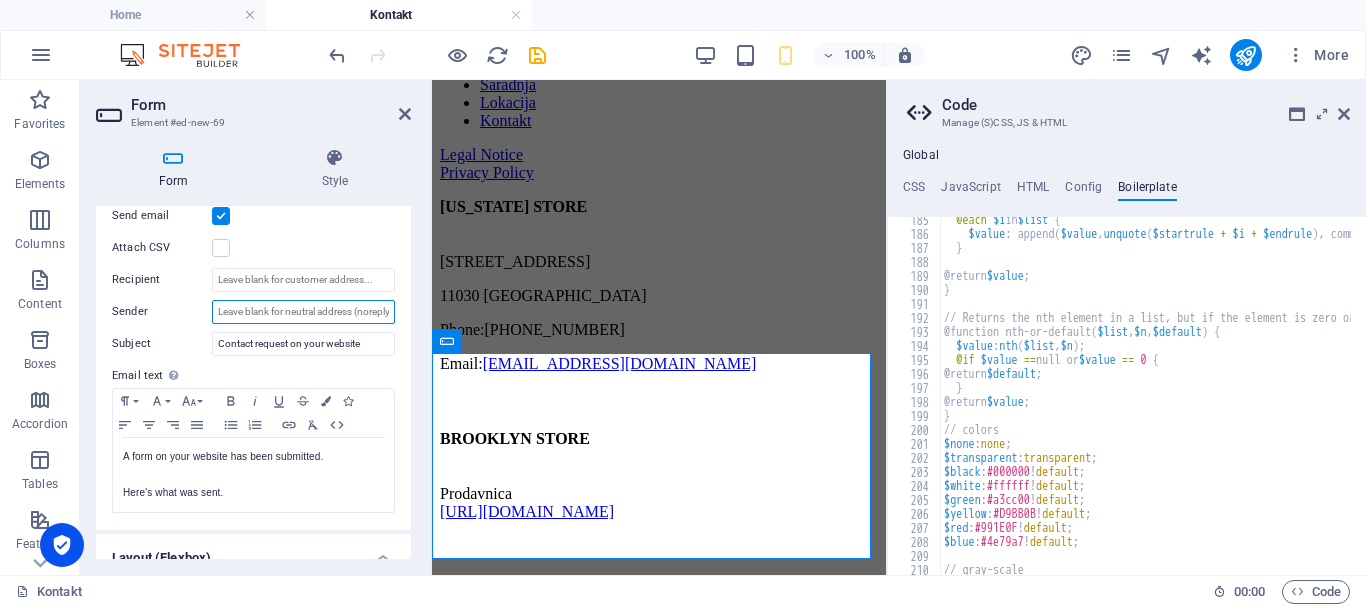 click on "Sender" at bounding box center (303, 312) 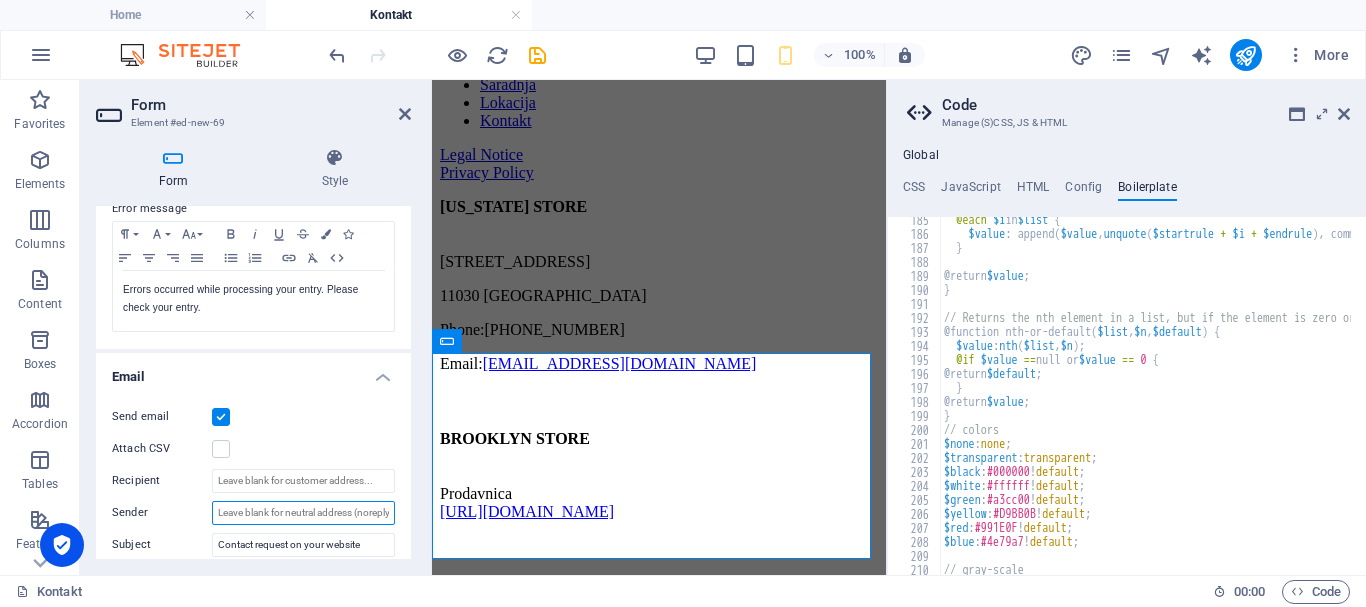 scroll, scrollTop: 466, scrollLeft: 0, axis: vertical 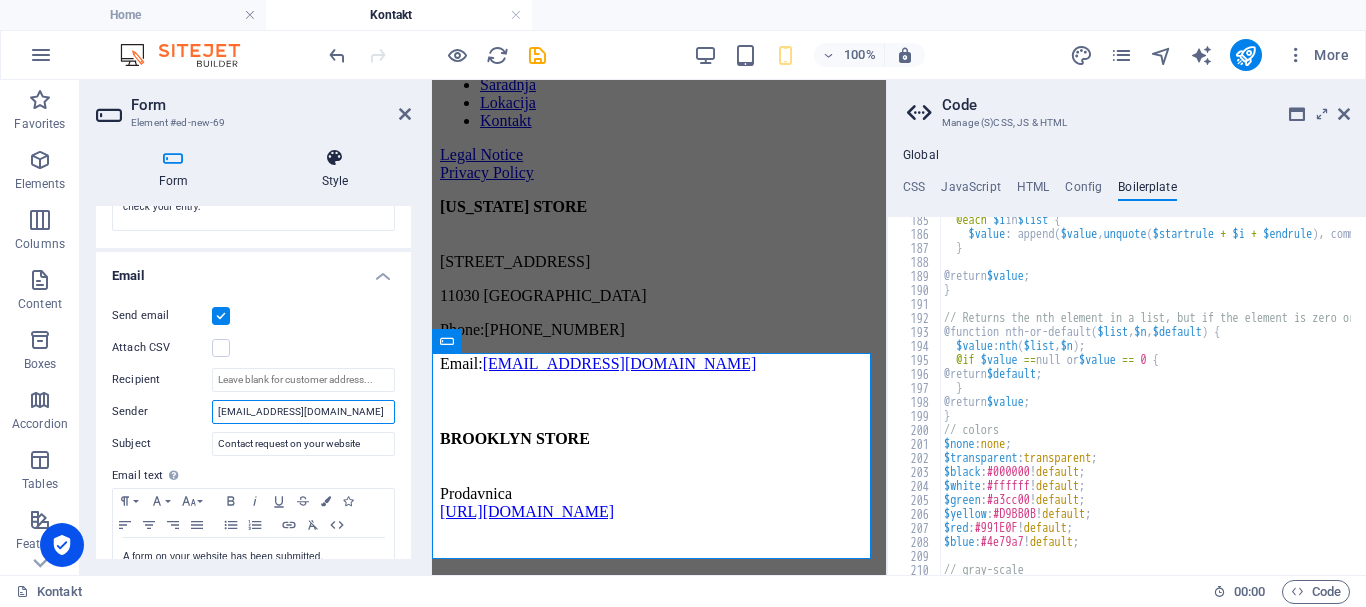 type on "[EMAIL_ADDRESS][DOMAIN_NAME]" 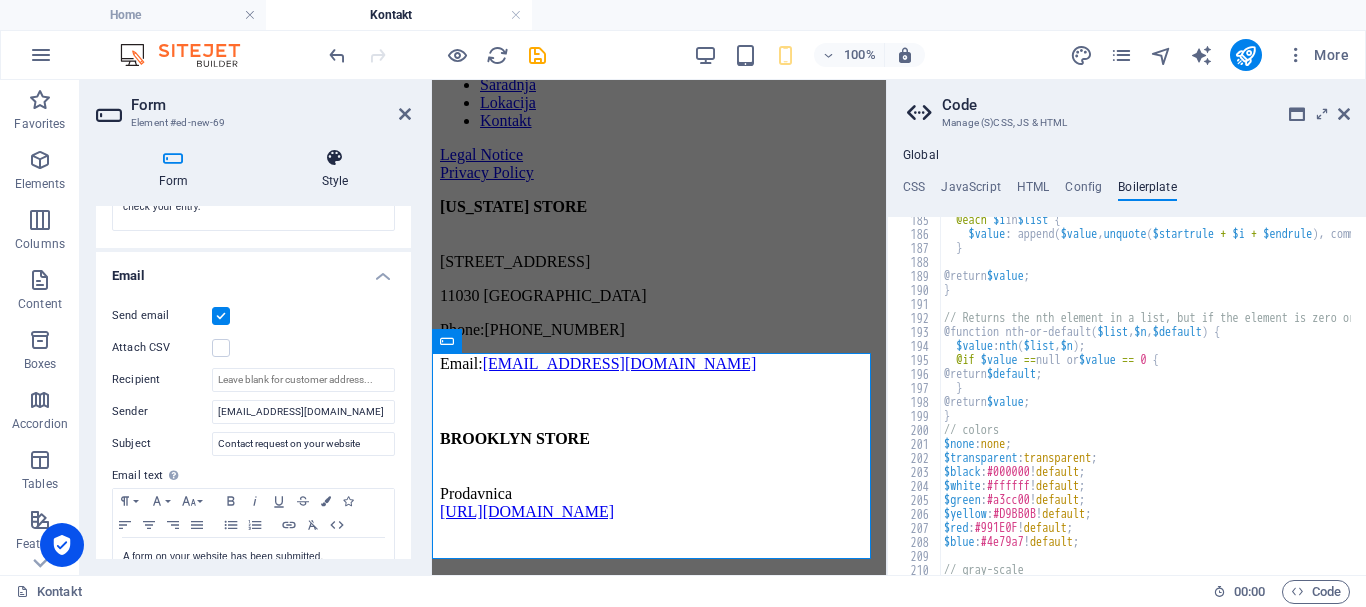 click on "Style" at bounding box center (335, 169) 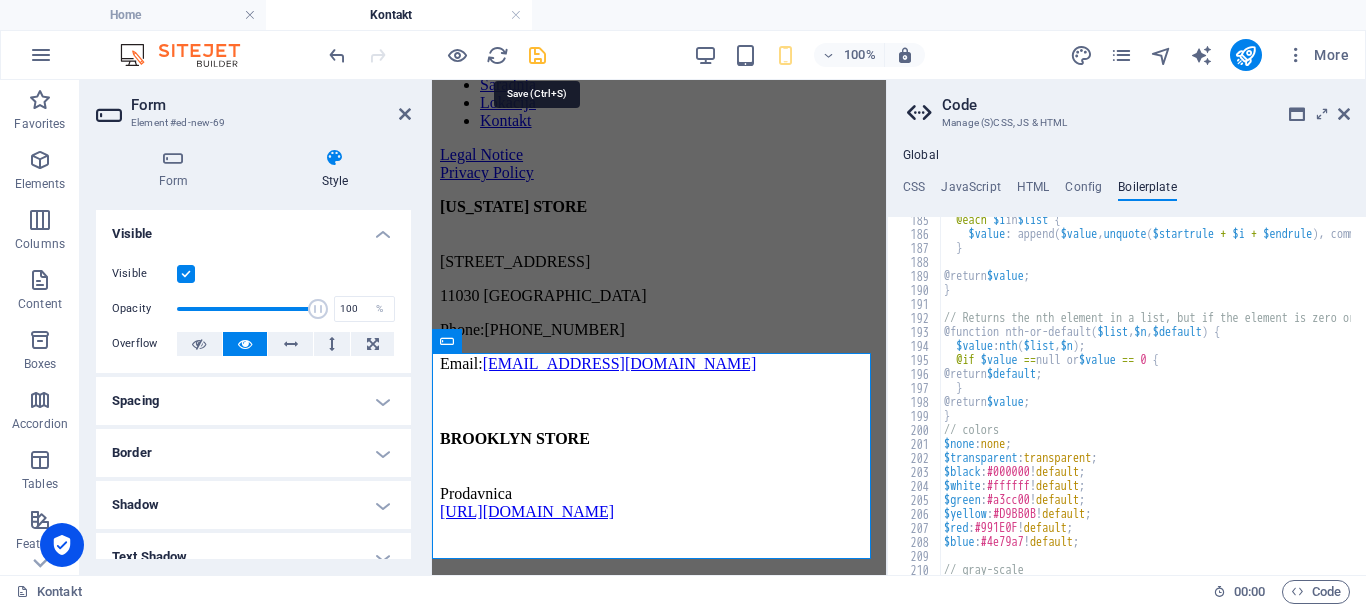 click at bounding box center [537, 55] 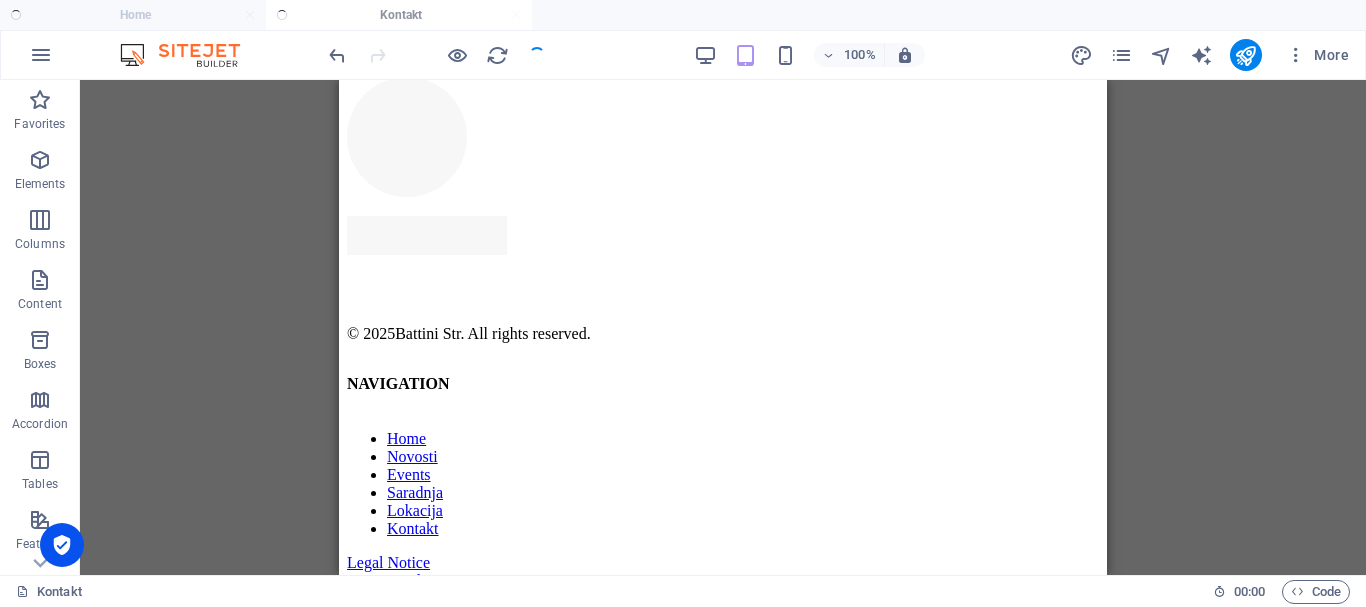scroll, scrollTop: 1483, scrollLeft: 0, axis: vertical 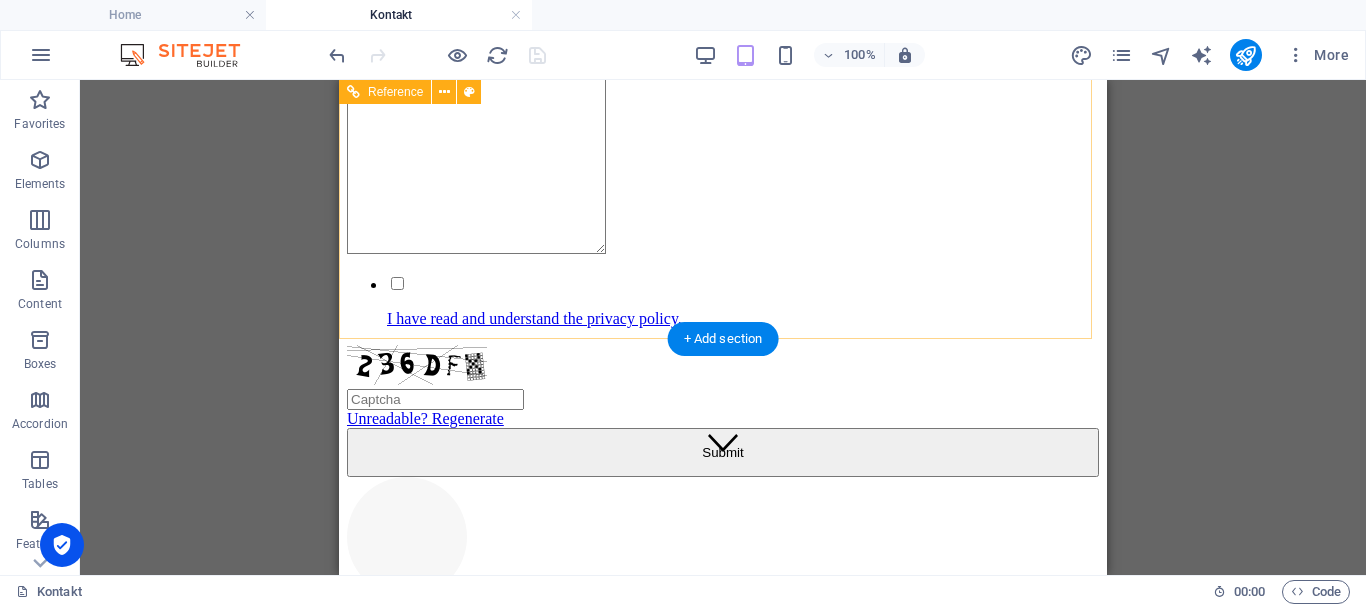 click on "© [GEOGRAPHIC_DATA]  . All rights reserved. NAVIGATION Home Novosti Events Saradnja Lokacija Kontakt Legal Notice Privacy Policy [US_STATE][GEOGRAPHIC_DATA][STREET_ADDRESS]  Phone:  [PHONE_NUMBER] Email:  [EMAIL_ADDRESS][DOMAIN_NAME]  BROOKLYN STORE Prodavnica [URL][DOMAIN_NAME]" at bounding box center (723, 3377) 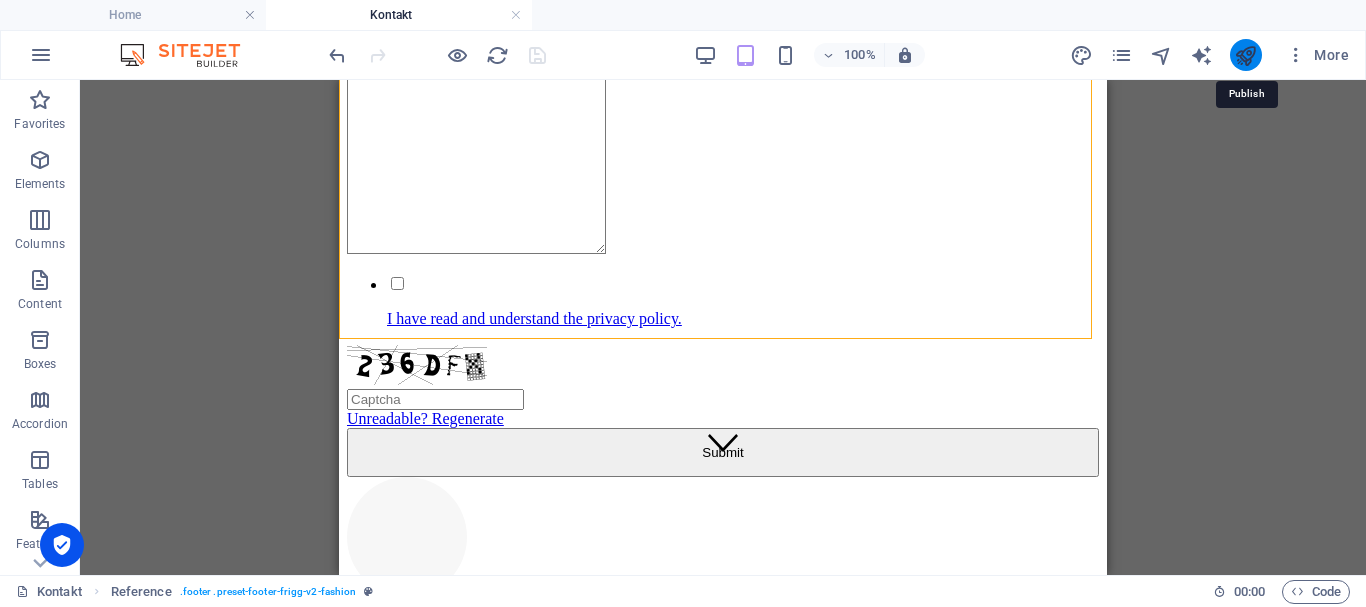 click at bounding box center (1245, 55) 